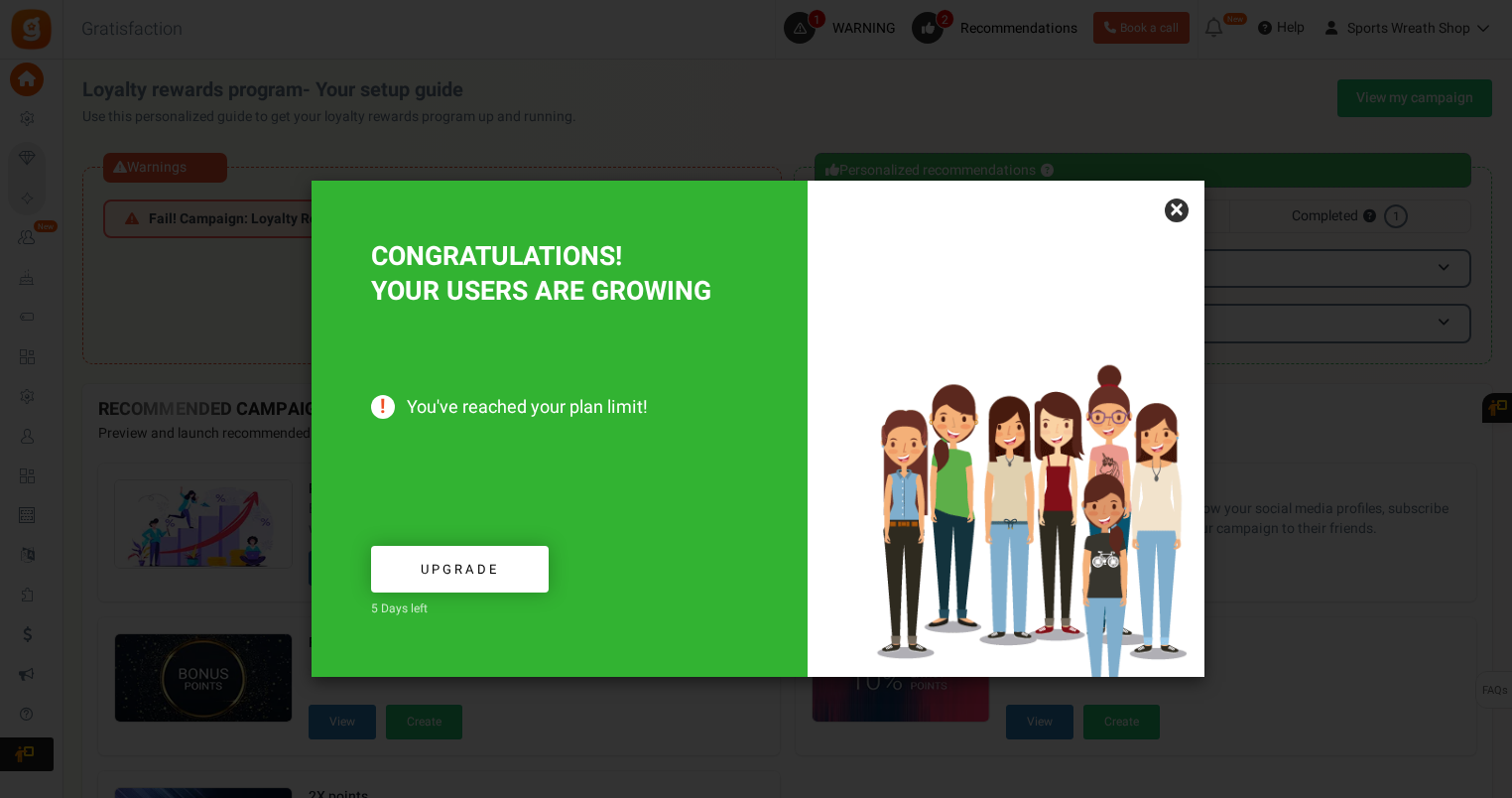 scroll, scrollTop: 0, scrollLeft: 0, axis: both 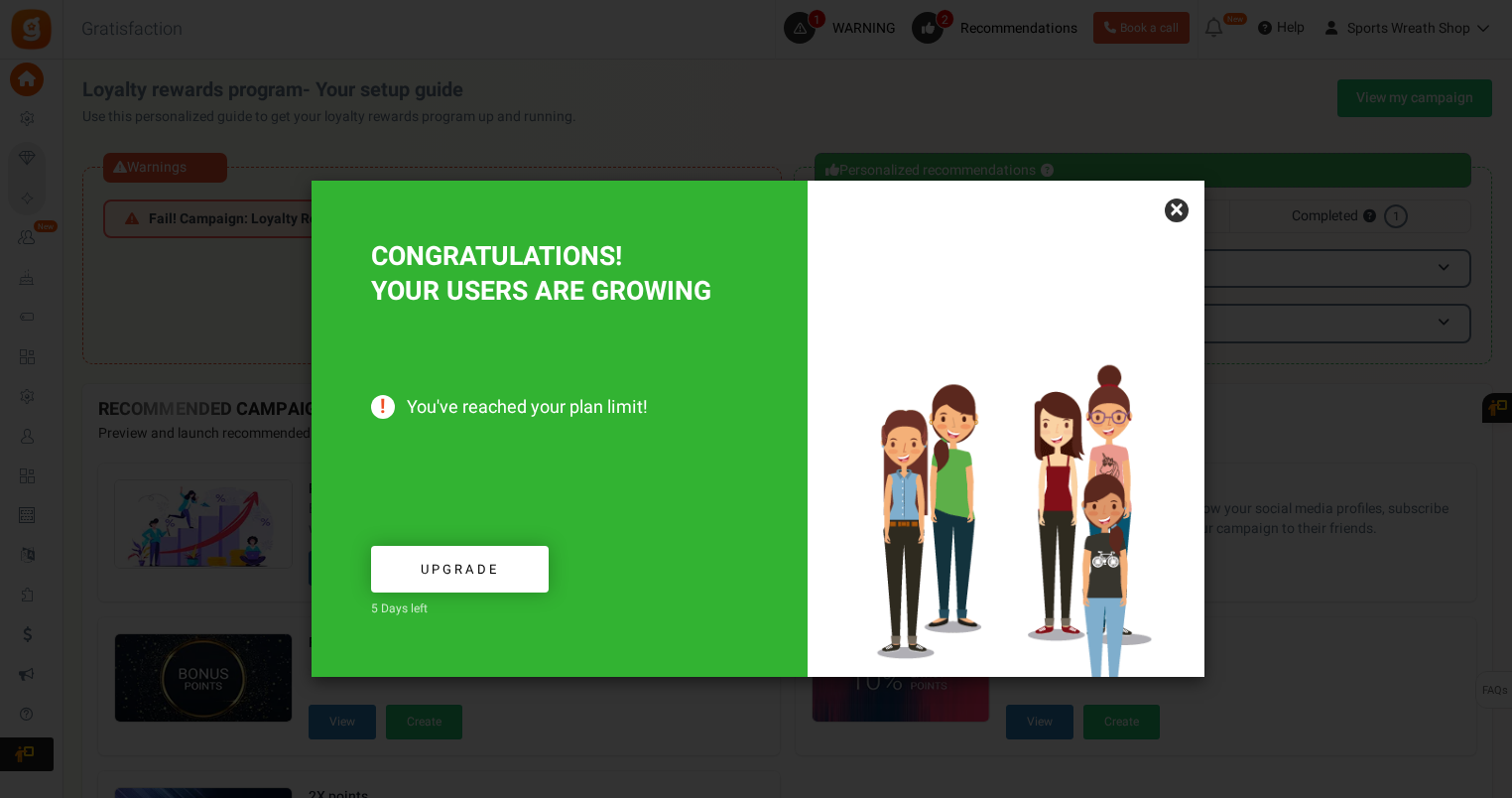 click on "×" at bounding box center [1177, 210] 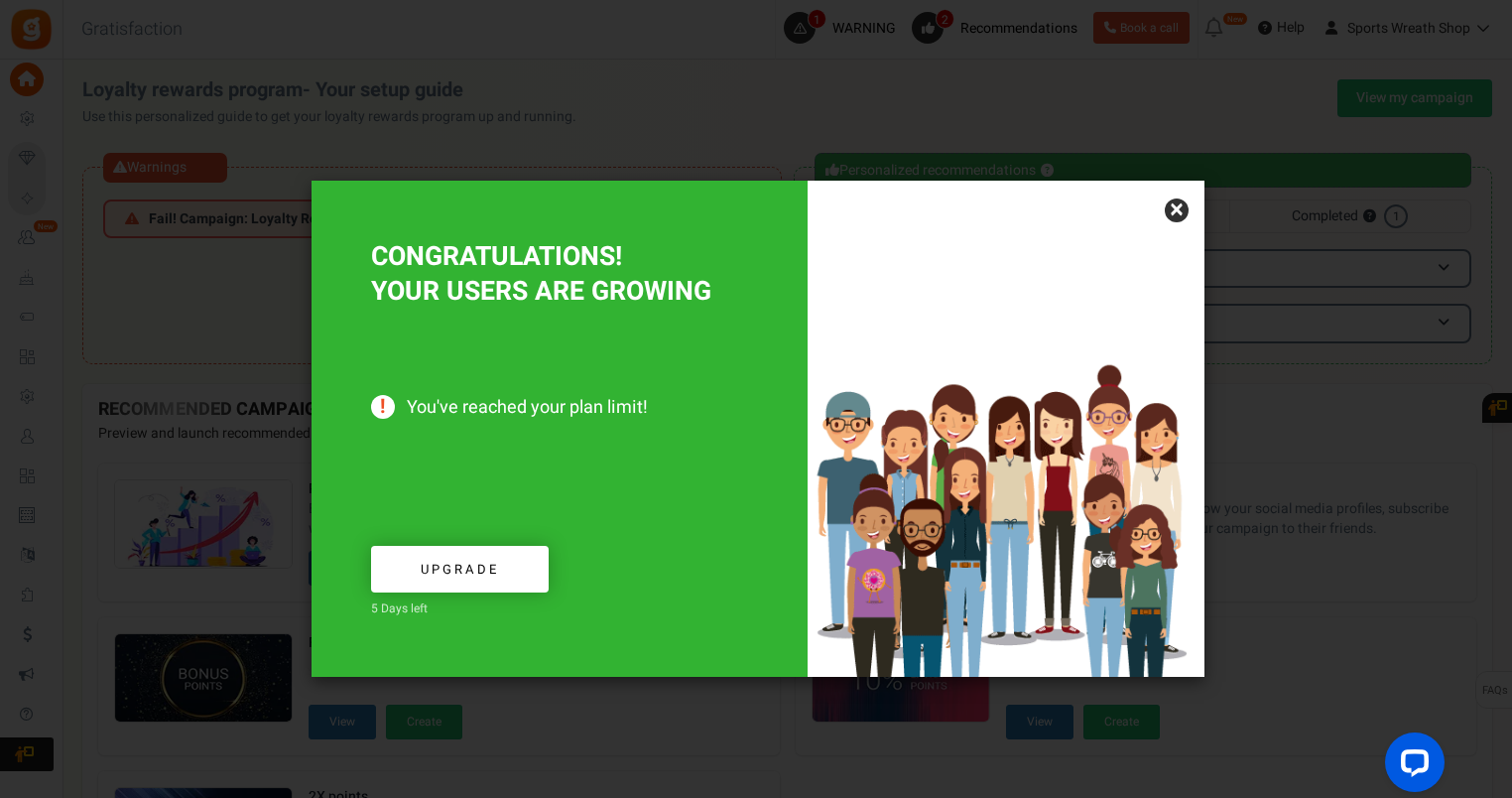 scroll, scrollTop: 0, scrollLeft: 0, axis: both 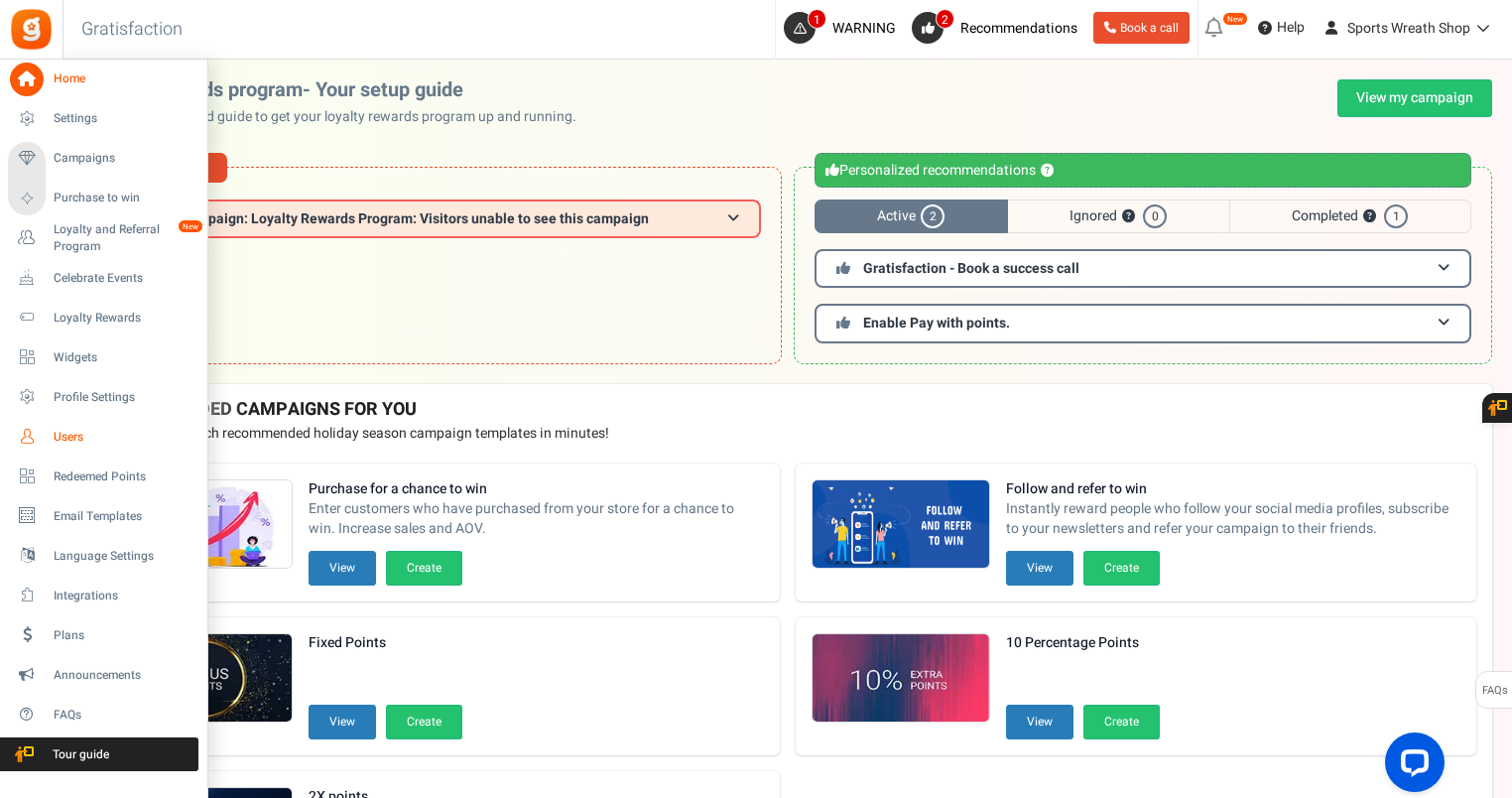click on "Users" at bounding box center [123, 437] 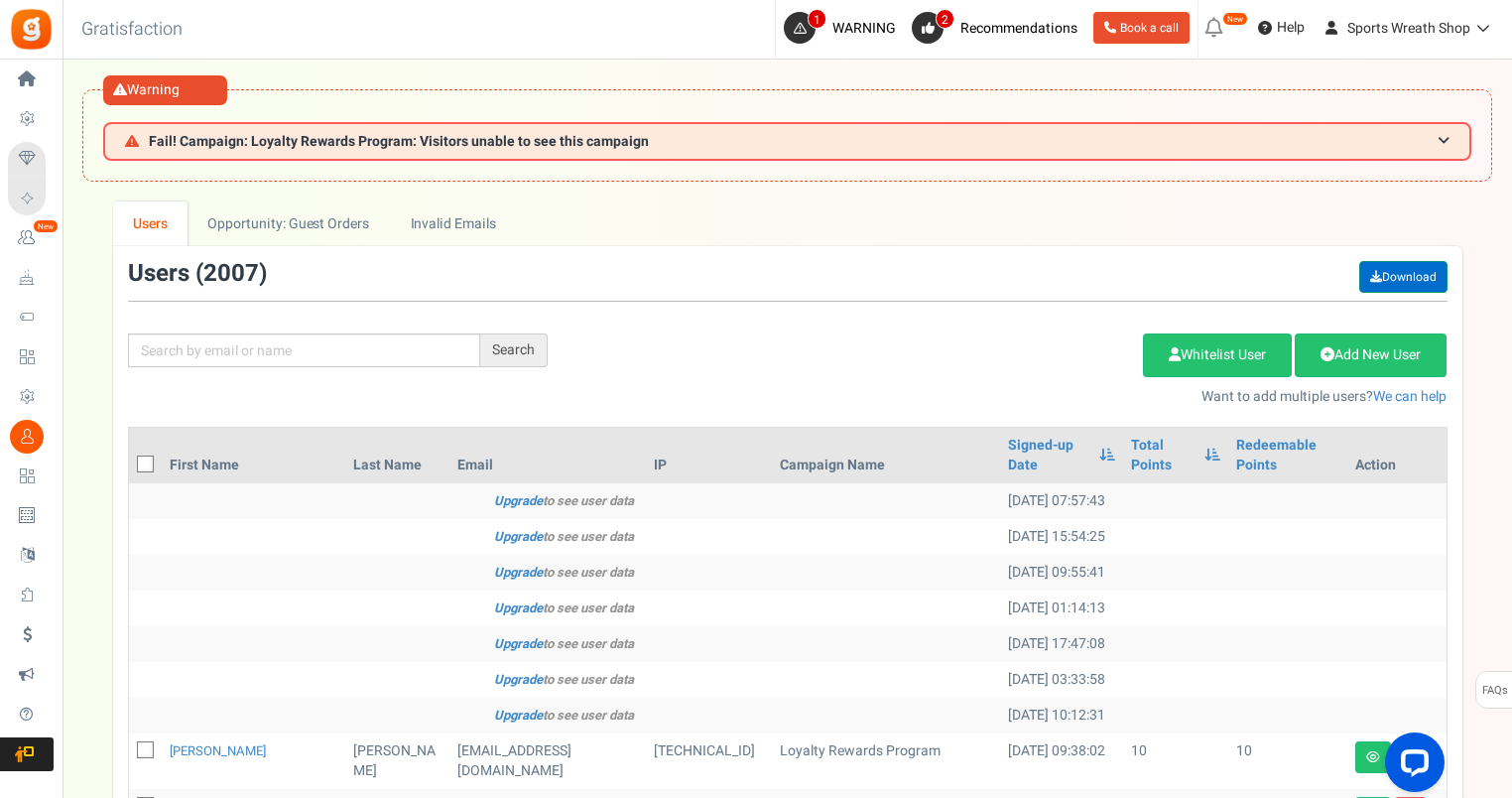 click on "Download" at bounding box center (1403, 277) 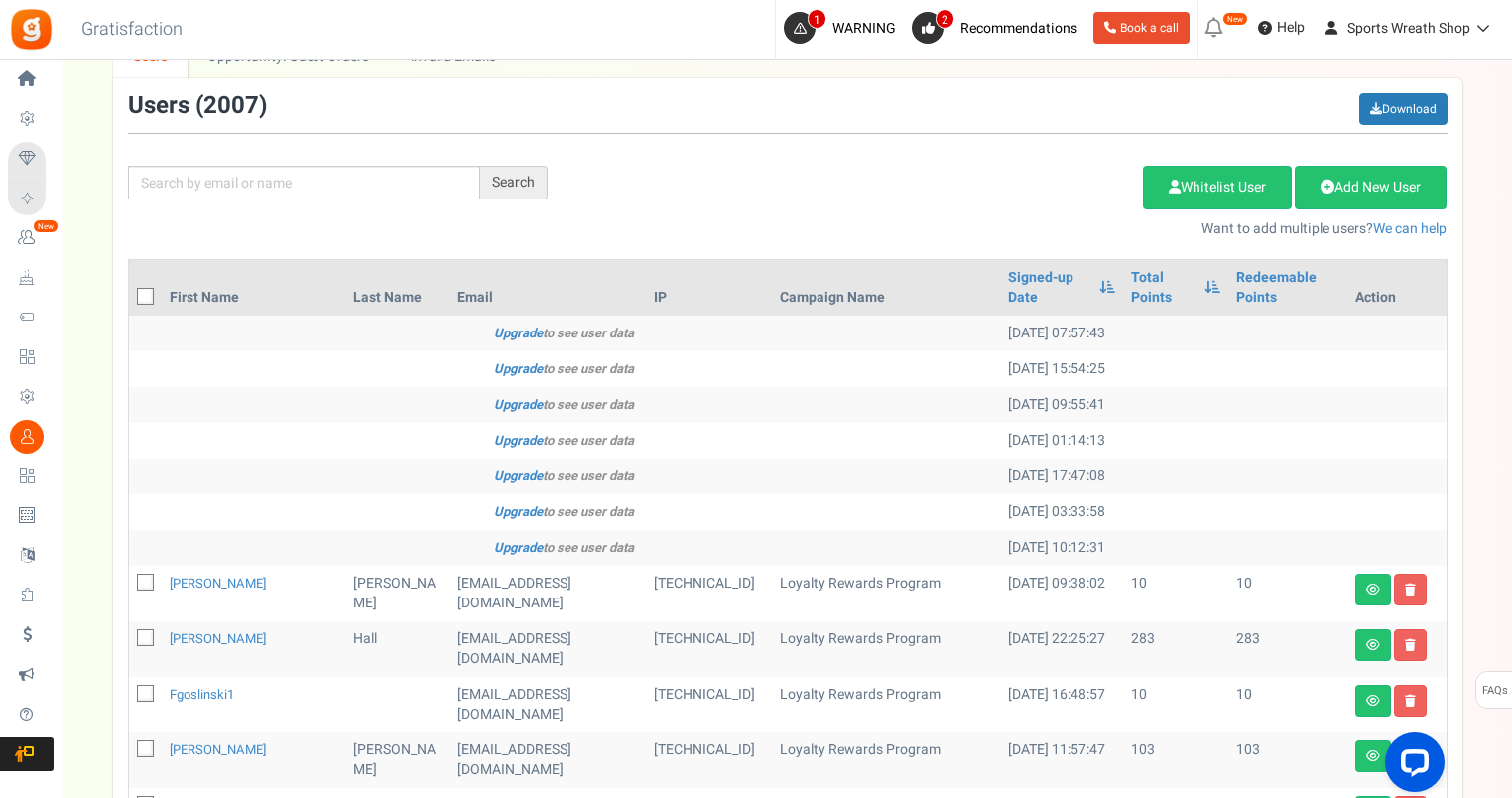 scroll, scrollTop: 165, scrollLeft: 0, axis: vertical 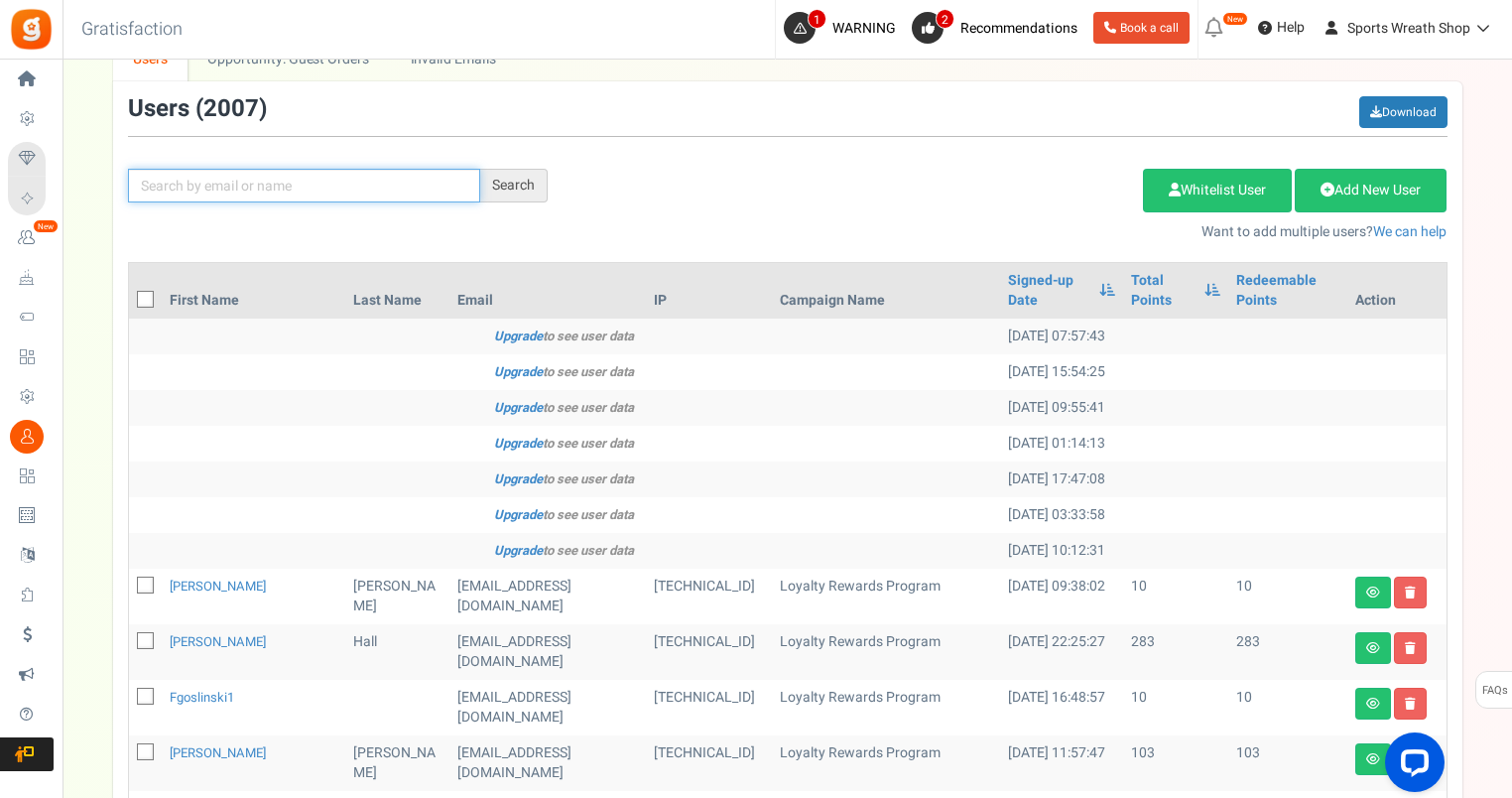 click at bounding box center (304, 186) 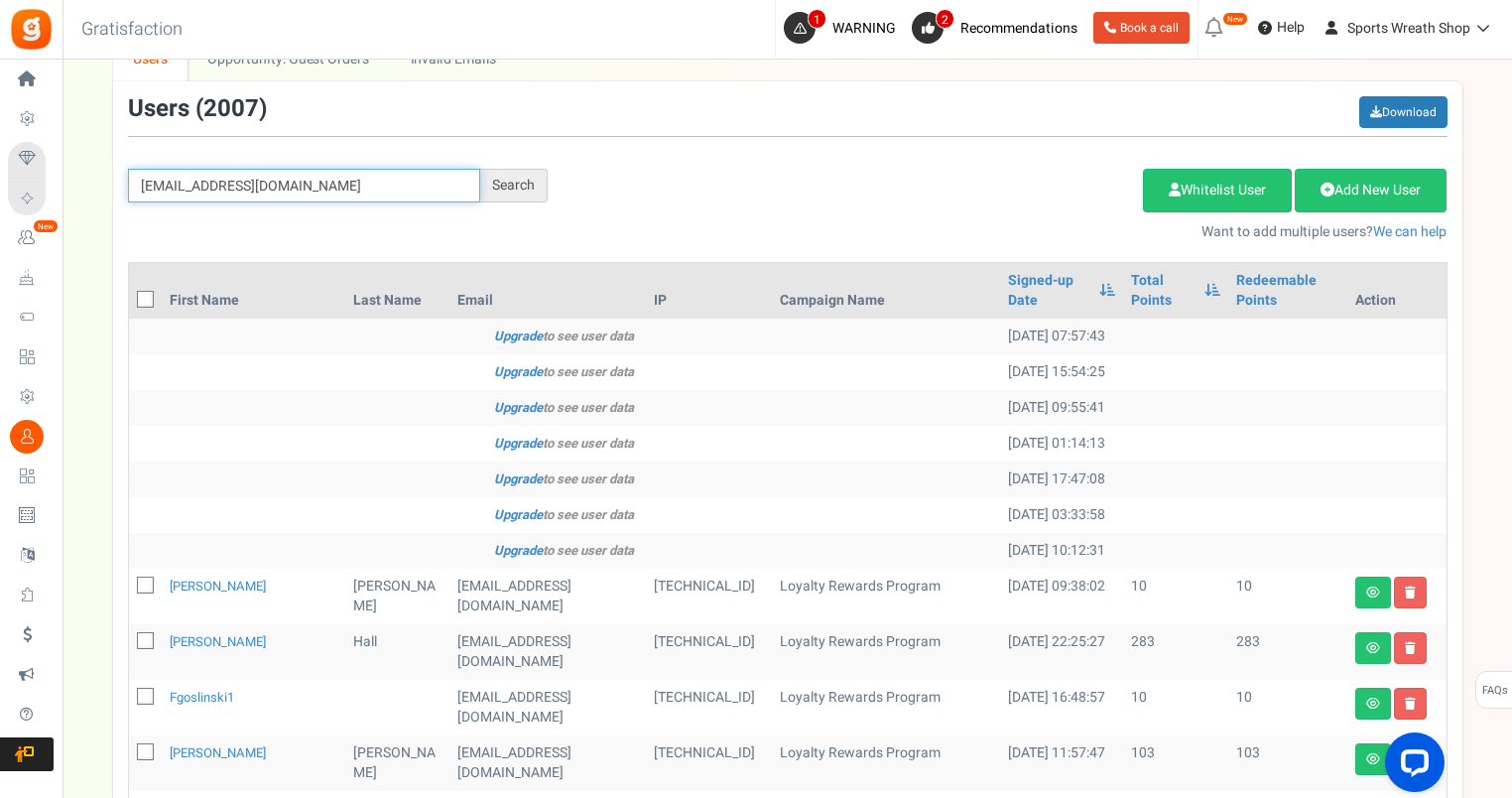 type on "[EMAIL_ADDRESS][DOMAIN_NAME]" 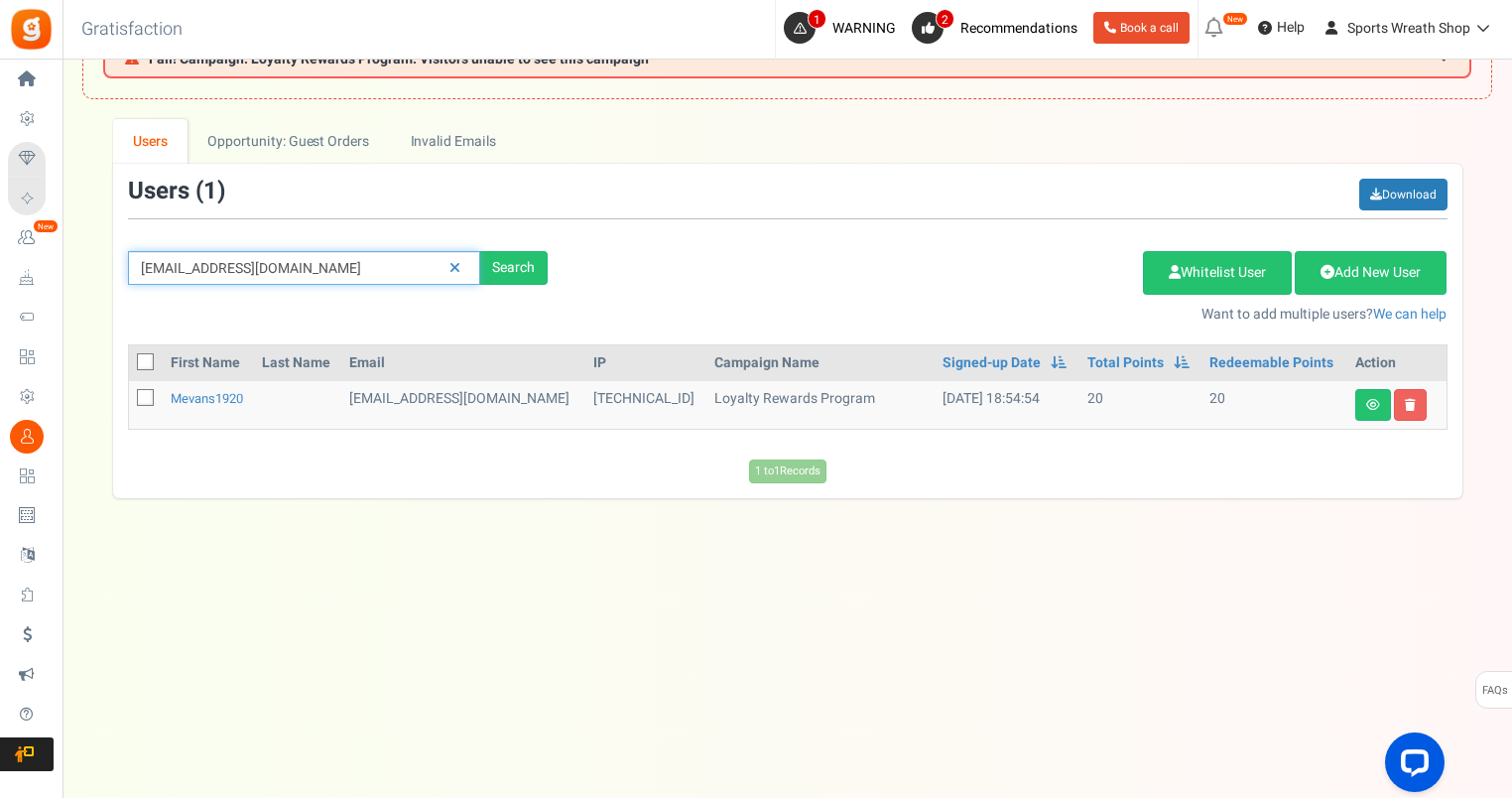 scroll, scrollTop: 81, scrollLeft: 0, axis: vertical 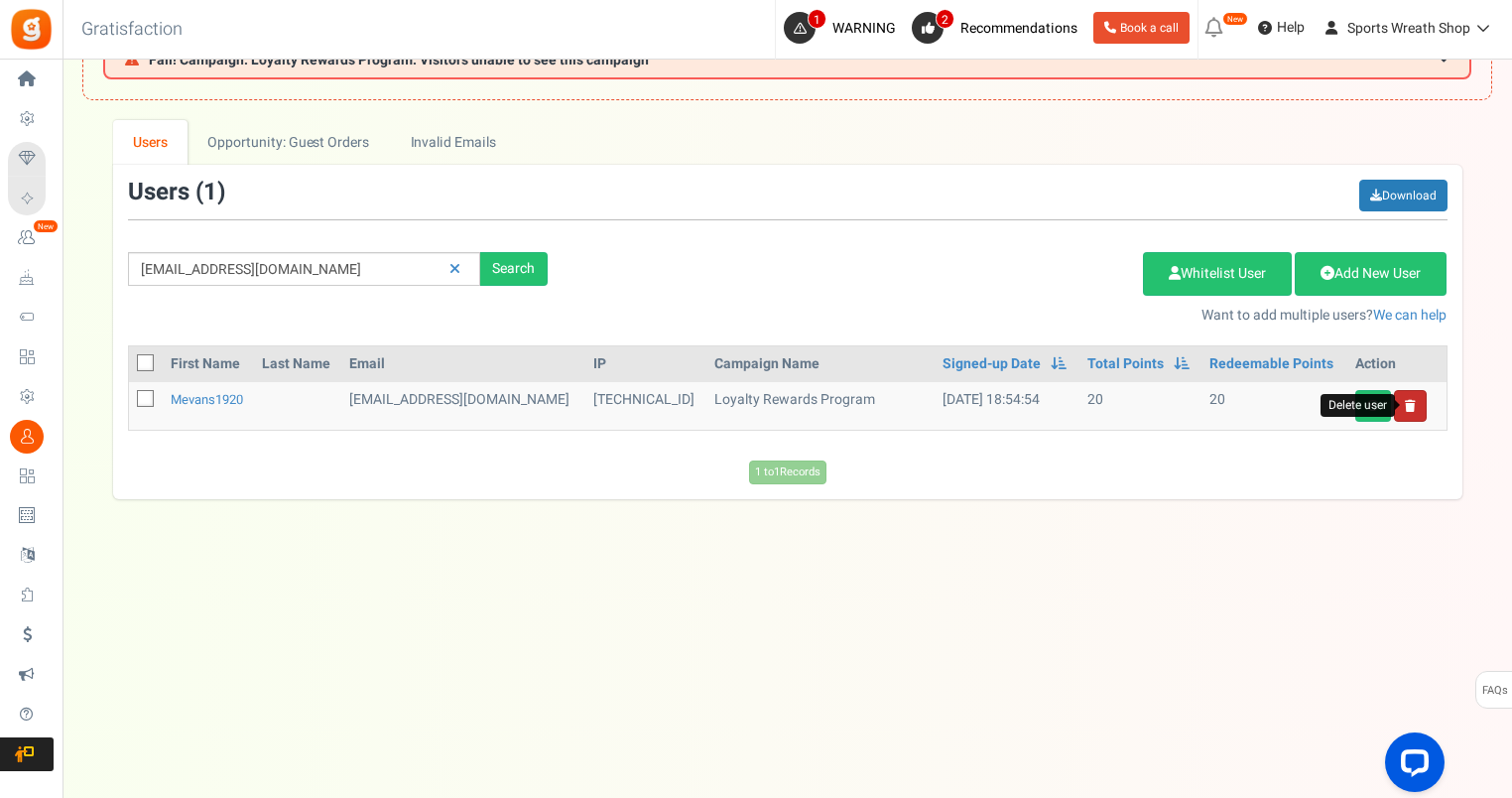 click at bounding box center [1410, 406] 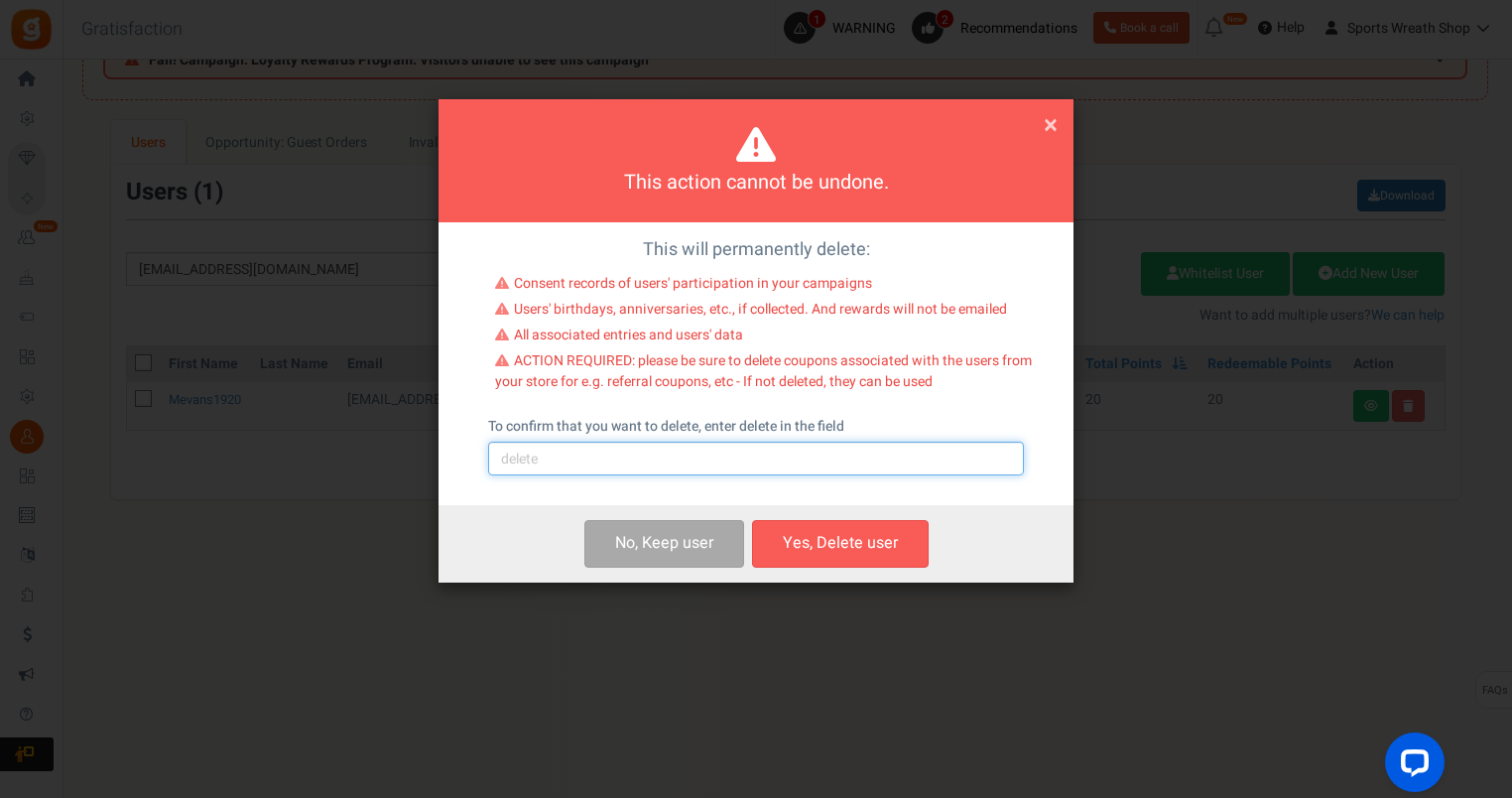 click at bounding box center (756, 459) 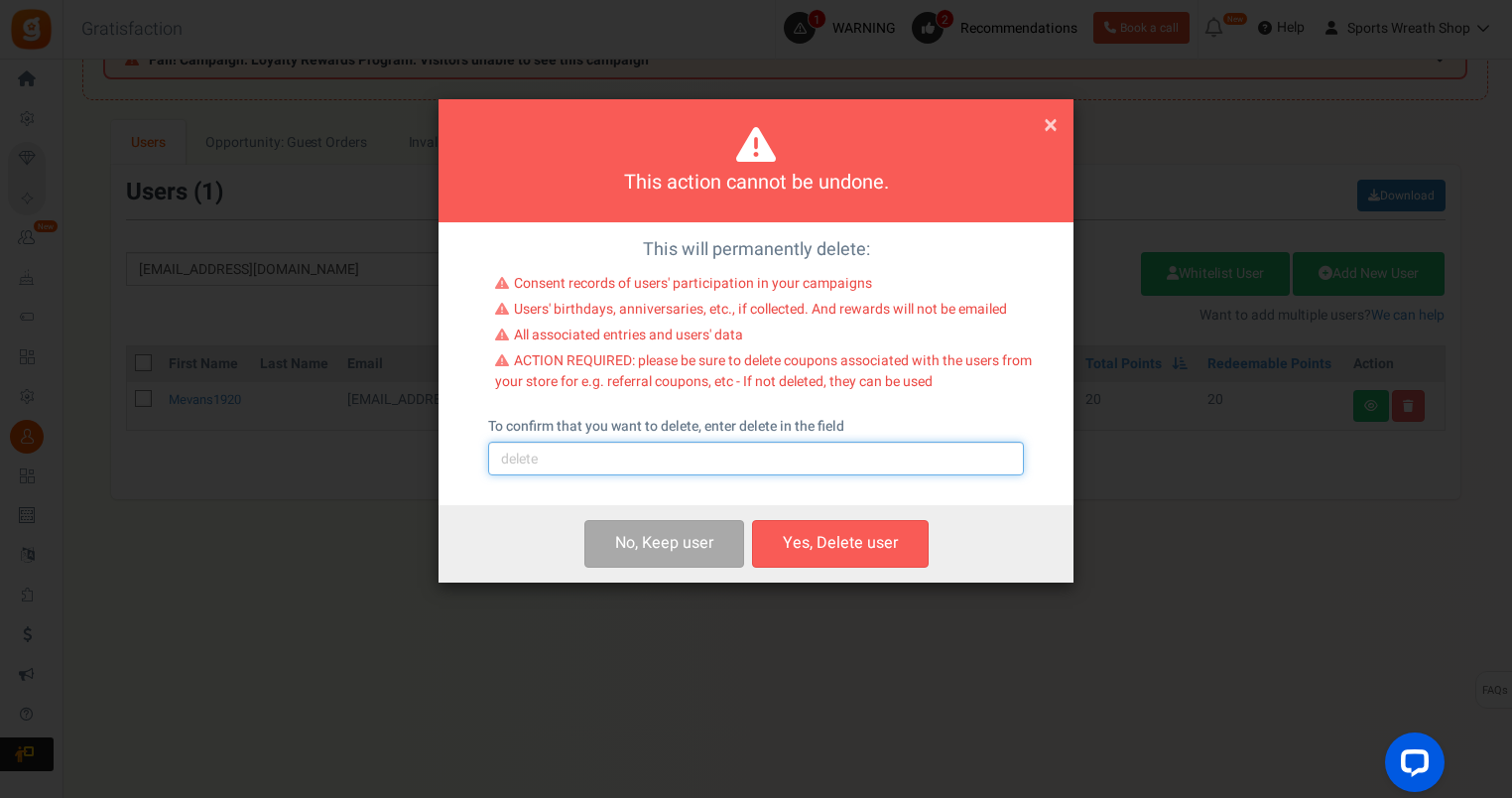 type on "delete" 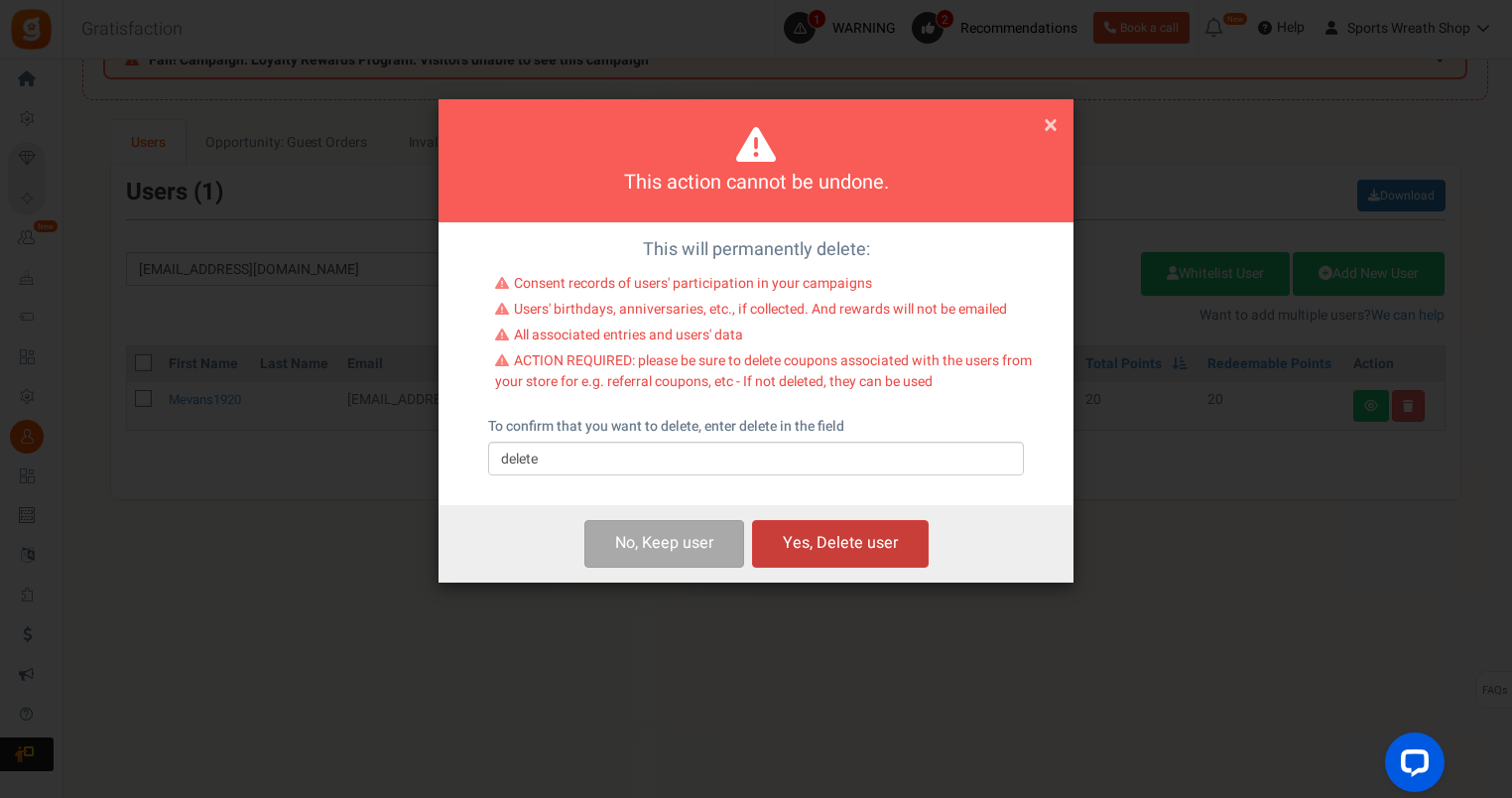 click on "Yes, Delete user" at bounding box center [840, 543] 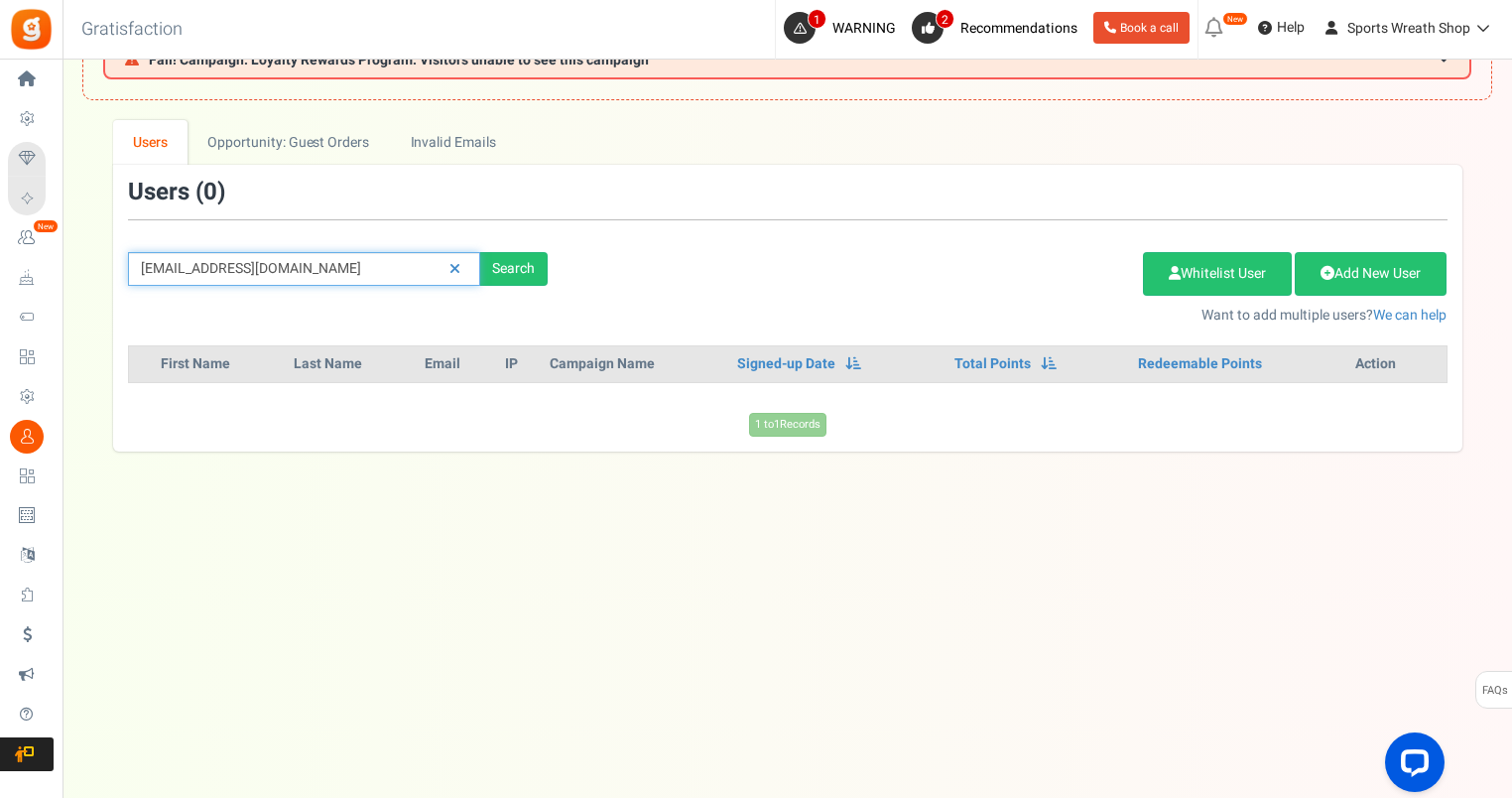 drag, startPoint x: 333, startPoint y: 261, endPoint x: 86, endPoint y: 272, distance: 247.24482 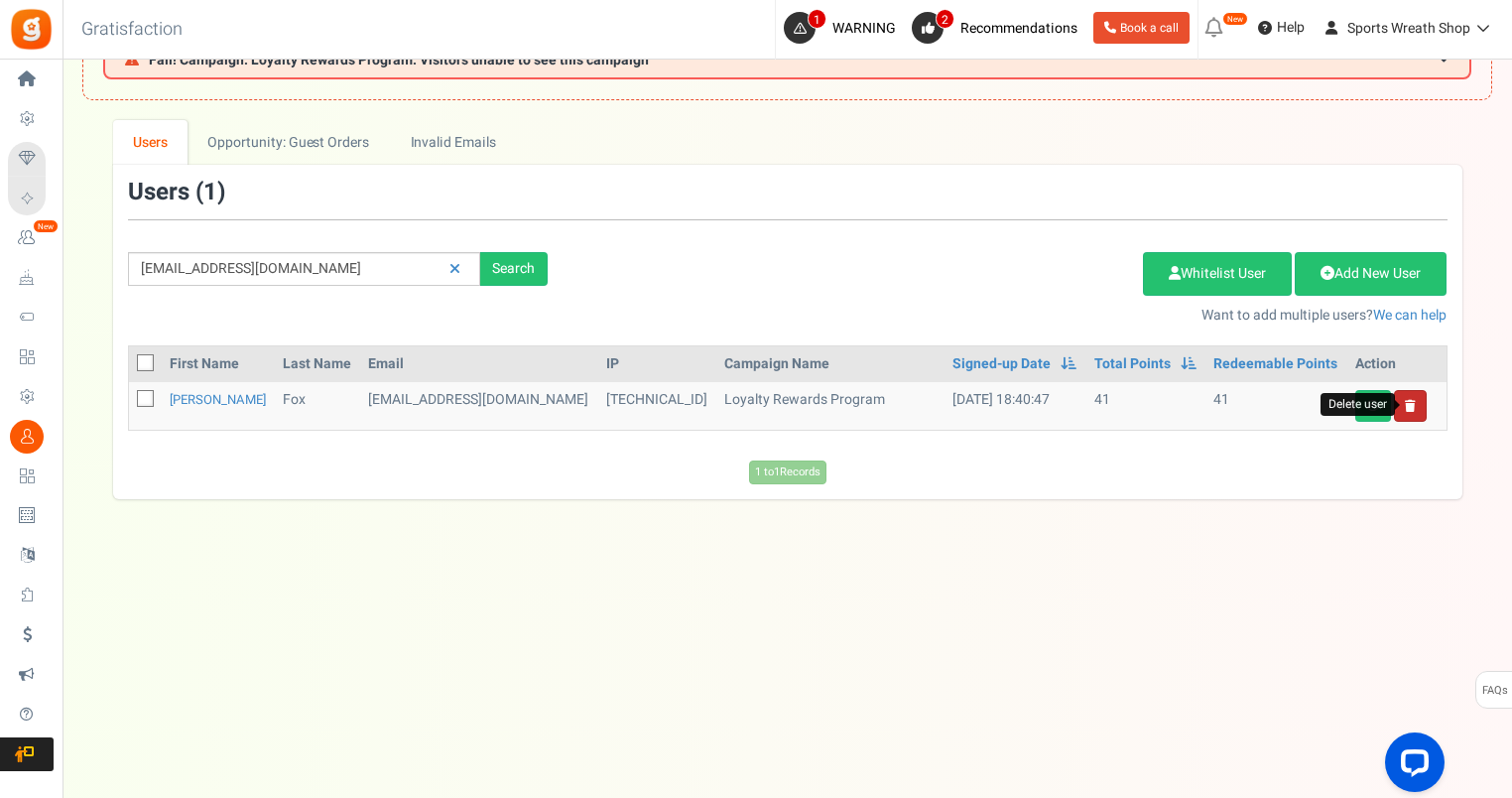 click at bounding box center [1410, 406] 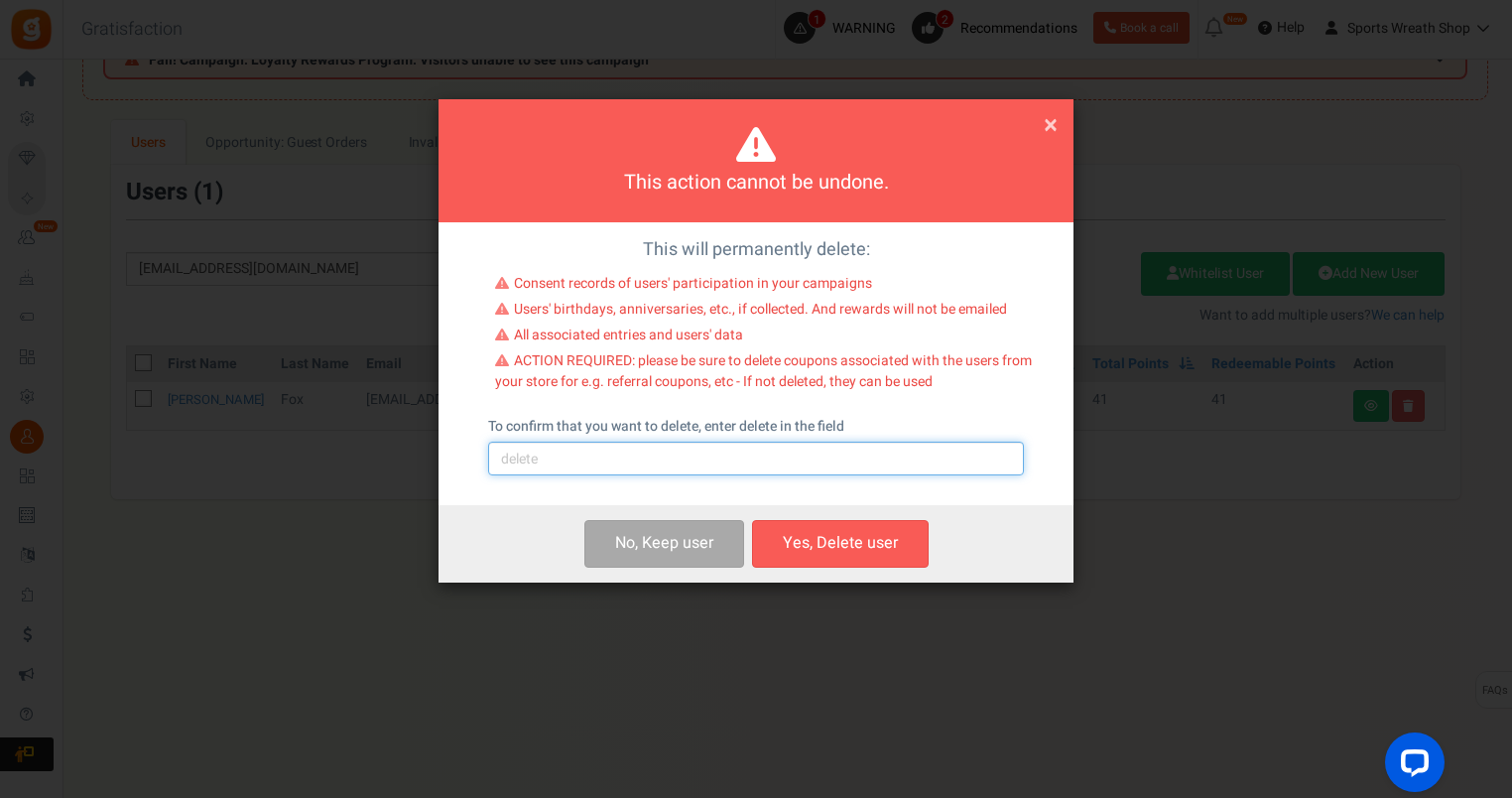 click at bounding box center [756, 459] 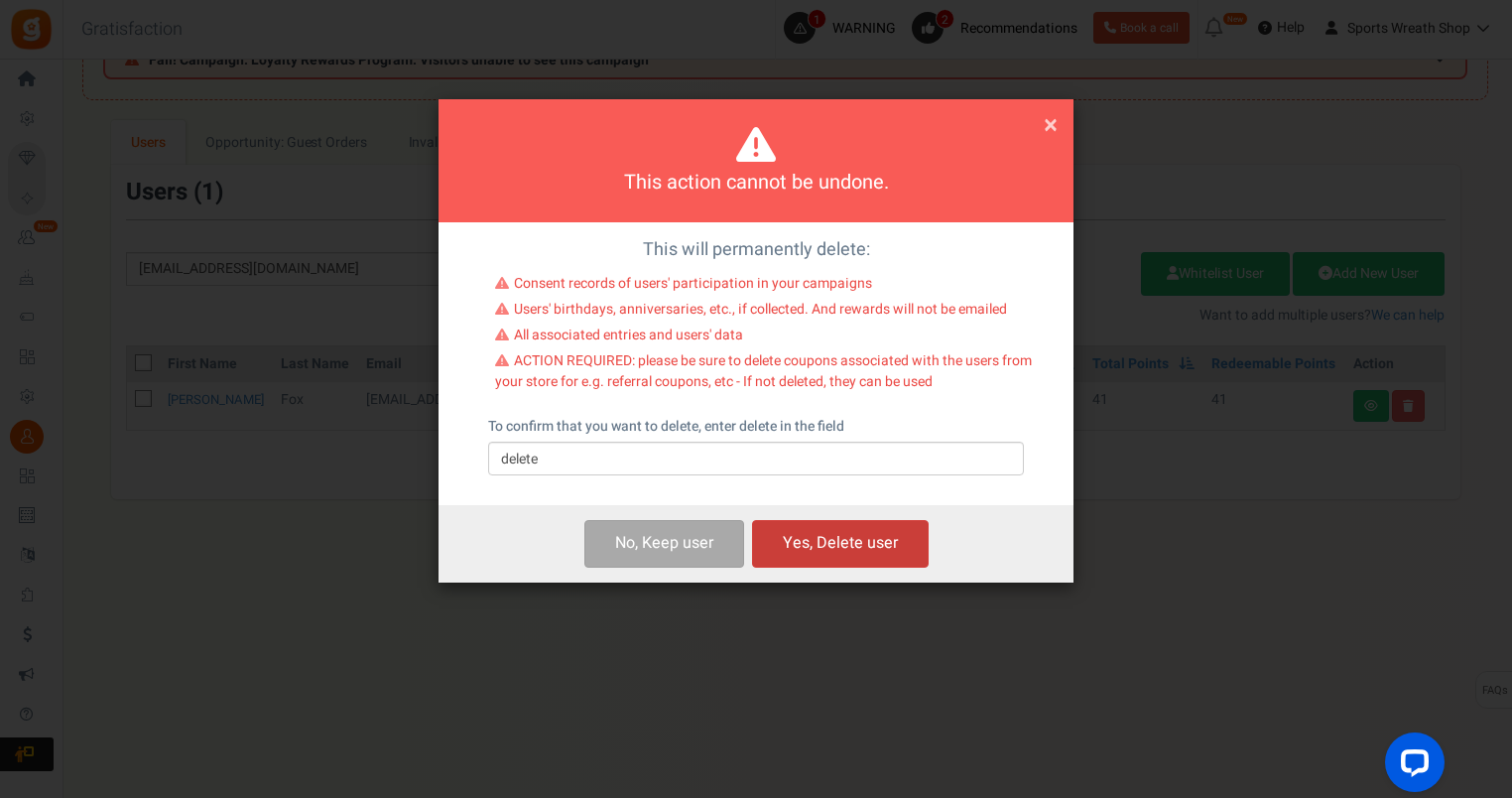click on "Yes, Delete user" at bounding box center [840, 543] 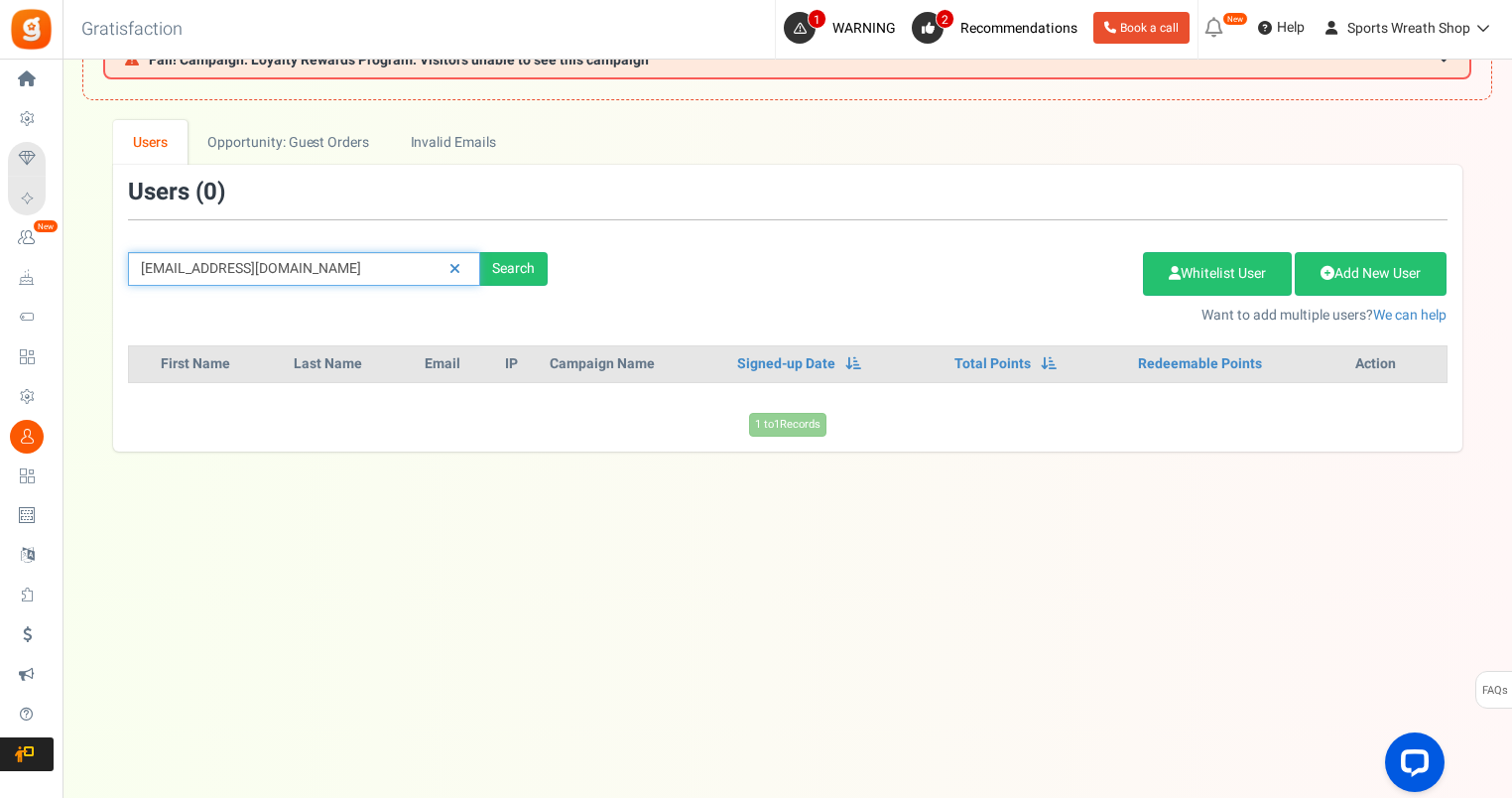 drag, startPoint x: 371, startPoint y: 261, endPoint x: -4, endPoint y: 294, distance: 376.4492 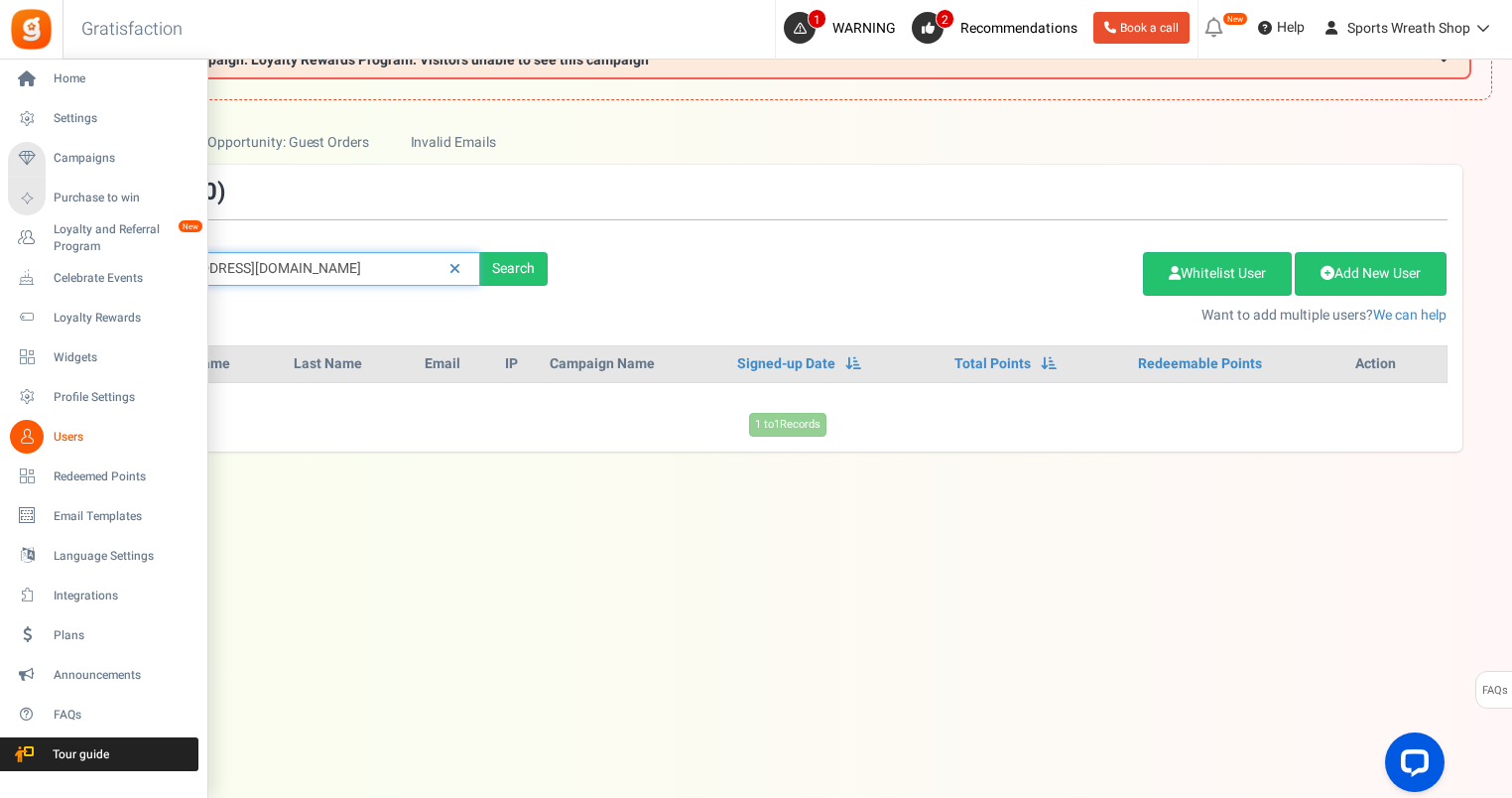 paste on "leejennie824" 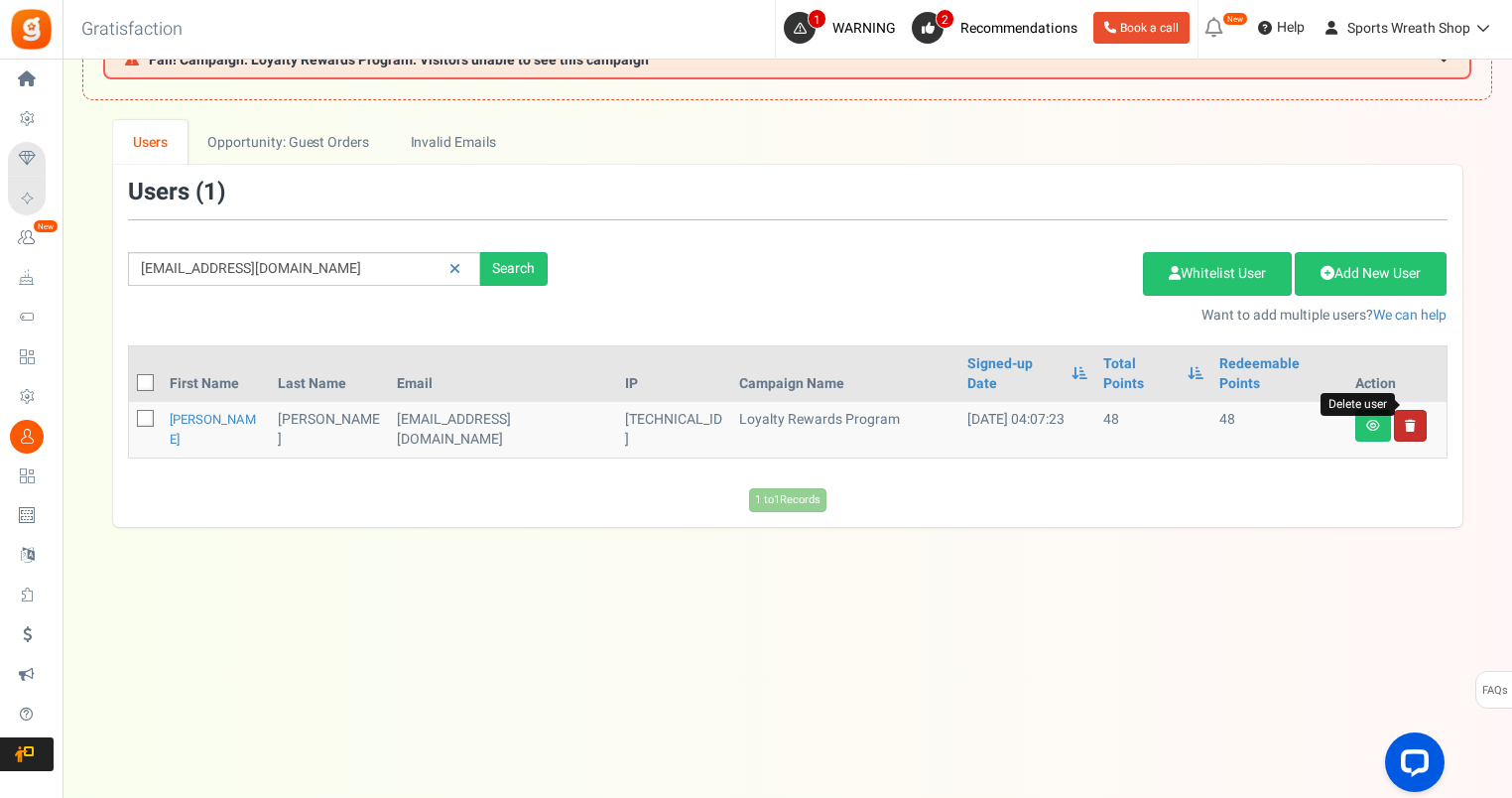 click at bounding box center (1410, 426) 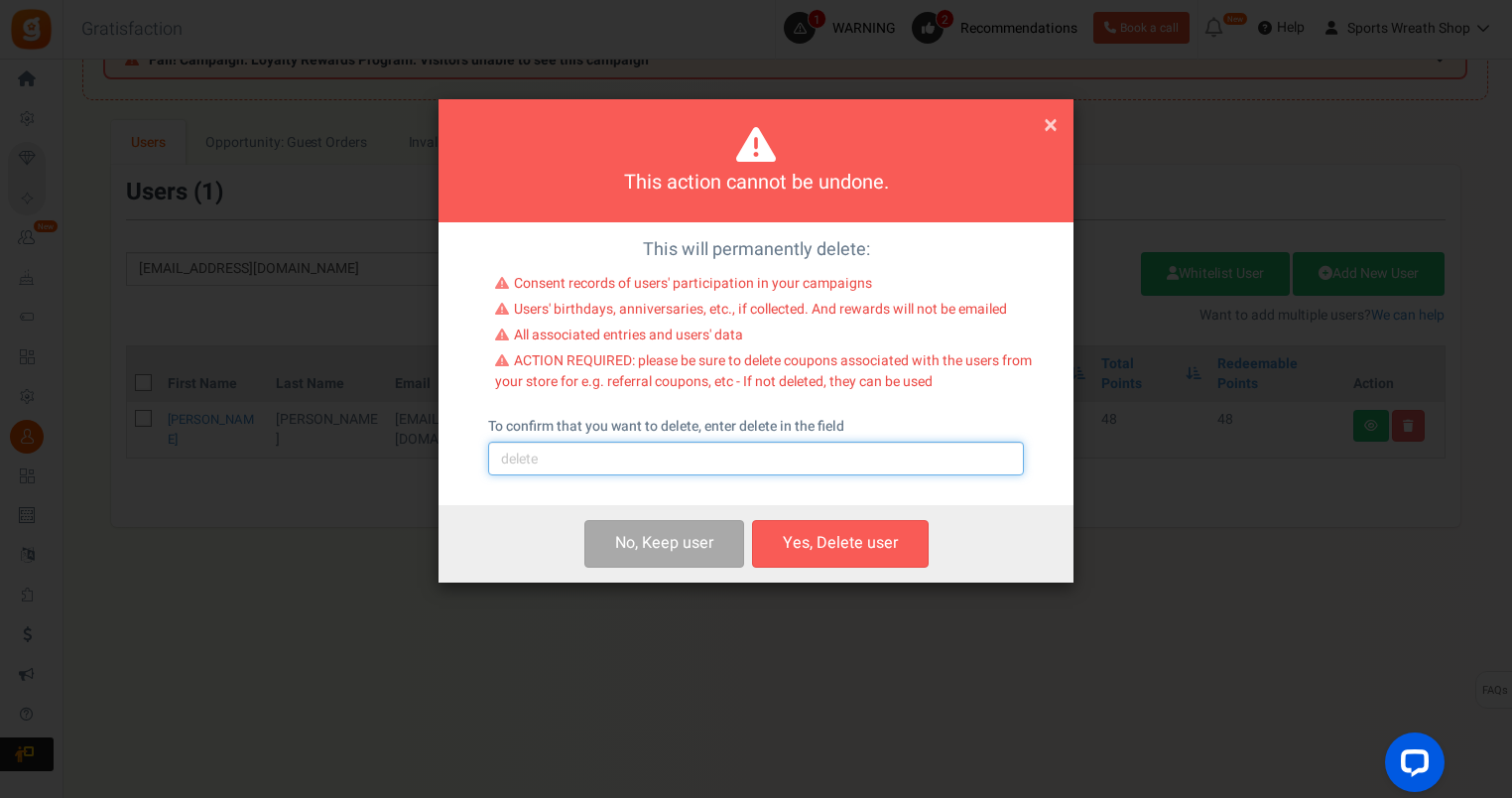 drag, startPoint x: 806, startPoint y: 469, endPoint x: 793, endPoint y: 468, distance: 13.038405 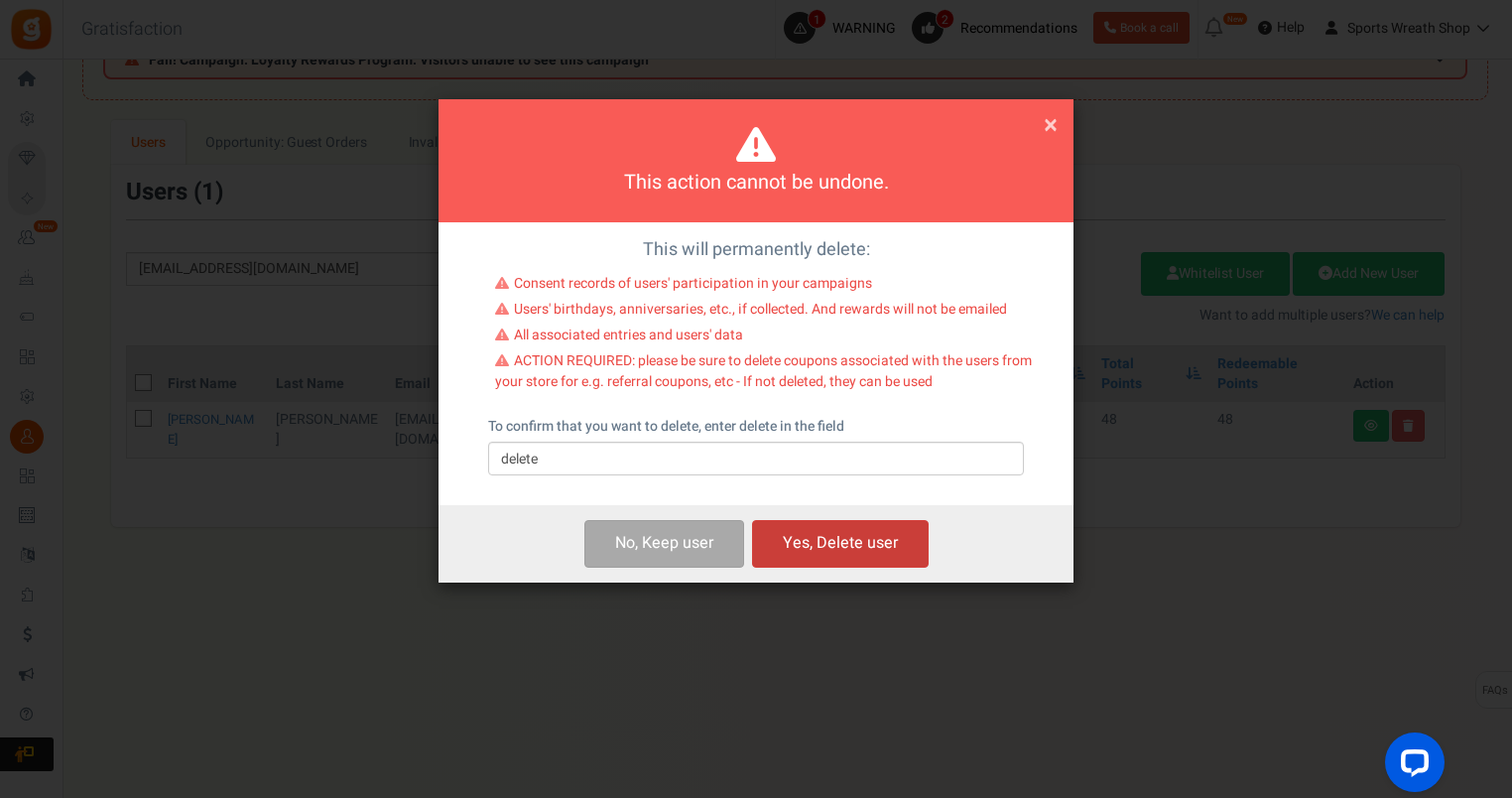 click on "Yes, Delete user" at bounding box center [840, 543] 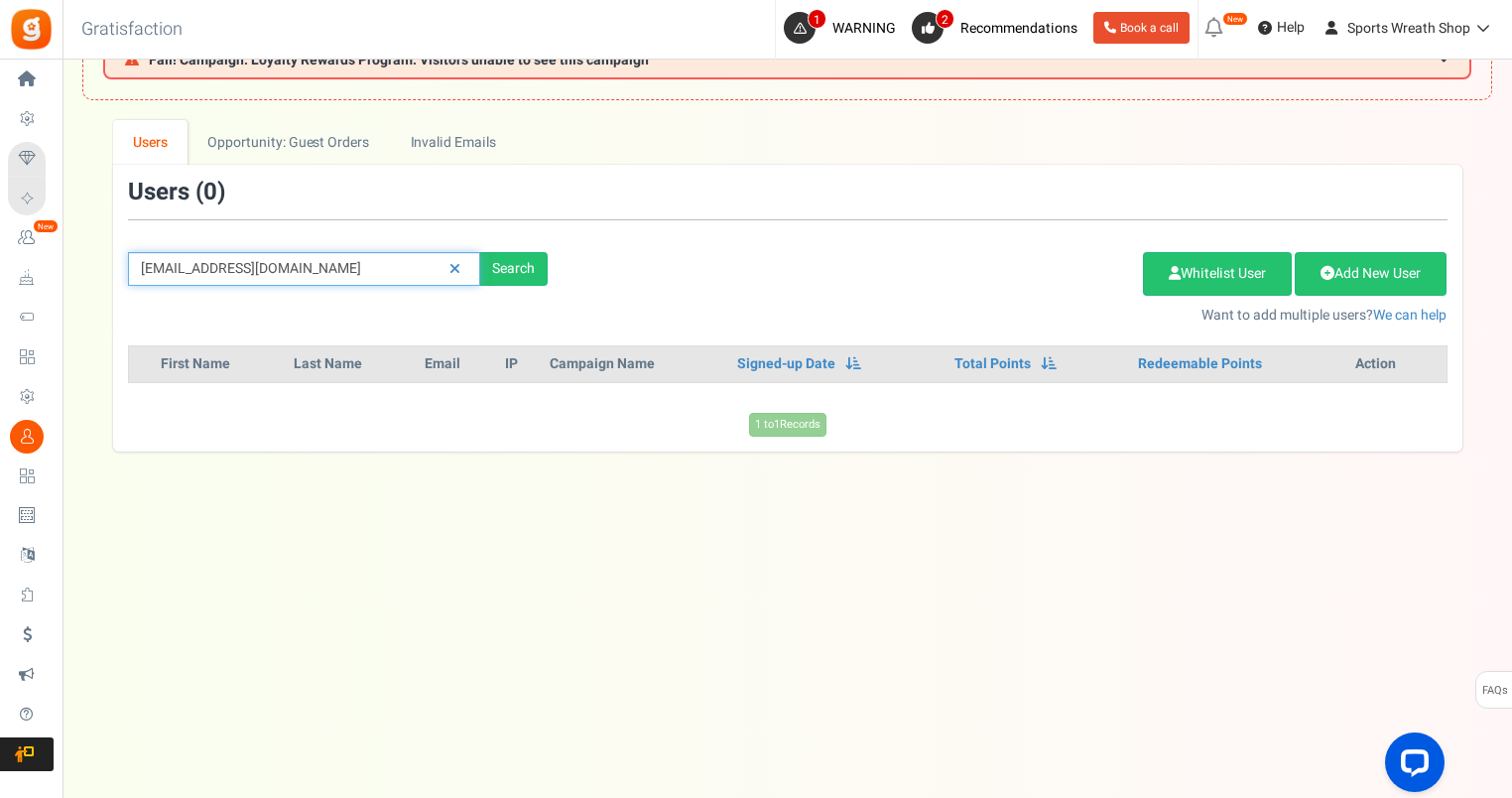 drag, startPoint x: 350, startPoint y: 258, endPoint x: 110, endPoint y: 241, distance: 240.60133 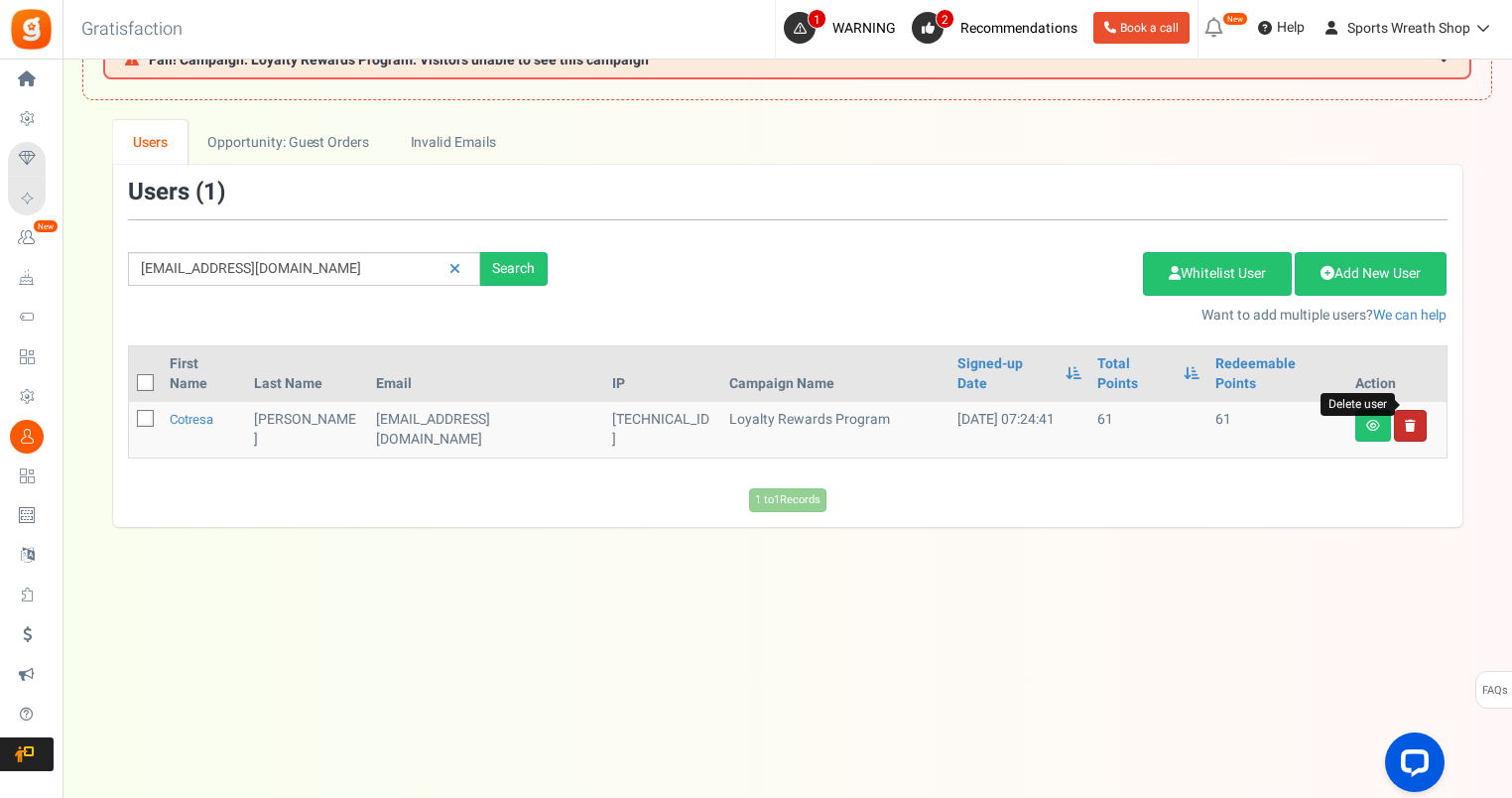 click at bounding box center [1410, 426] 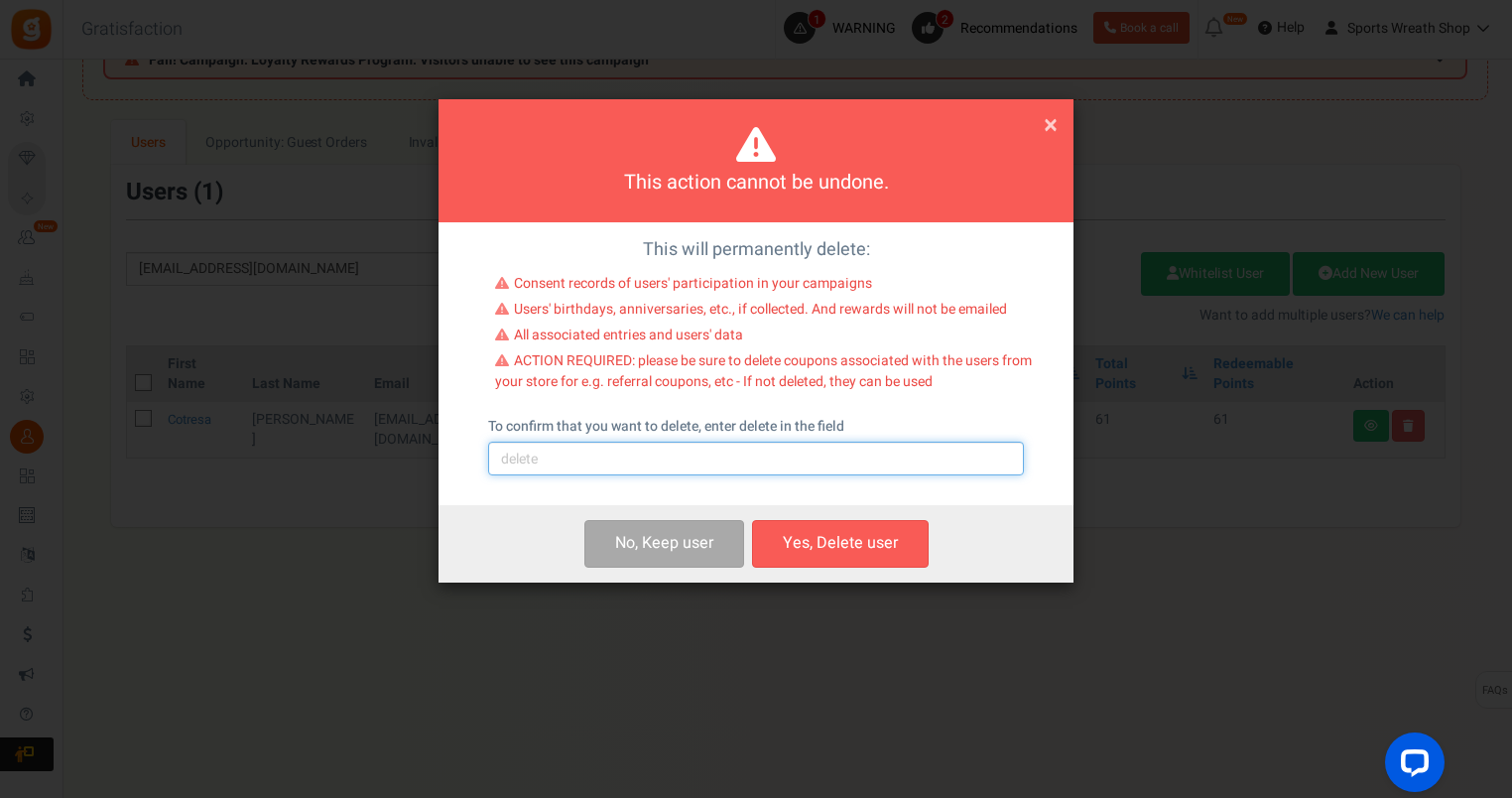 click at bounding box center (756, 459) 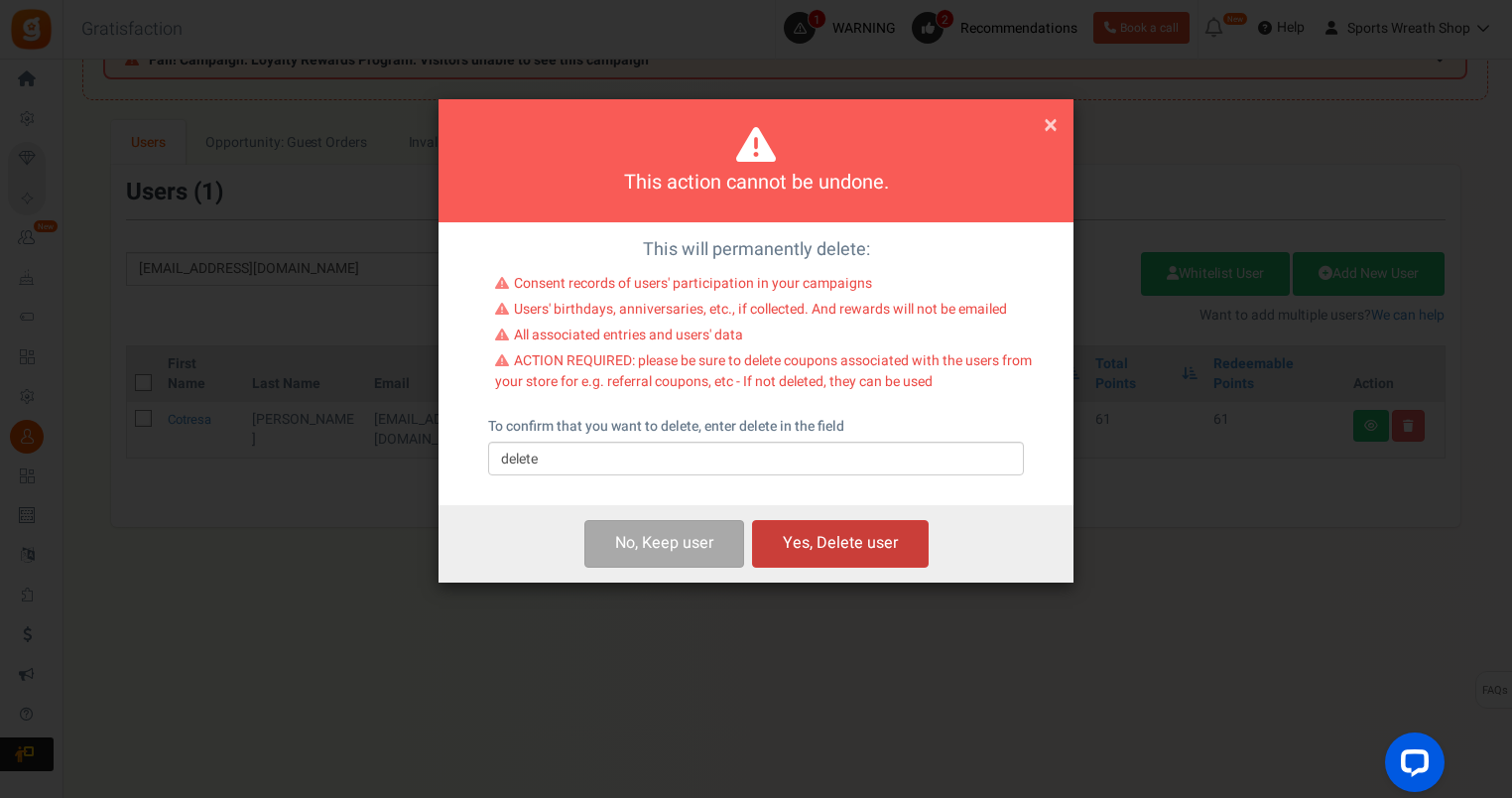 click on "Yes, Delete user" at bounding box center [840, 543] 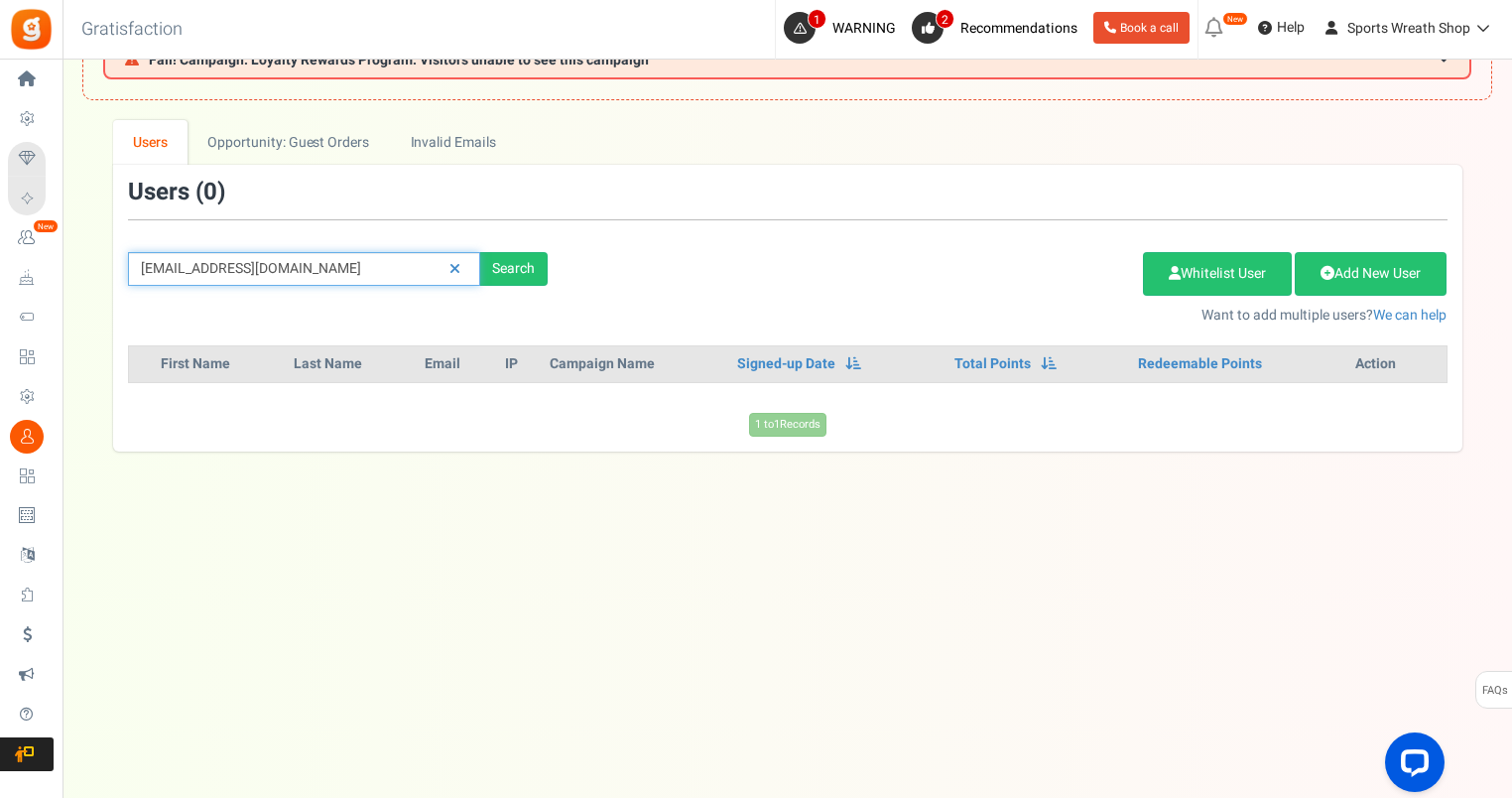 drag, startPoint x: 338, startPoint y: 273, endPoint x: 76, endPoint y: 257, distance: 262.4881 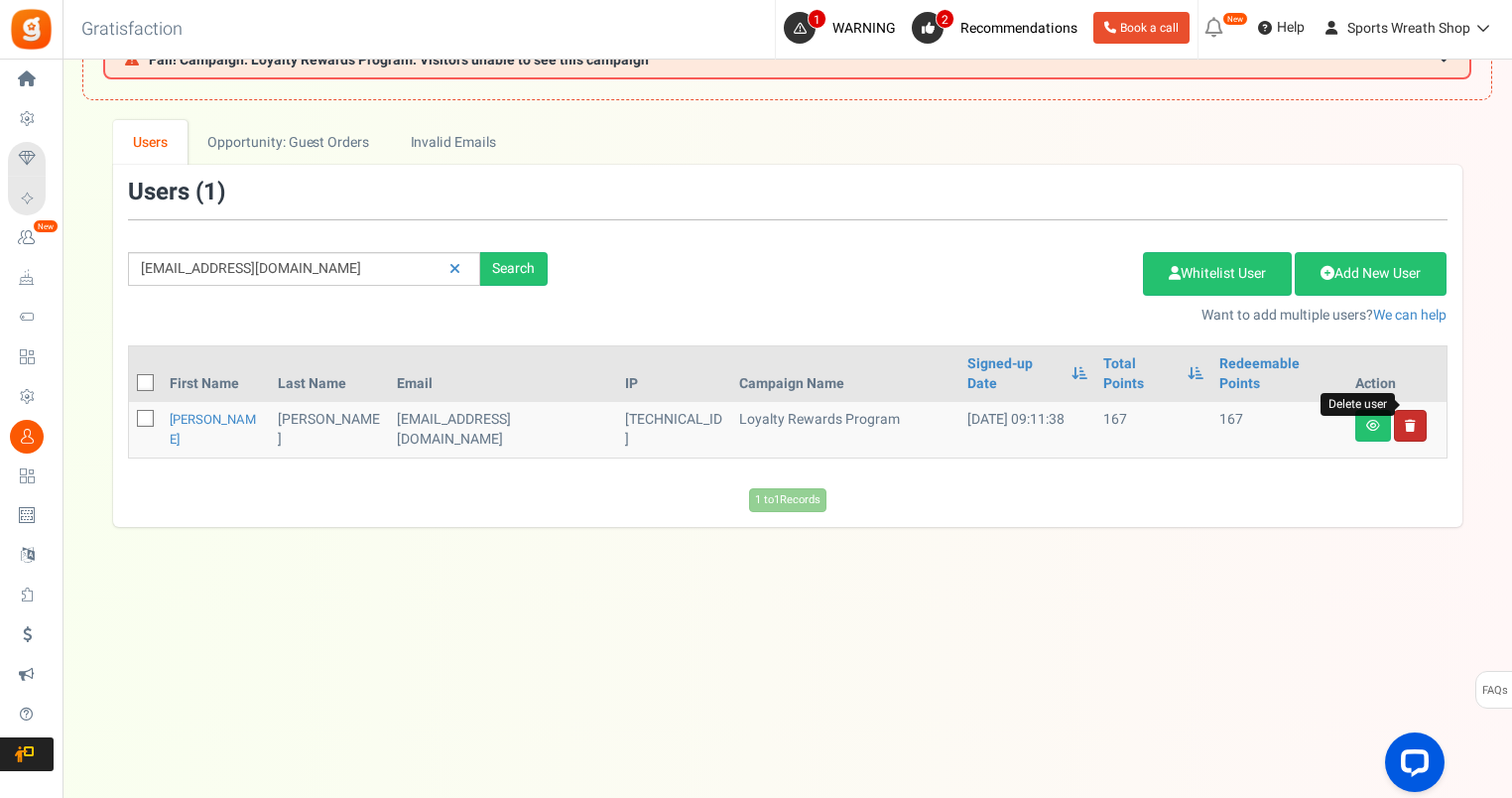 click at bounding box center [1410, 426] 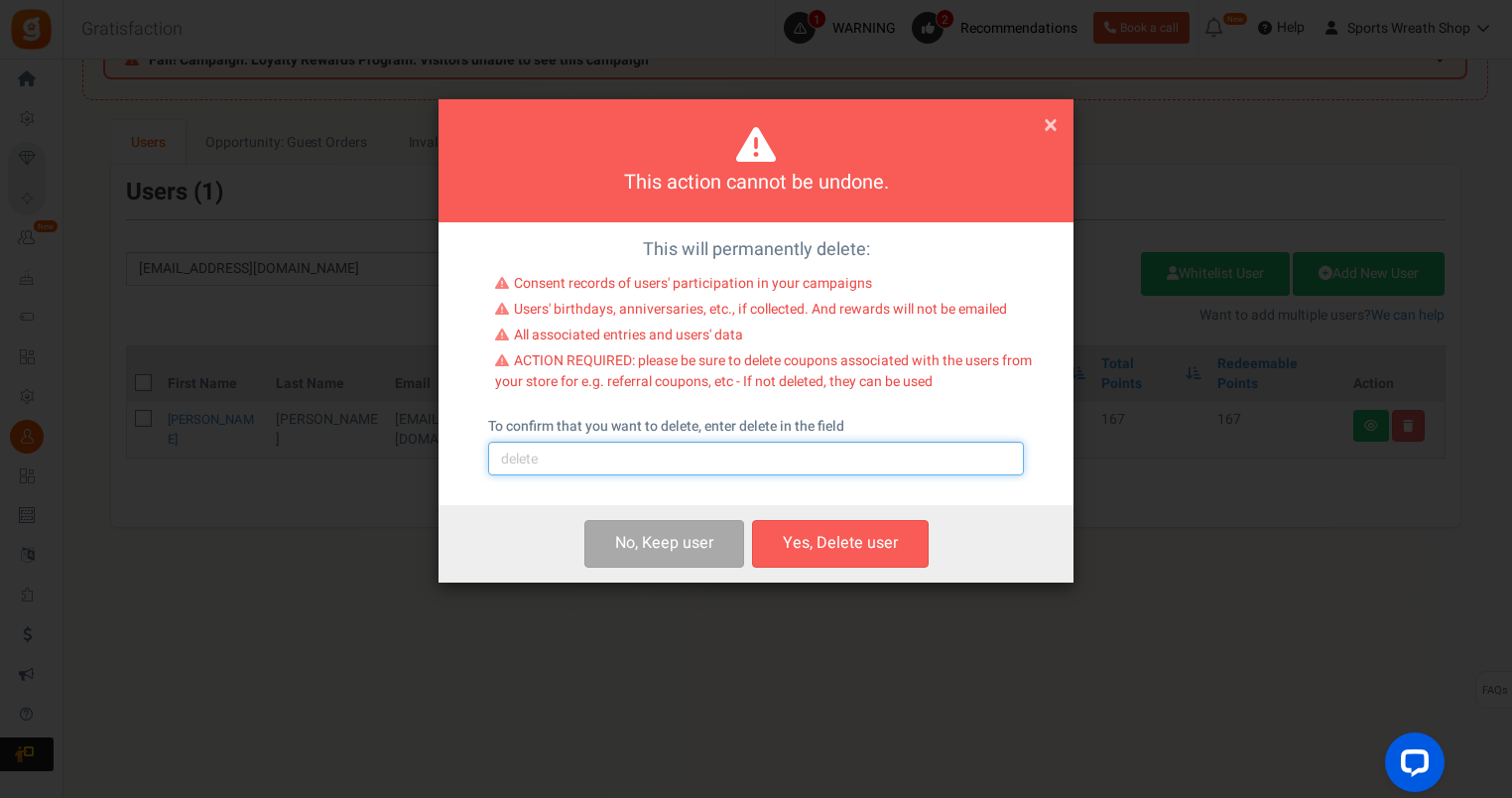 click at bounding box center [756, 459] 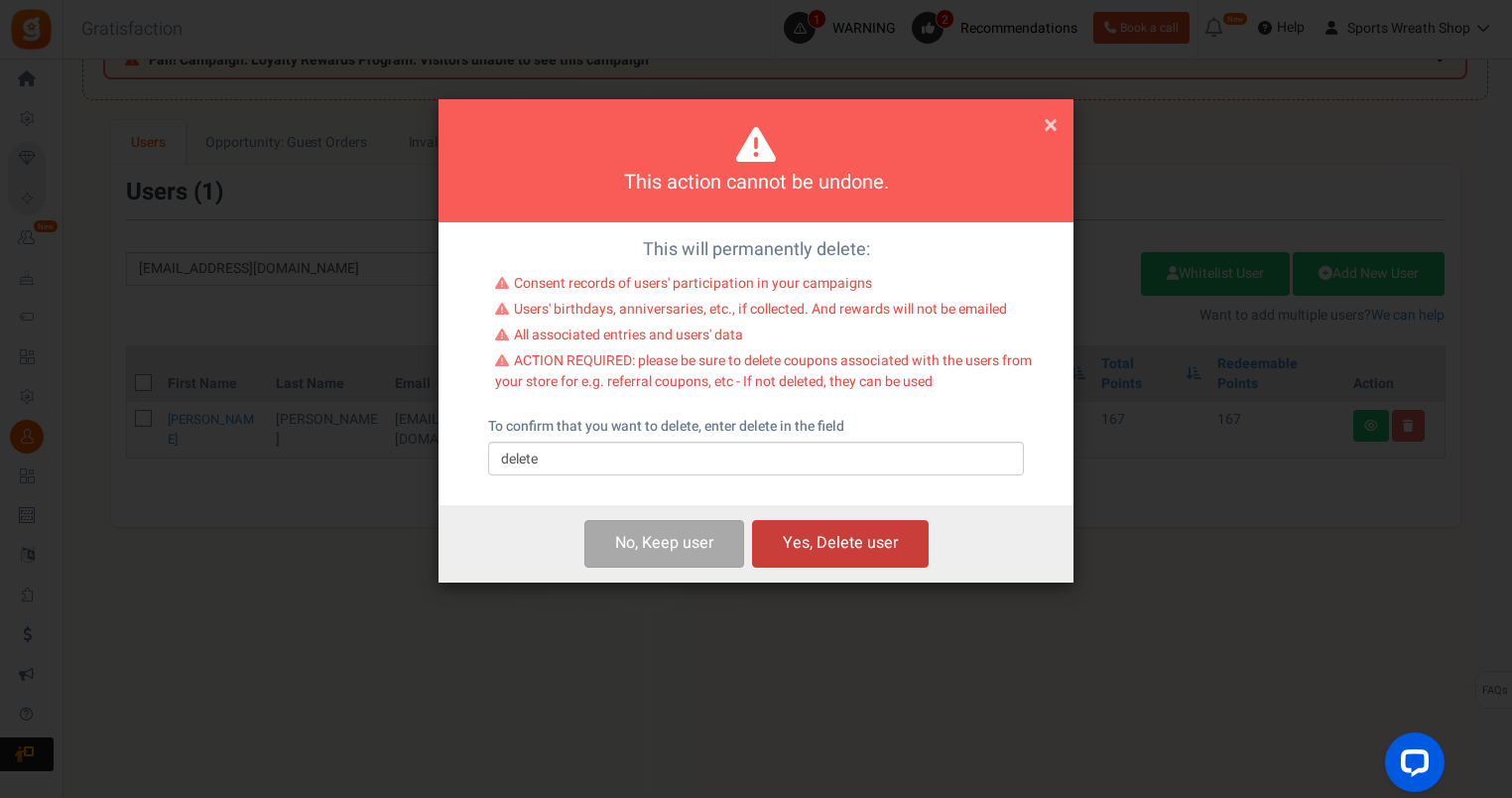 click on "Yes, Delete user" at bounding box center (840, 543) 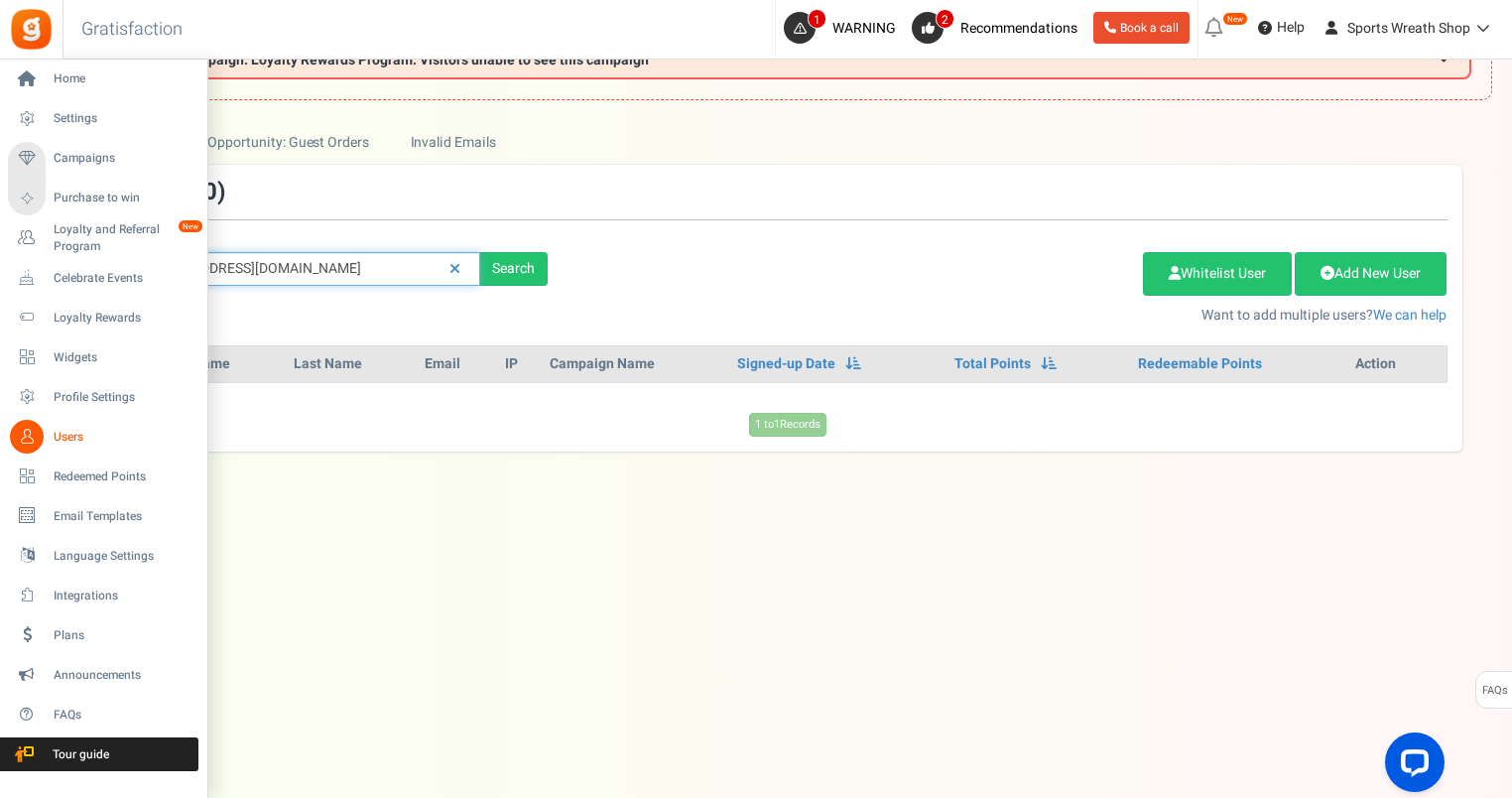 drag, startPoint x: 282, startPoint y: 264, endPoint x: 56, endPoint y: 271, distance: 226.10838 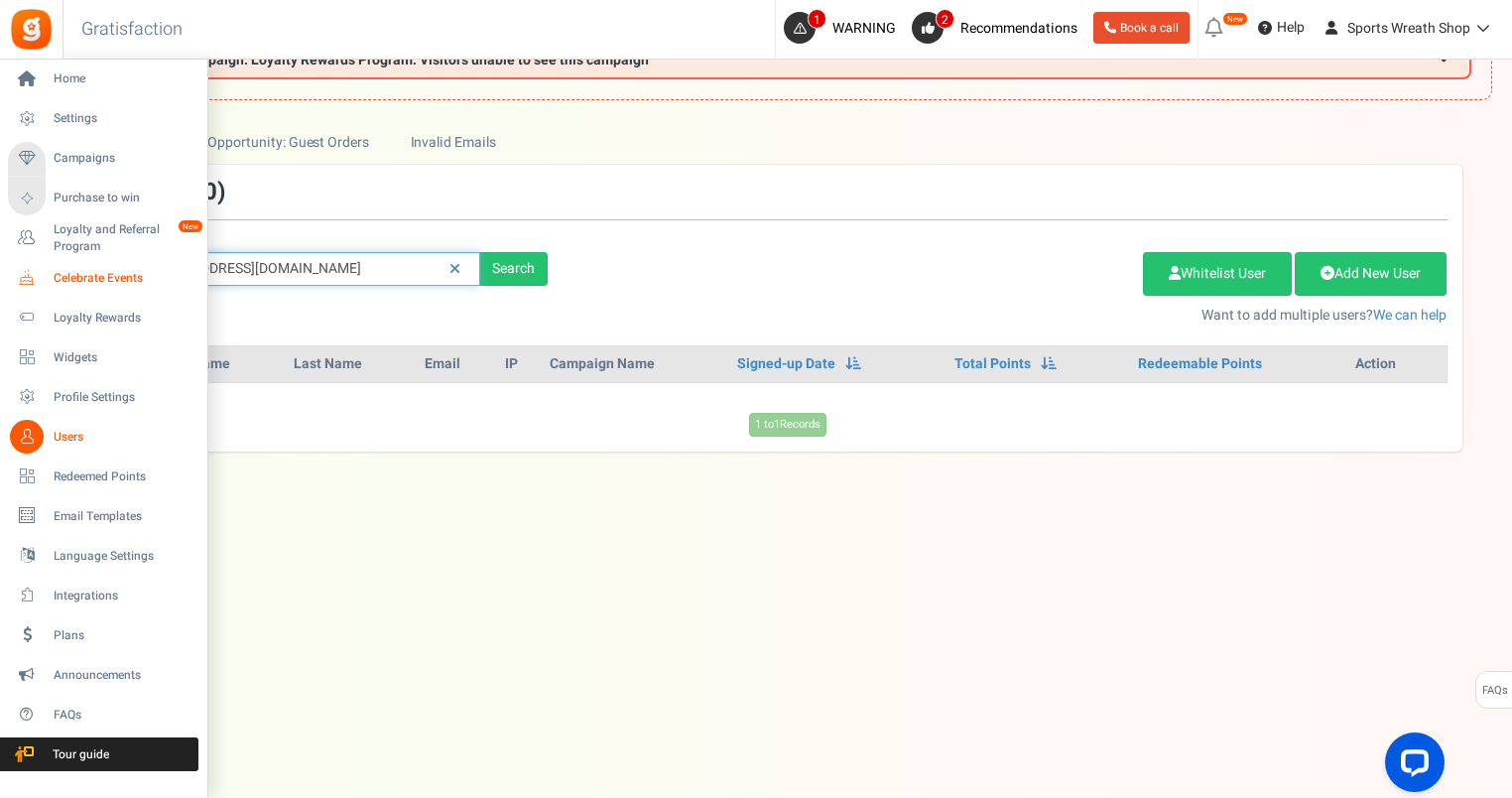 paste on "[EMAIL_ADDRESS][DOMAIN_NAME]" 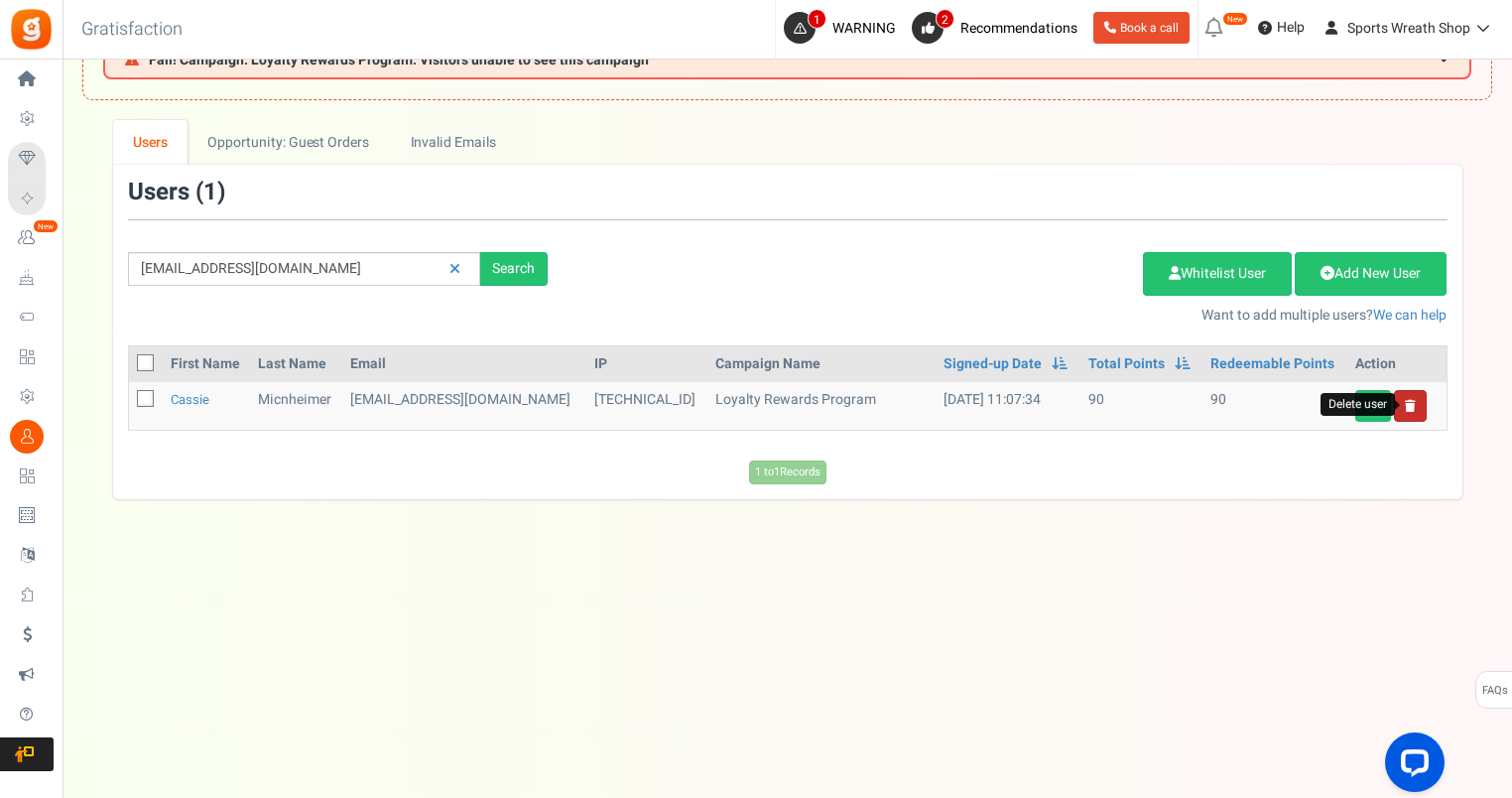 click at bounding box center (1410, 406) 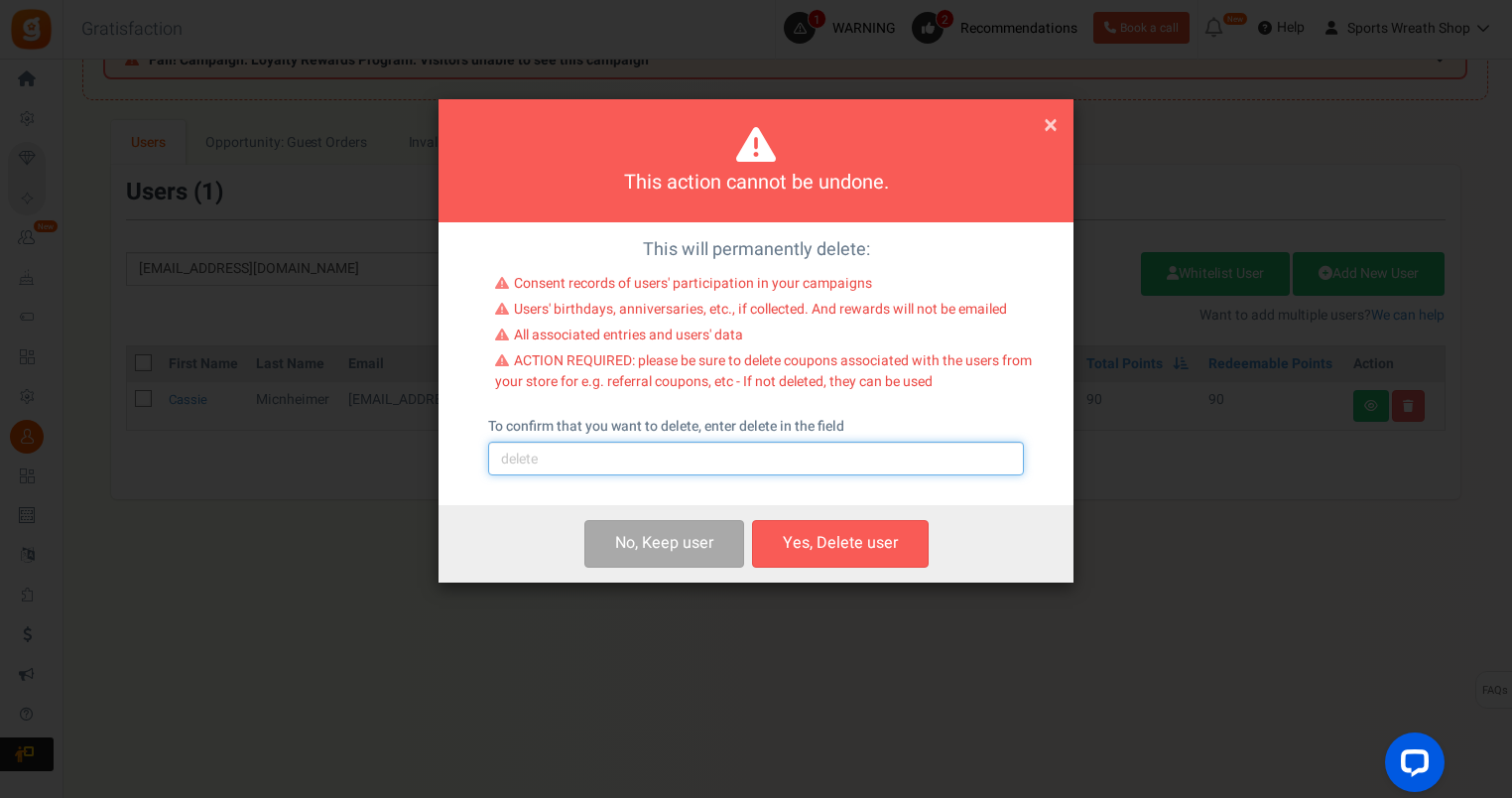 click at bounding box center [756, 459] 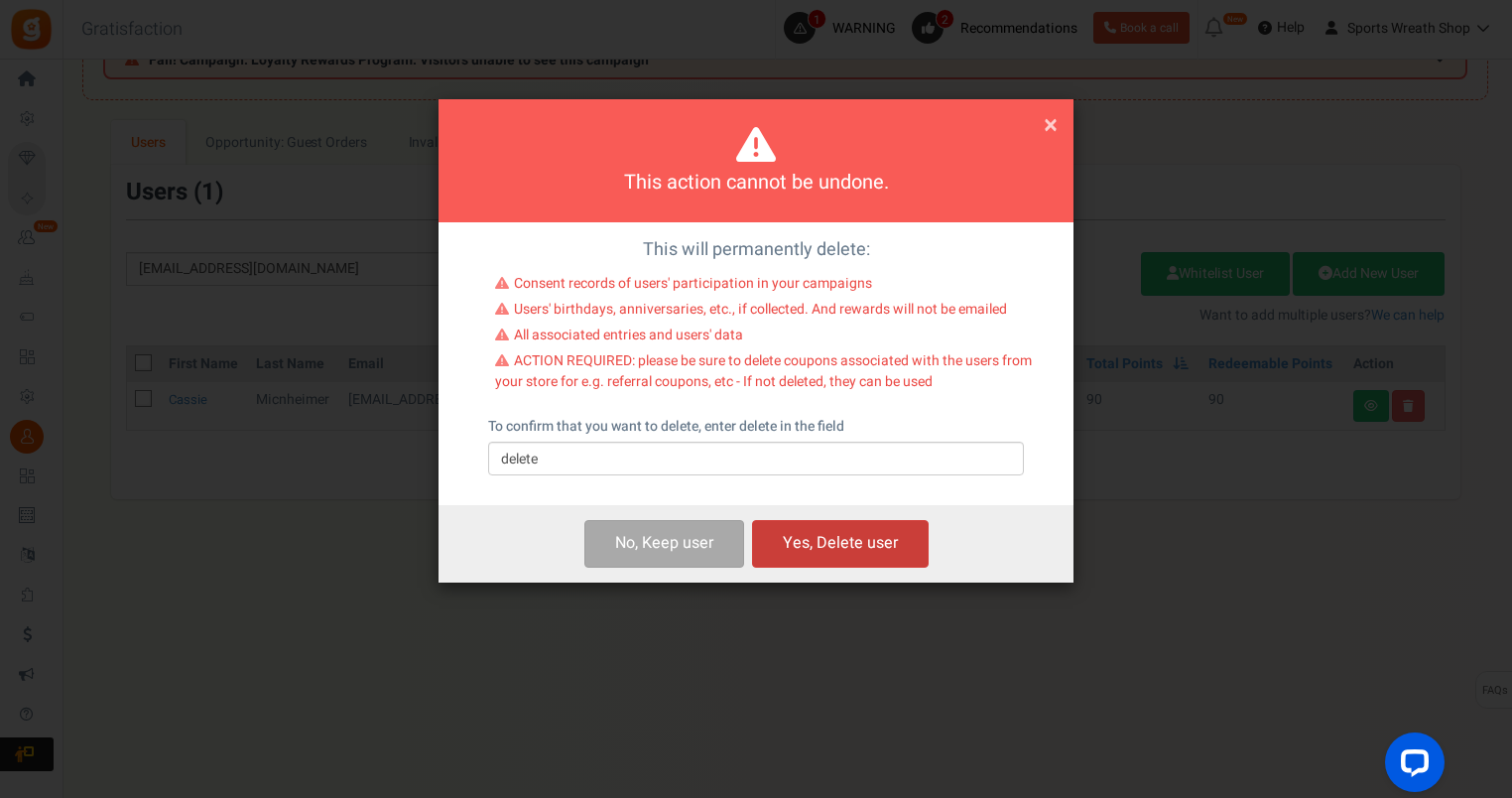 click on "Yes, Delete user" at bounding box center [840, 543] 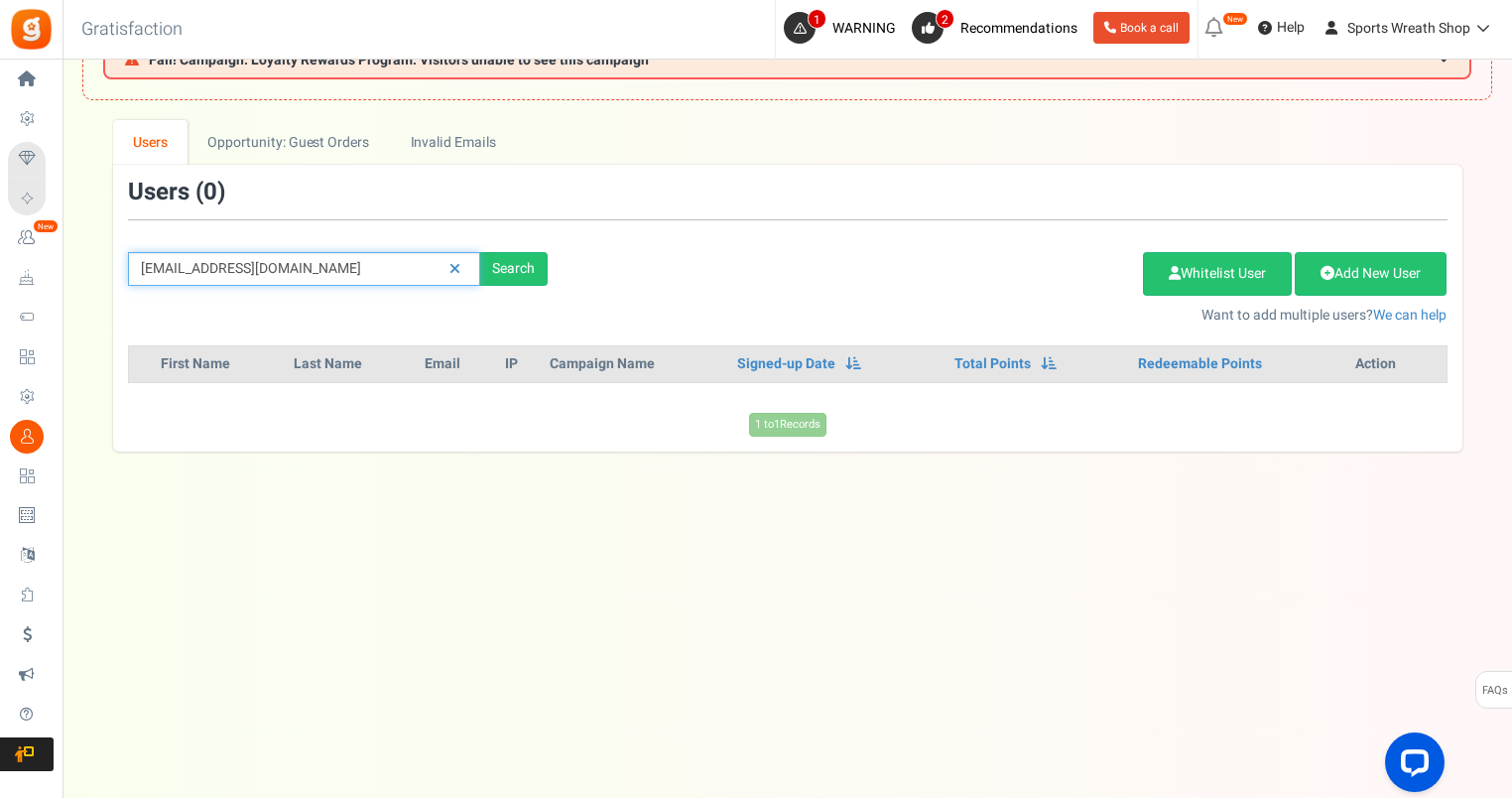 drag, startPoint x: 332, startPoint y: 270, endPoint x: 89, endPoint y: 279, distance: 243.16661 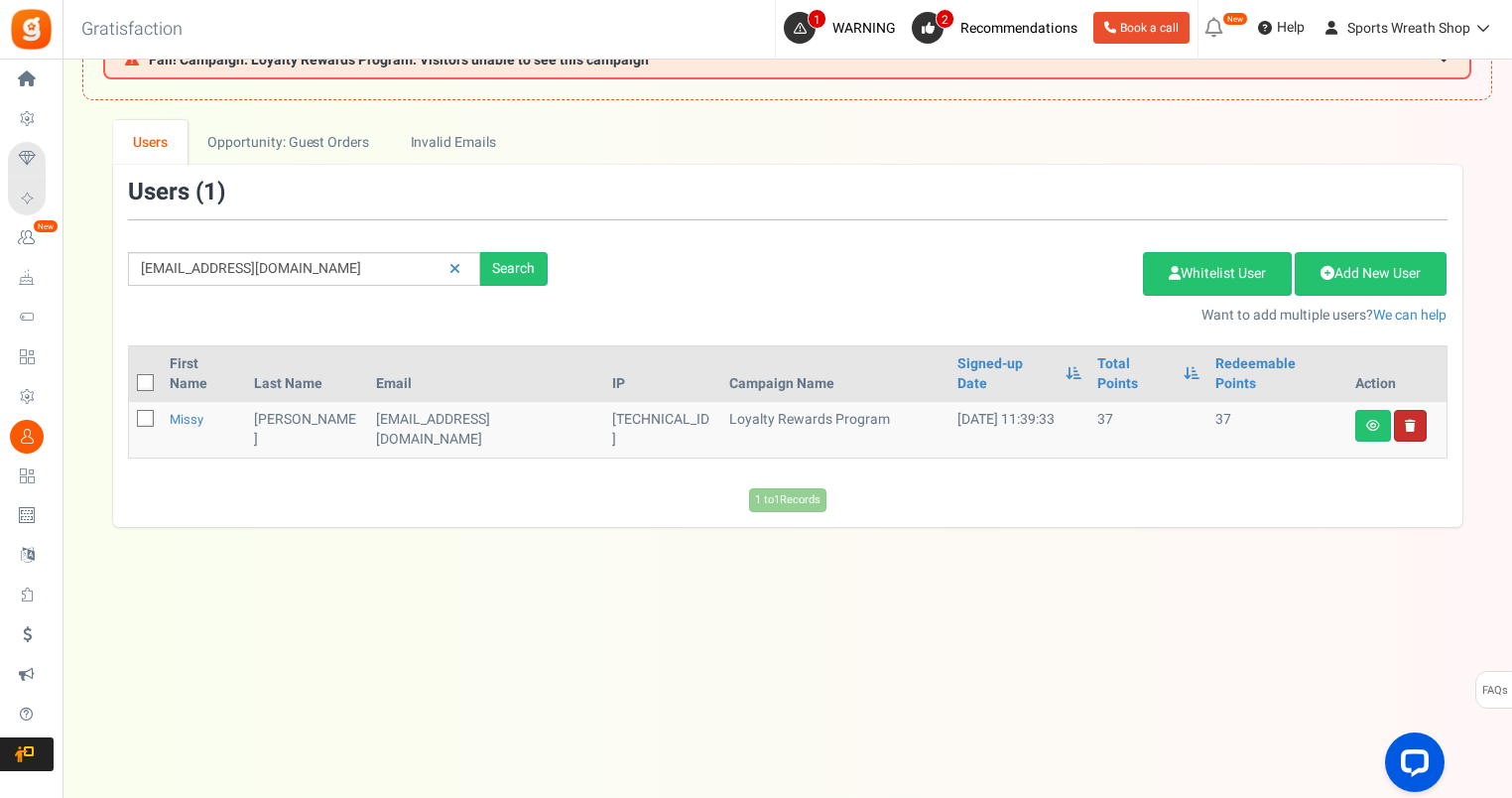 click at bounding box center [1410, 426] 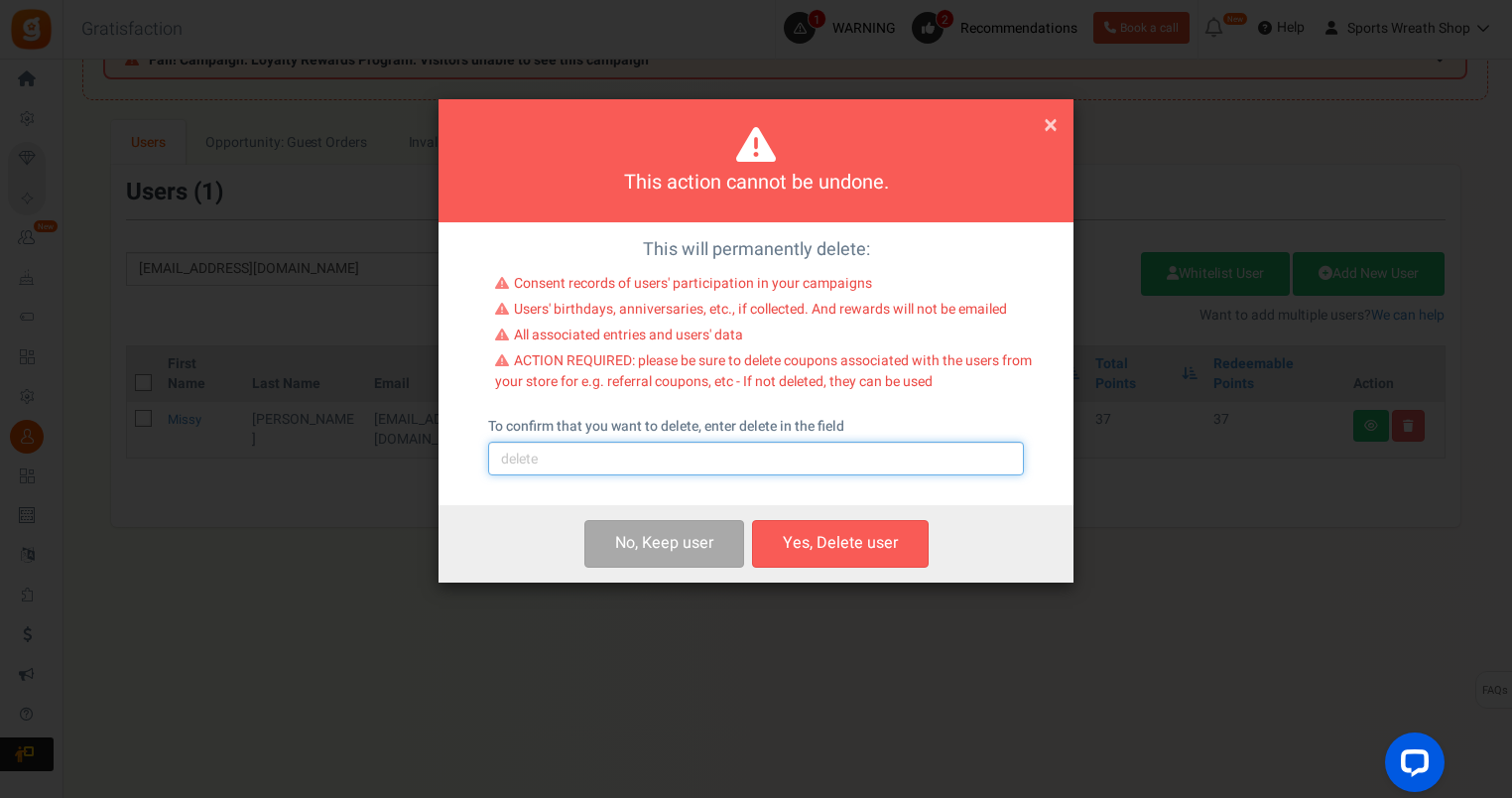 drag, startPoint x: 917, startPoint y: 465, endPoint x: 887, endPoint y: 500, distance: 46.0977 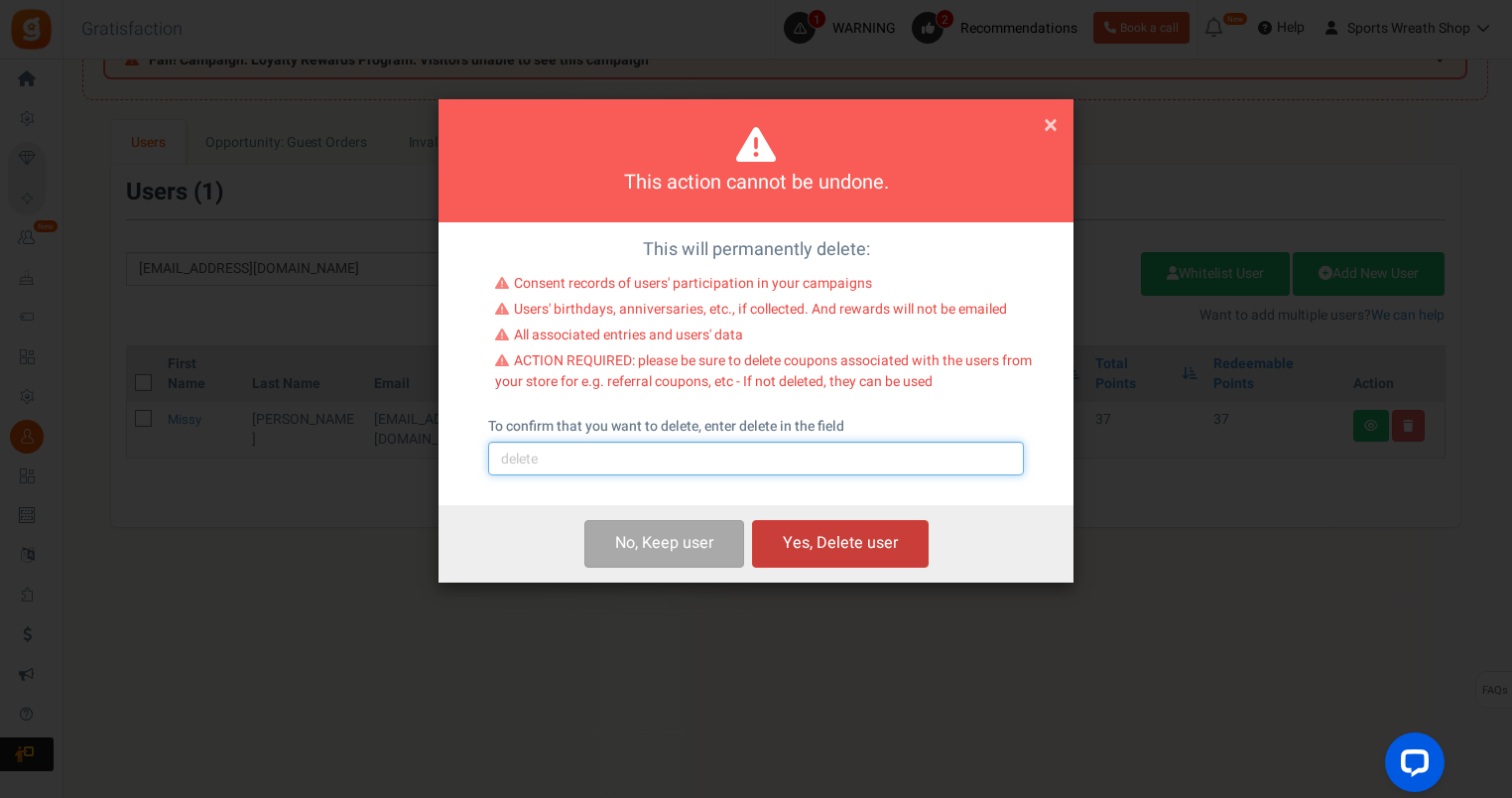 type on "delete" 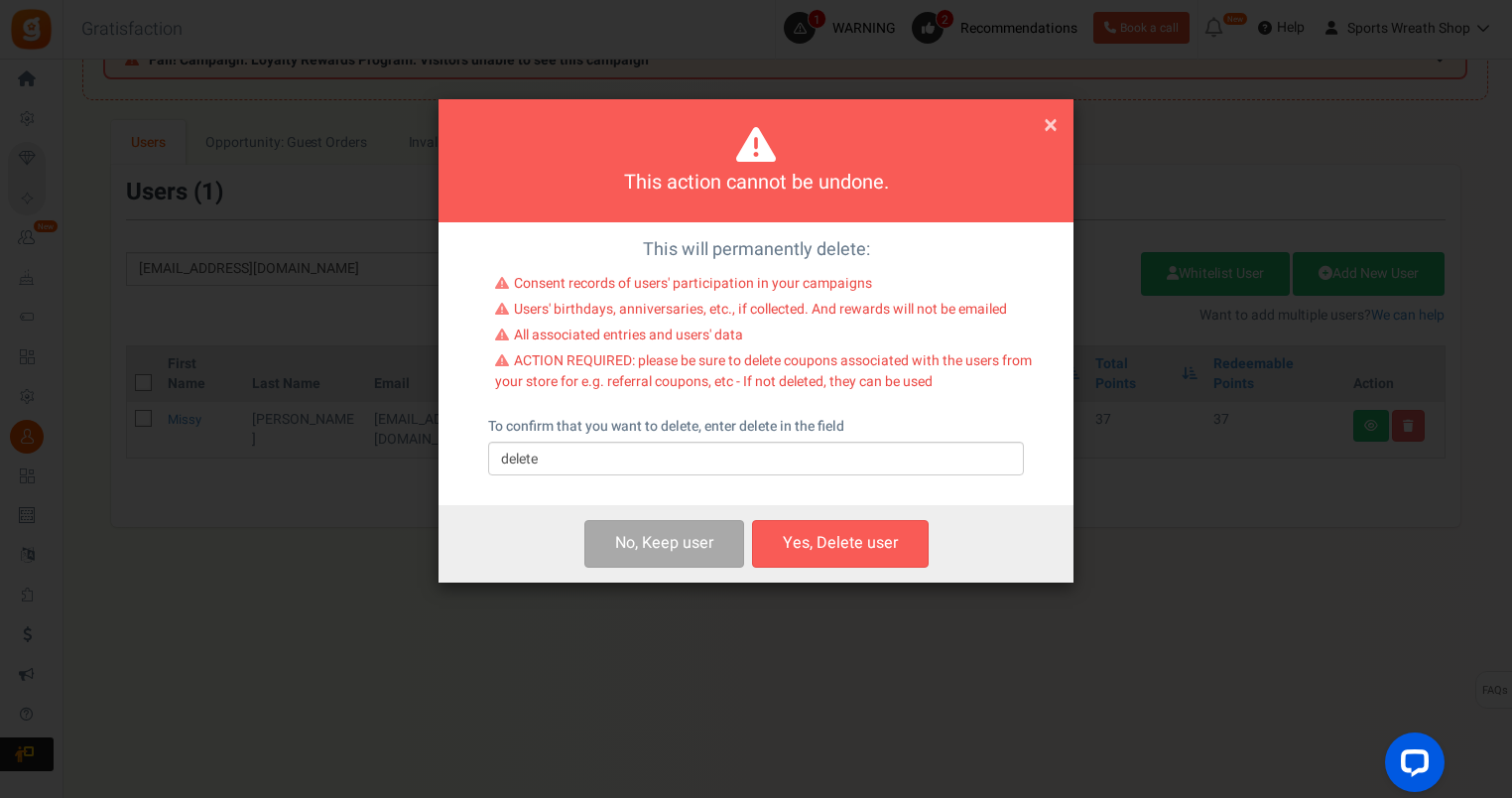click on "Yes, Delete user" at bounding box center (840, 543) 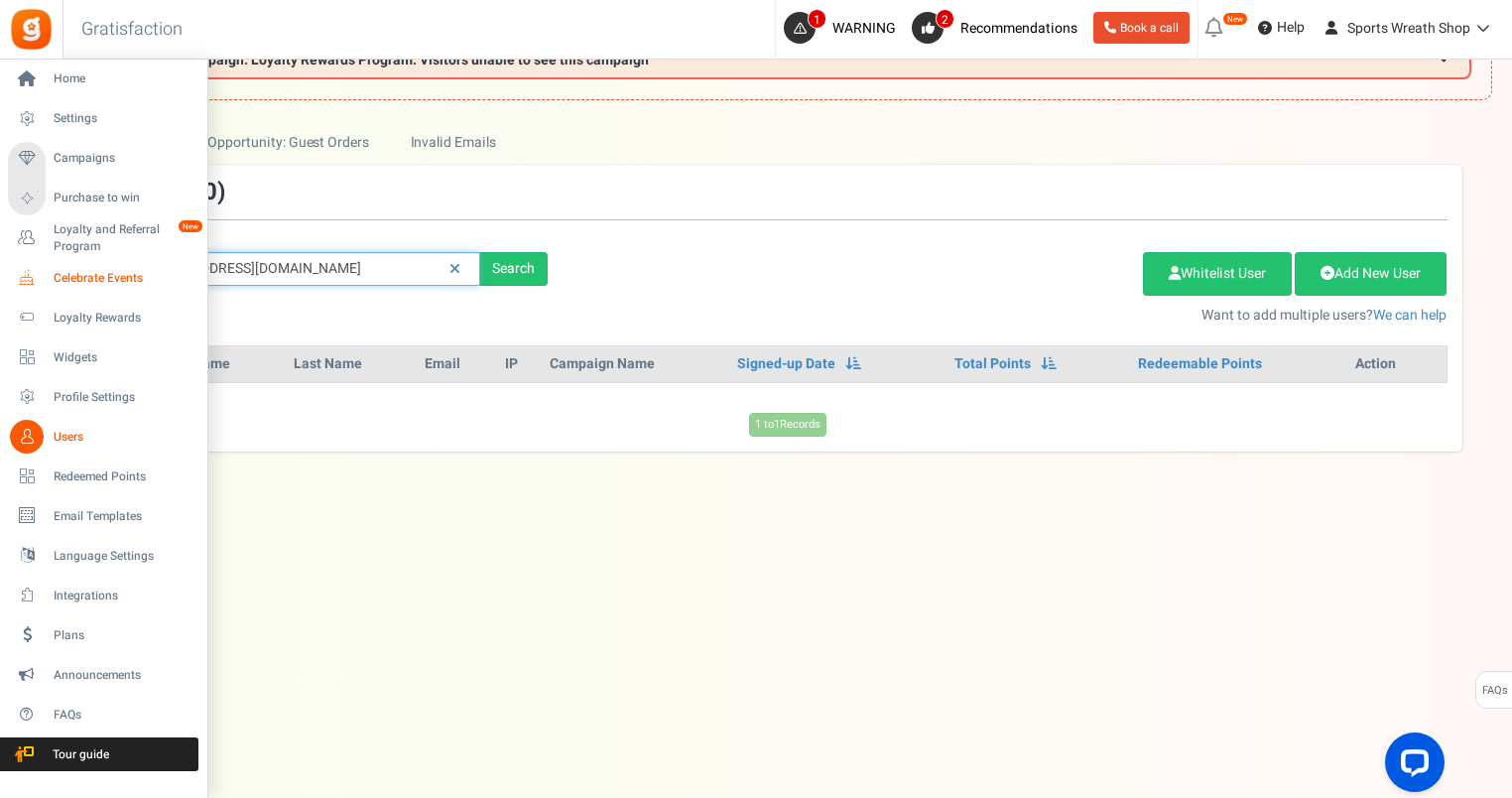 drag, startPoint x: 373, startPoint y: 266, endPoint x: 30, endPoint y: 273, distance: 343.0714 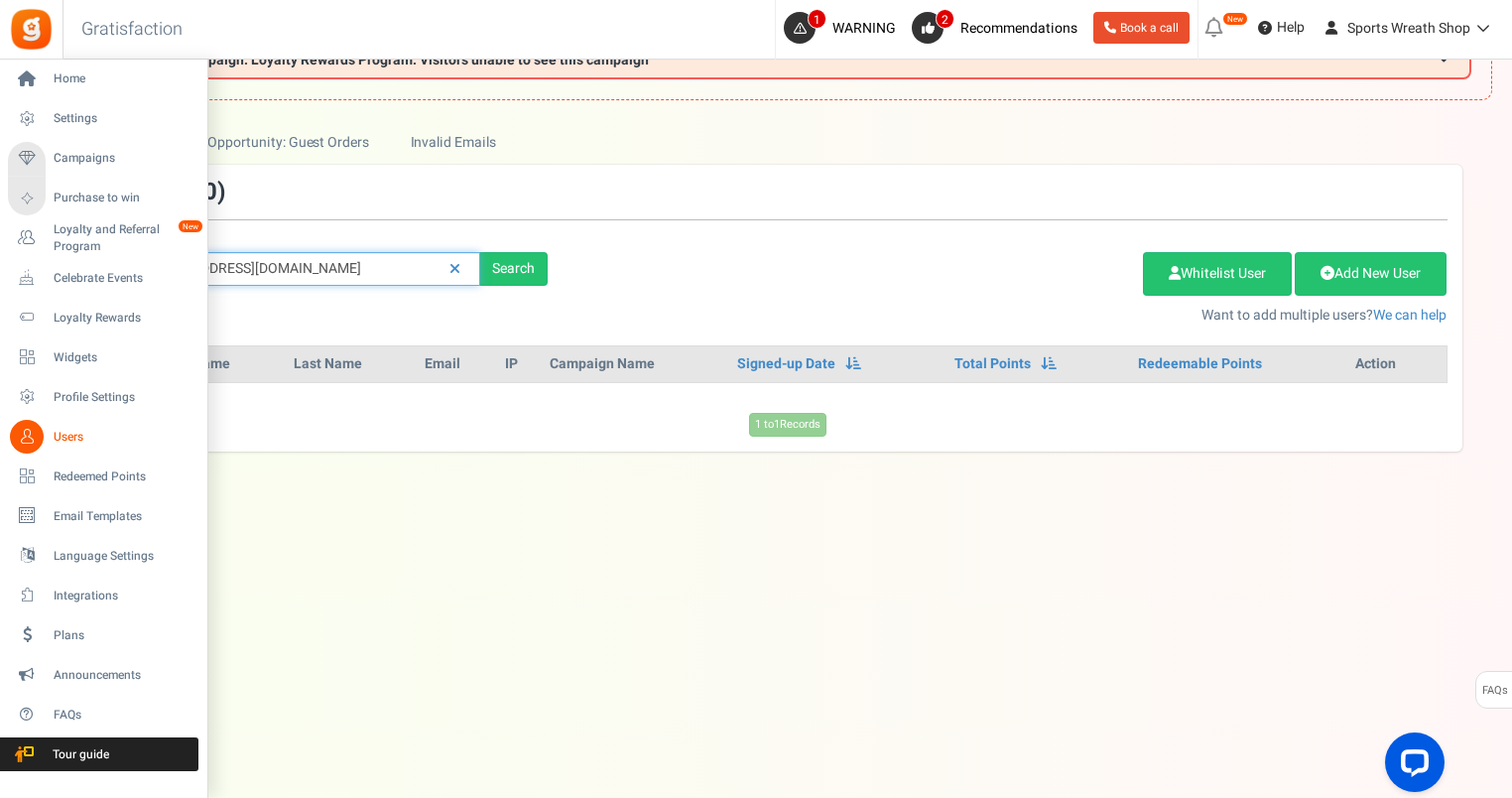paste on "[EMAIL_ADDRESS]" 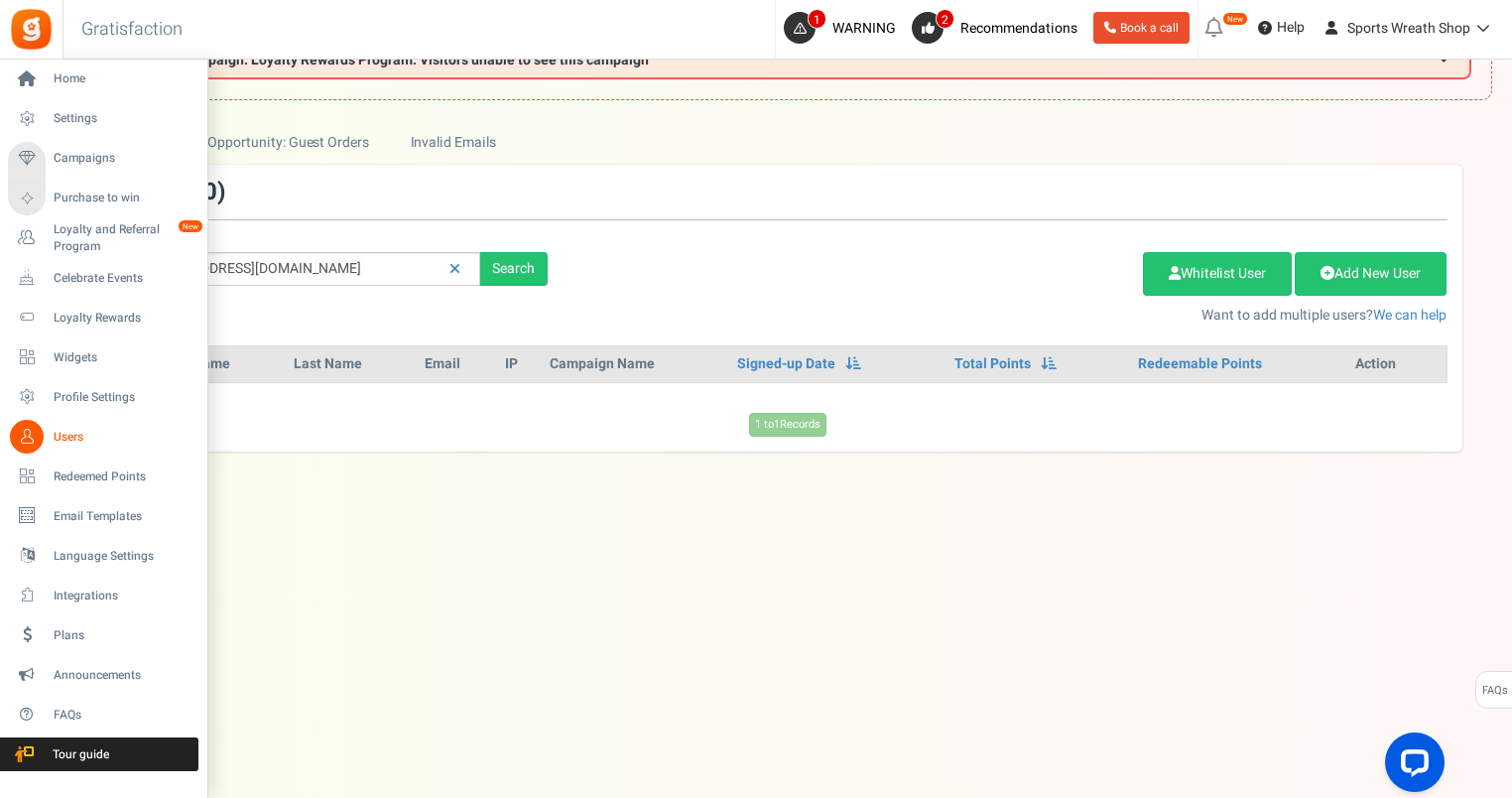click on "Celebrate Events" at bounding box center (103, 278) 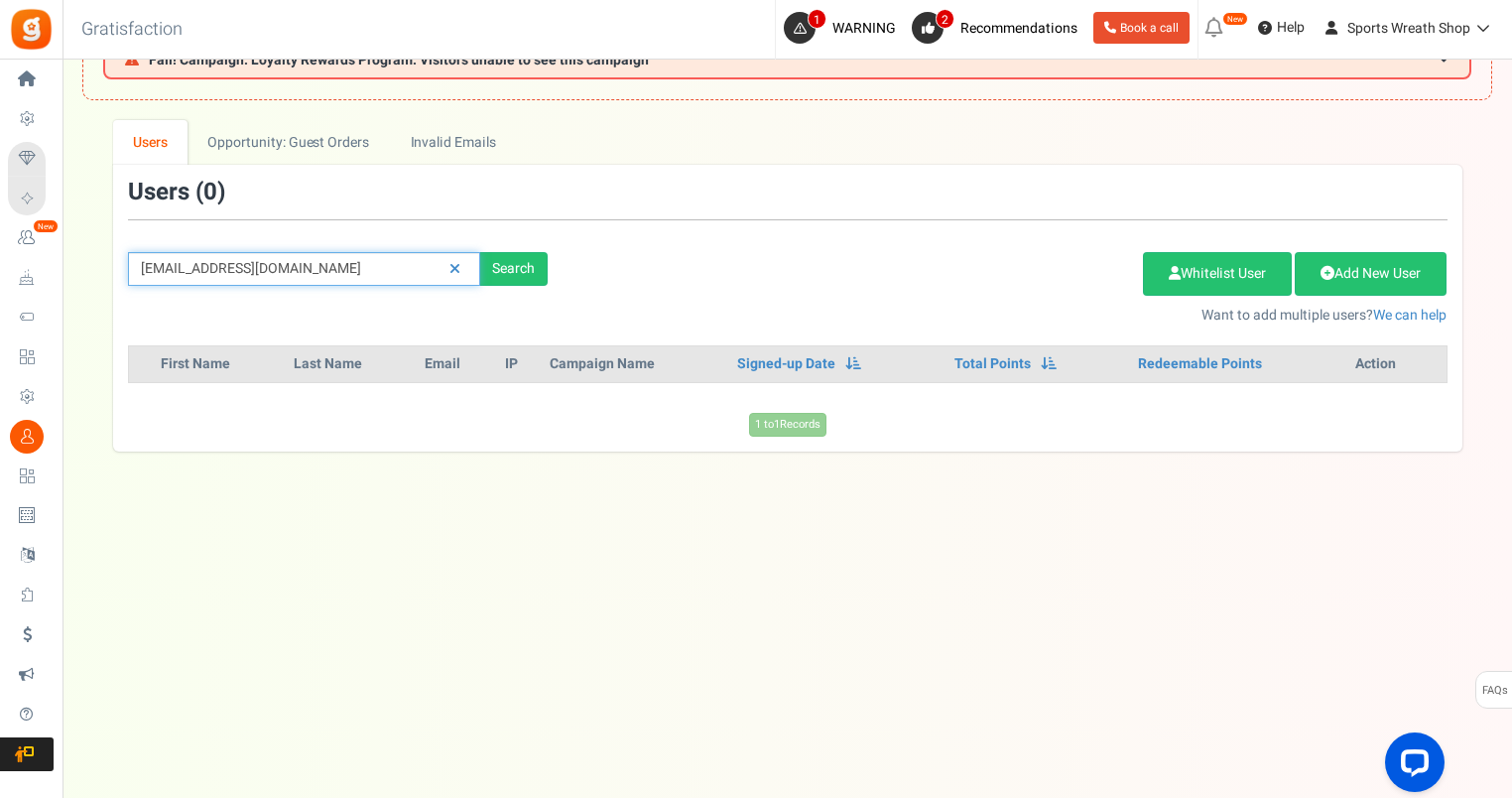 click on "[EMAIL_ADDRESS][DOMAIN_NAME]" at bounding box center (304, 269) 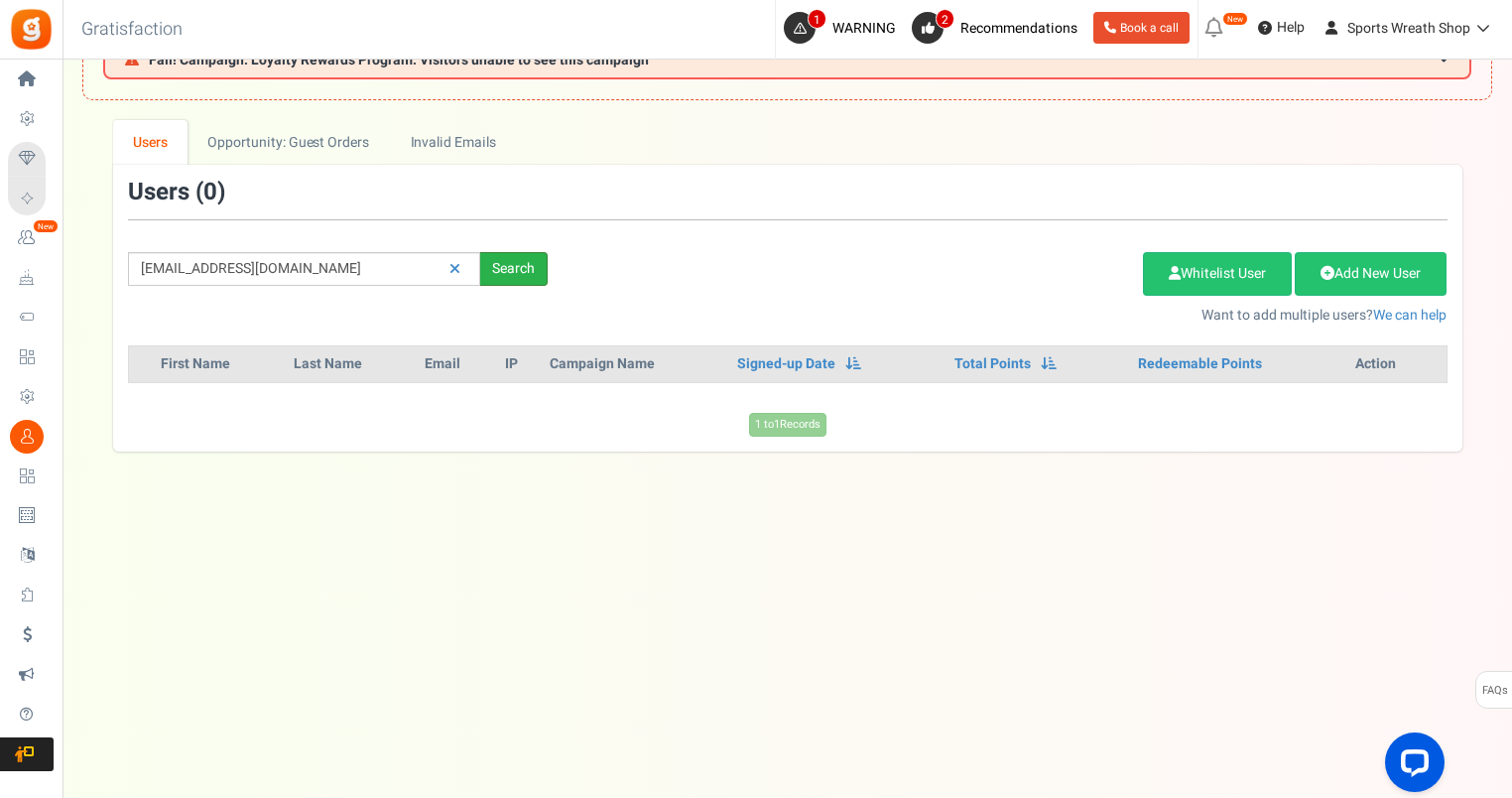 click on "Search" at bounding box center [514, 269] 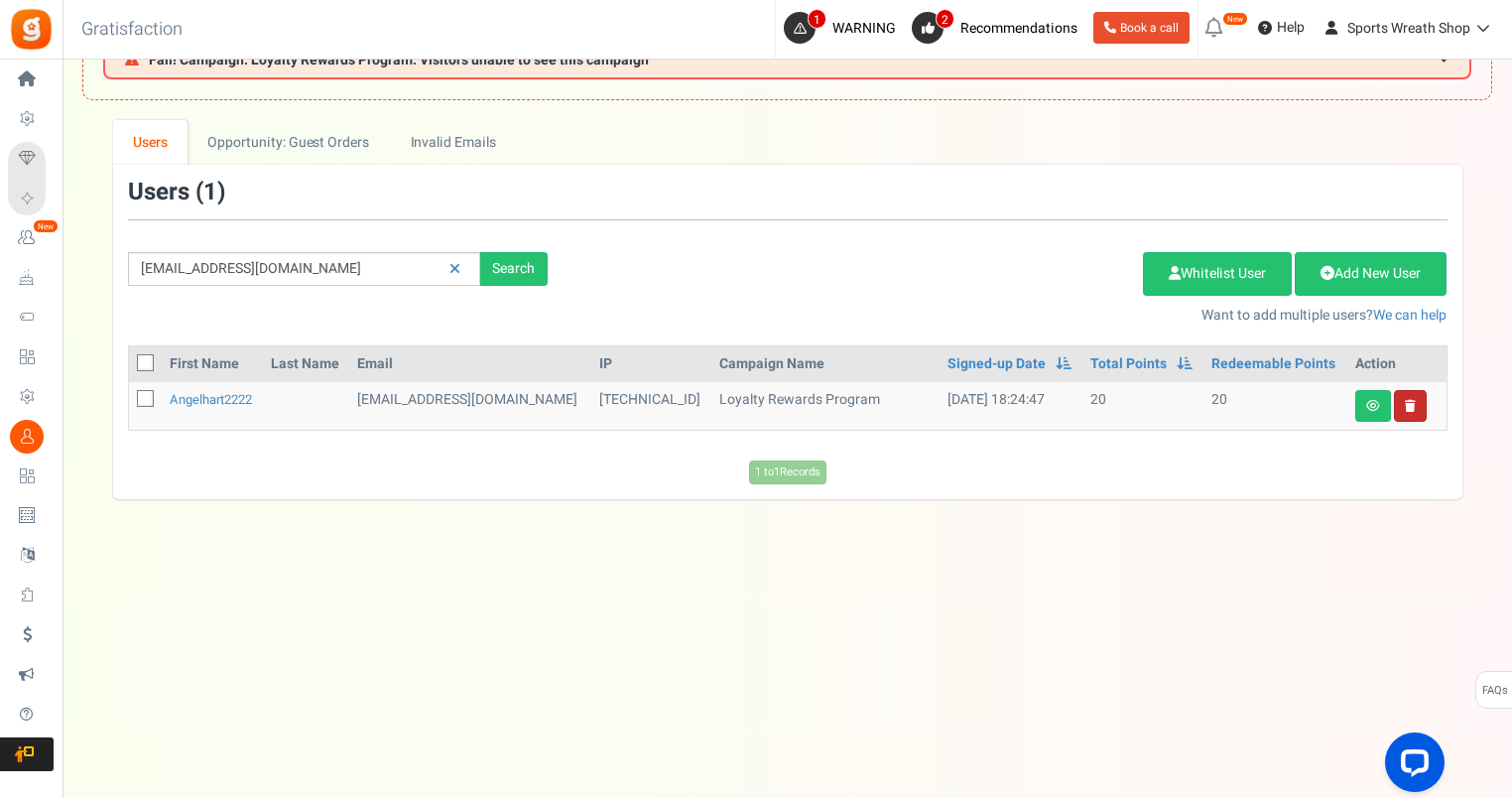 click on "Delete user" at bounding box center [1410, 406] 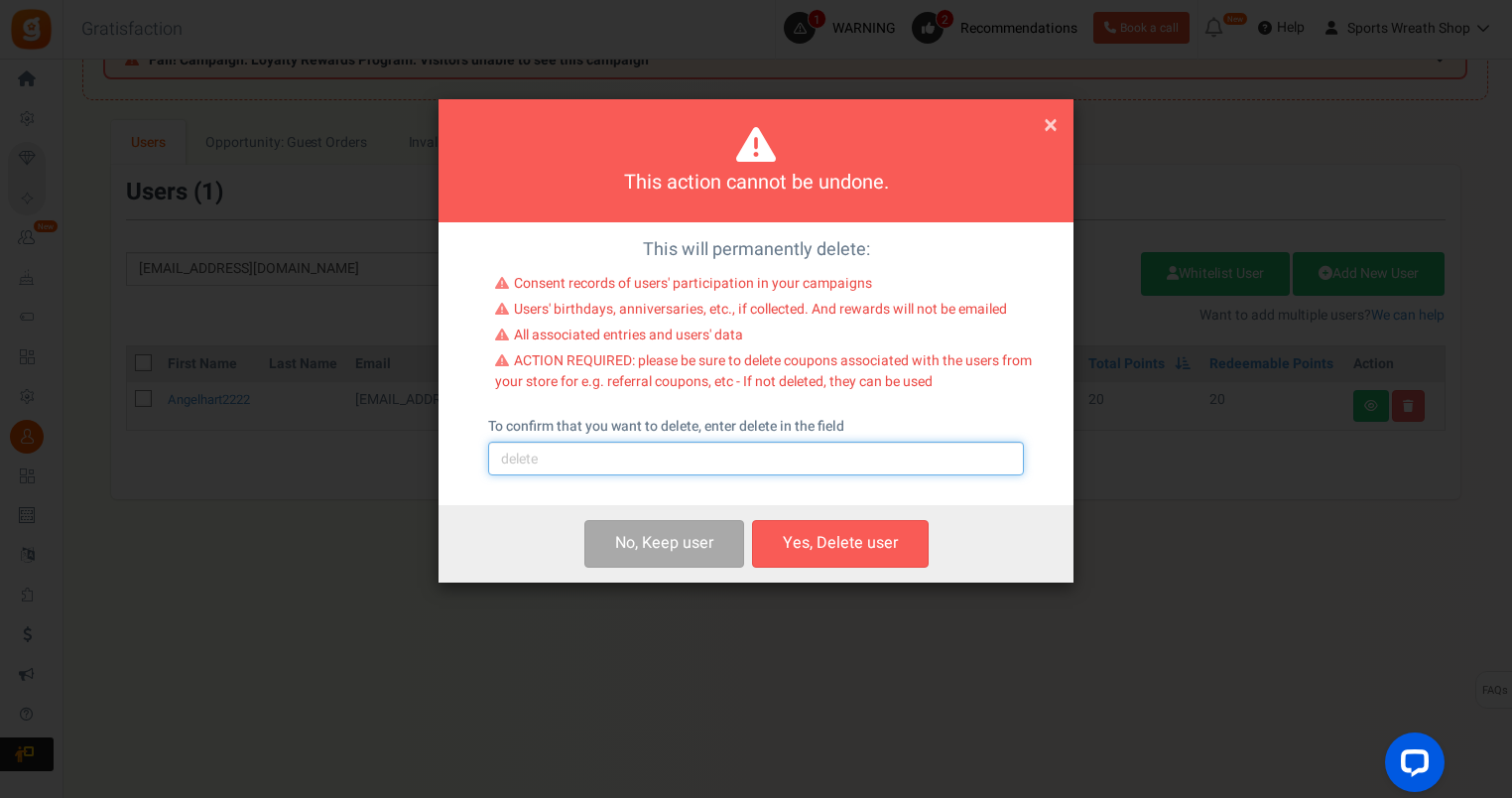 drag, startPoint x: 846, startPoint y: 459, endPoint x: 843, endPoint y: 469, distance: 10.440307 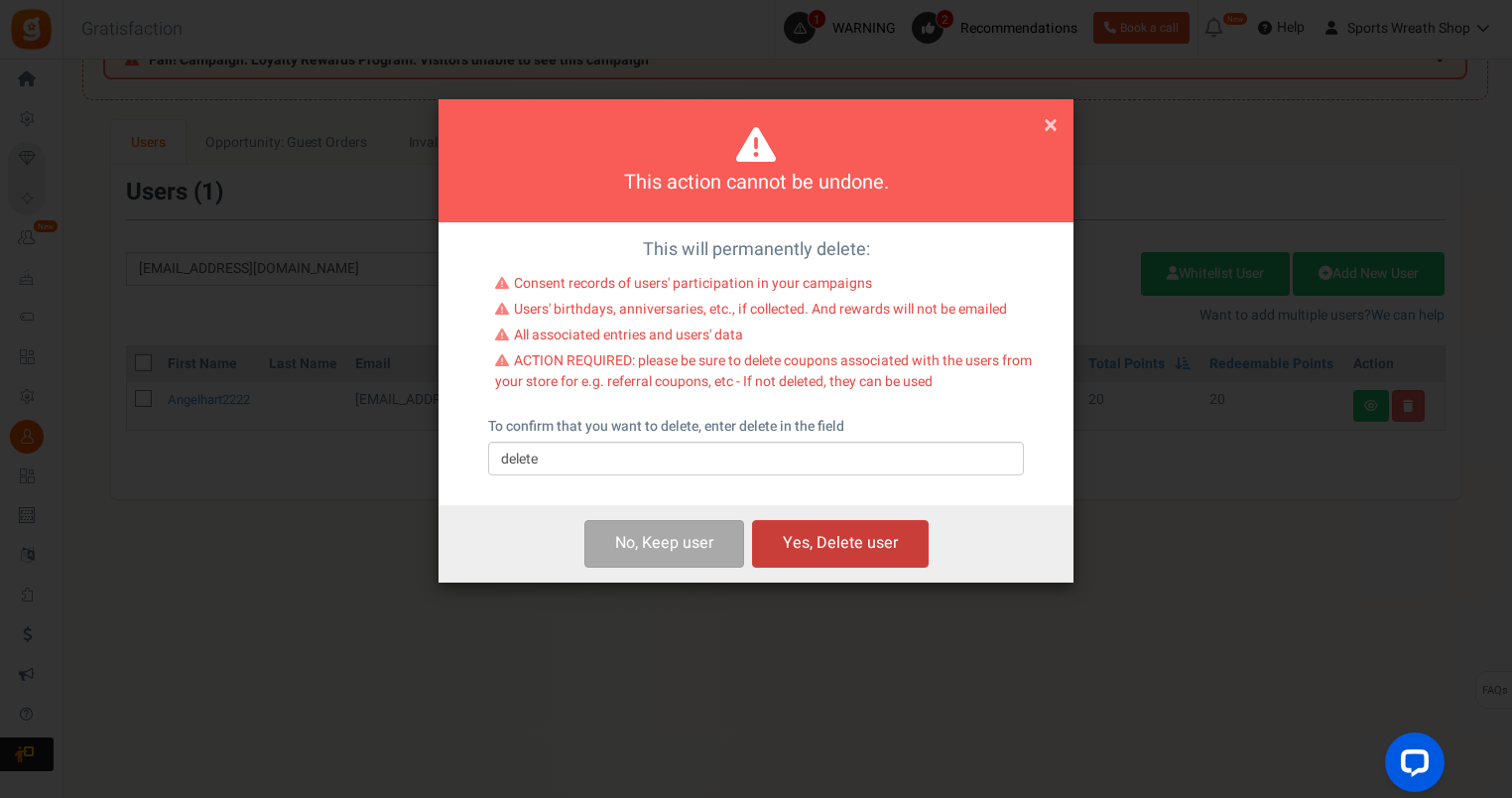 click on "Yes, Delete user" at bounding box center (840, 543) 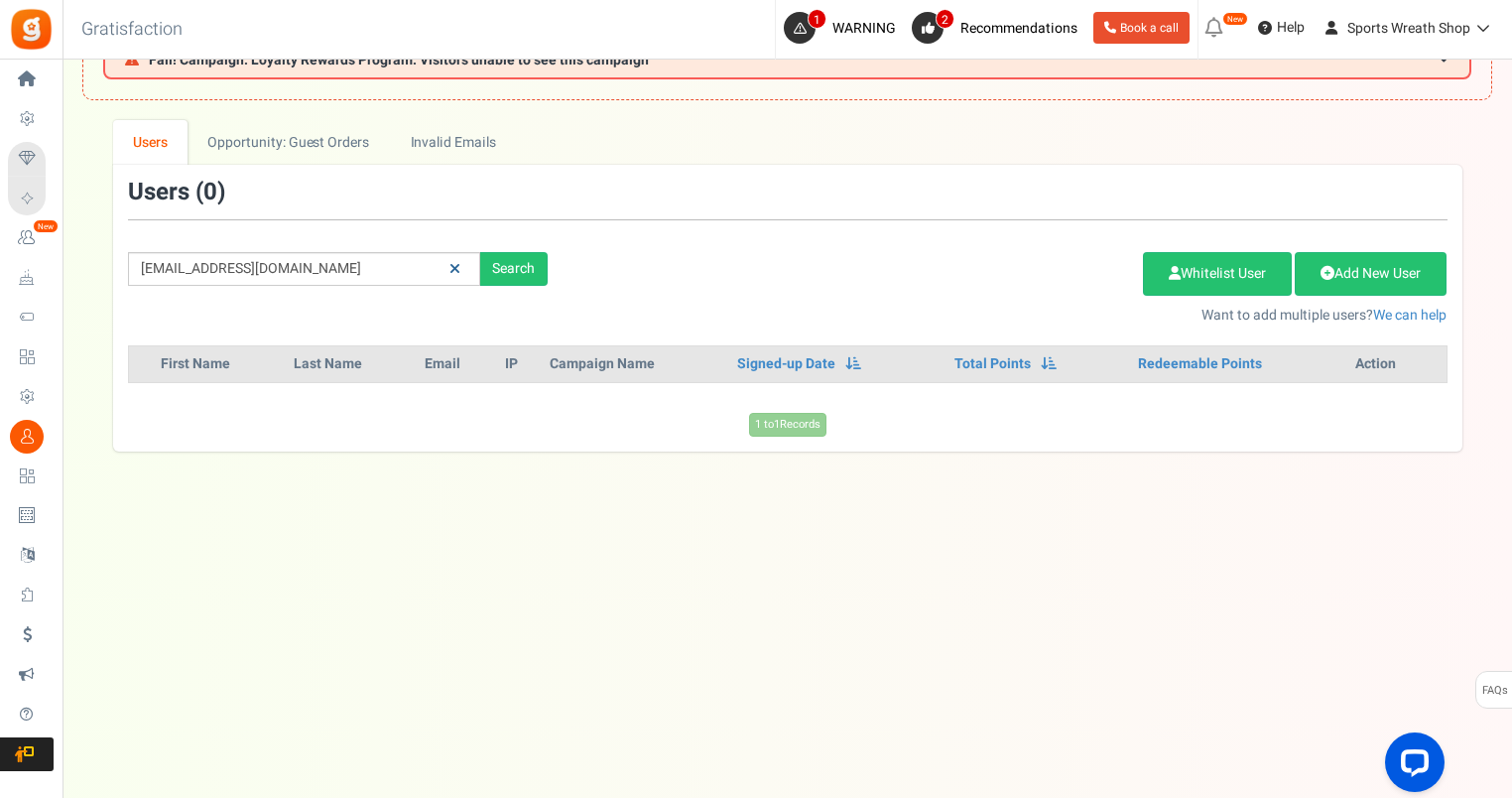 click at bounding box center (454, 269) 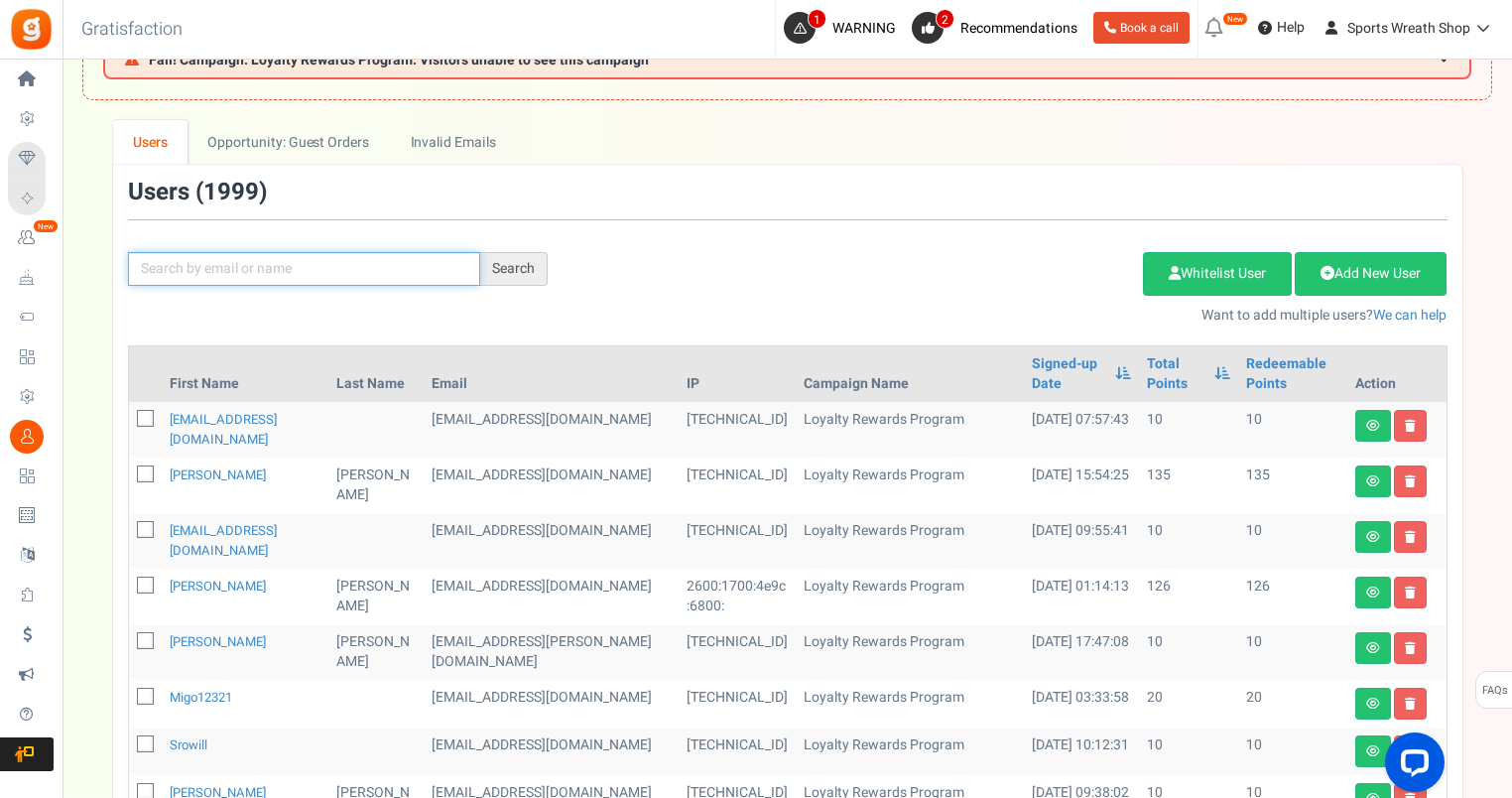 drag, startPoint x: 327, startPoint y: 270, endPoint x: 313, endPoint y: 269, distance: 14.035669 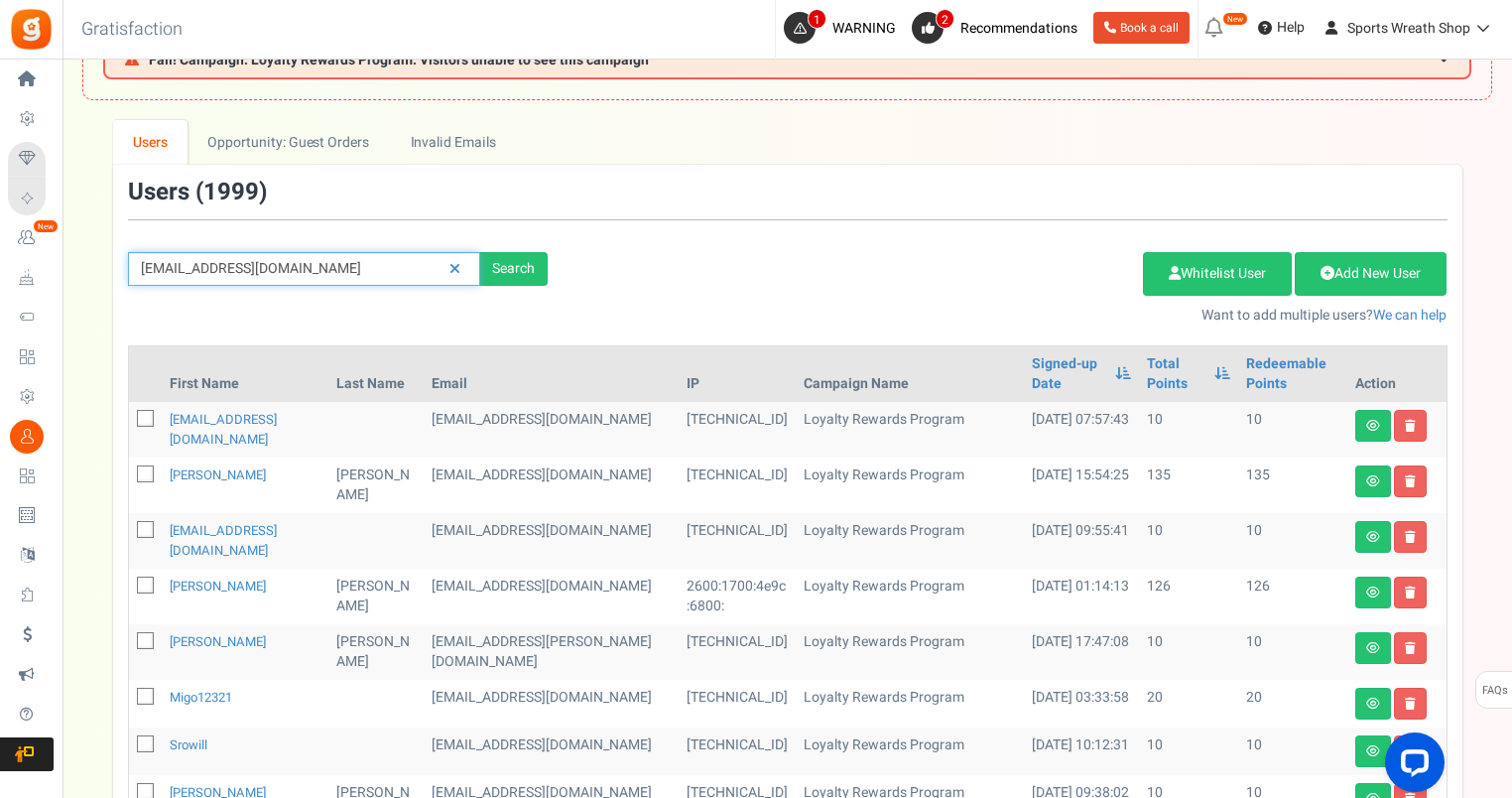type on "[EMAIL_ADDRESS][DOMAIN_NAME]" 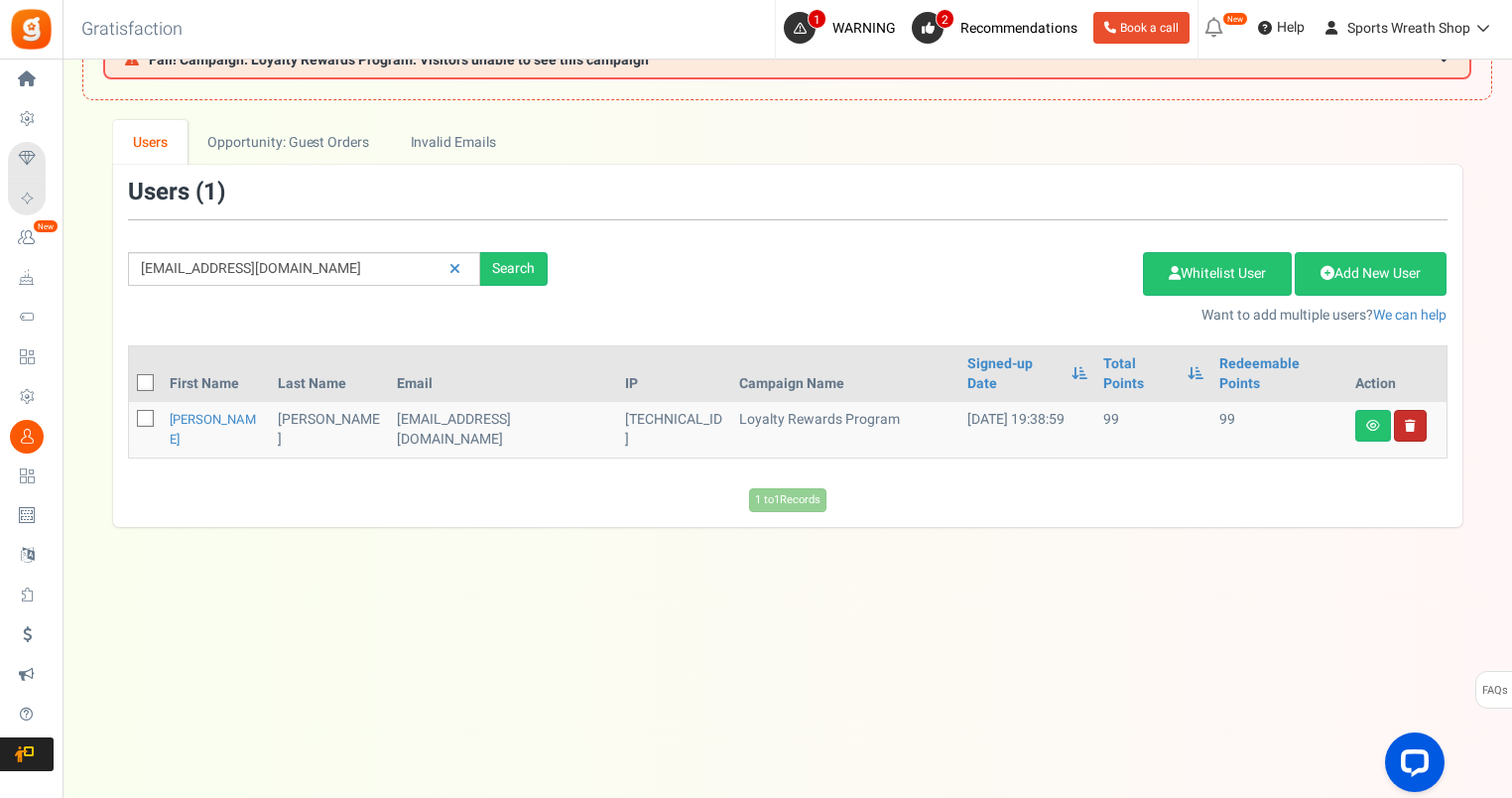click at bounding box center [1410, 426] 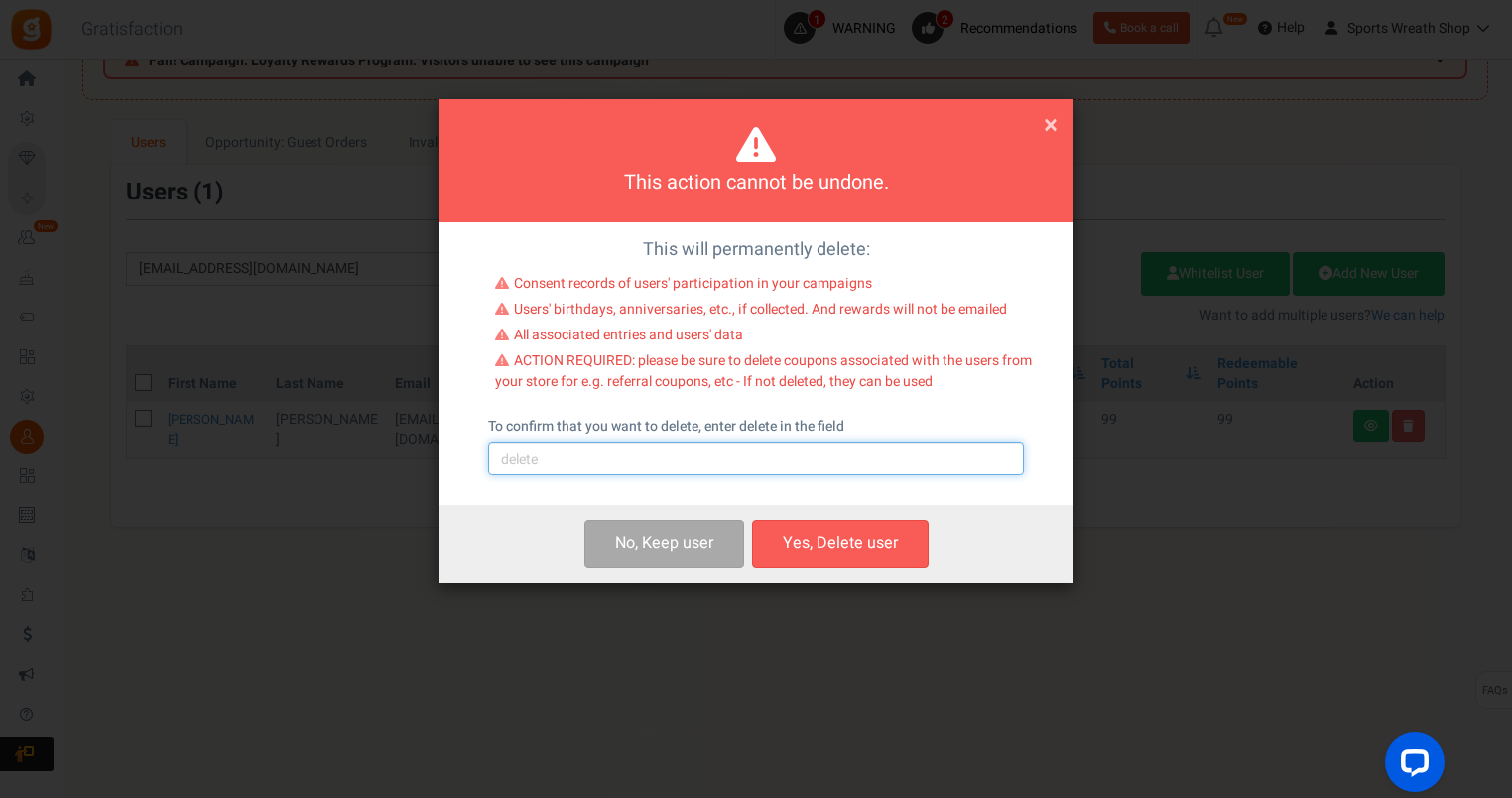 click at bounding box center [756, 459] 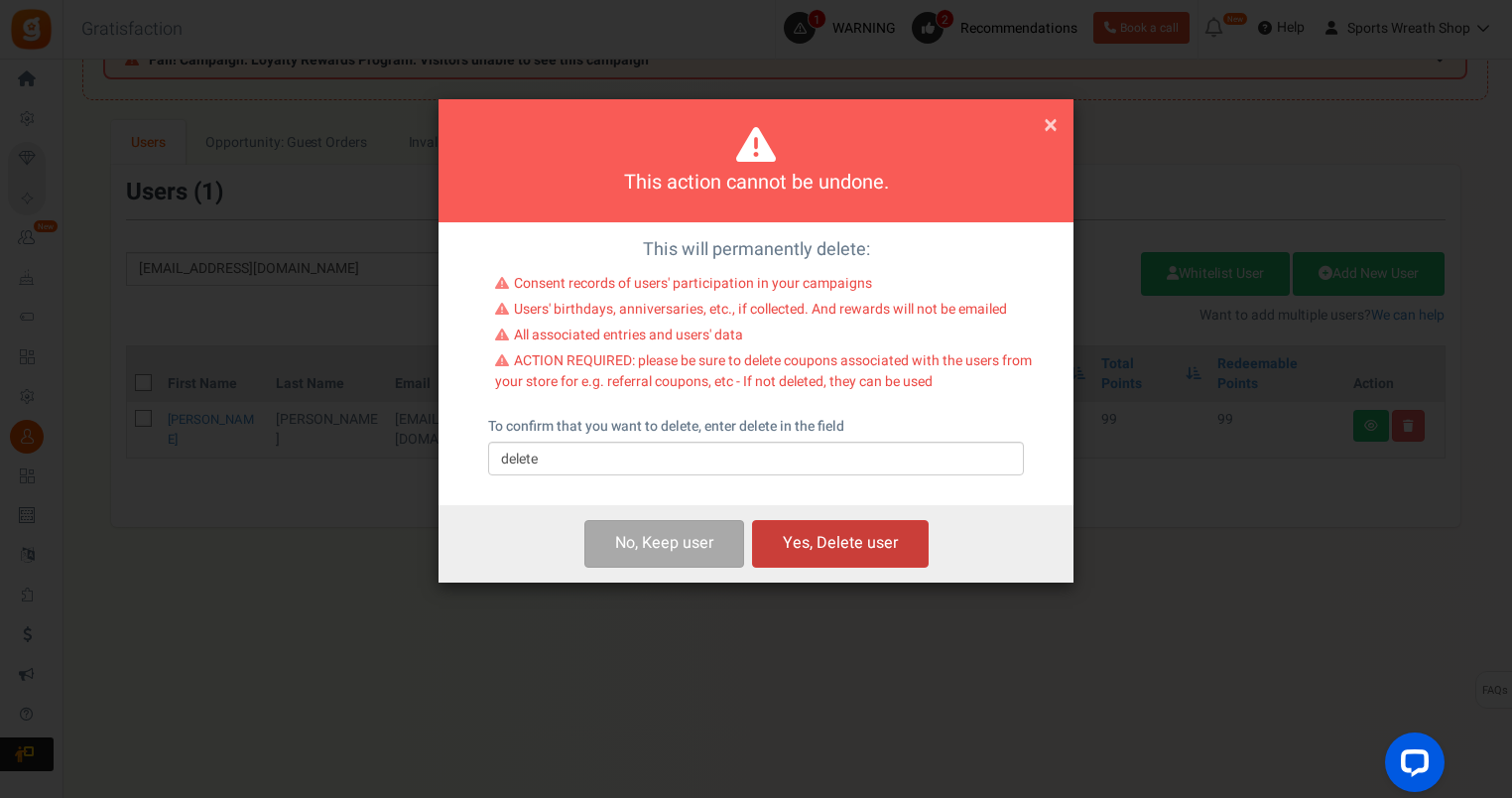 click on "Yes, Delete user" at bounding box center (840, 543) 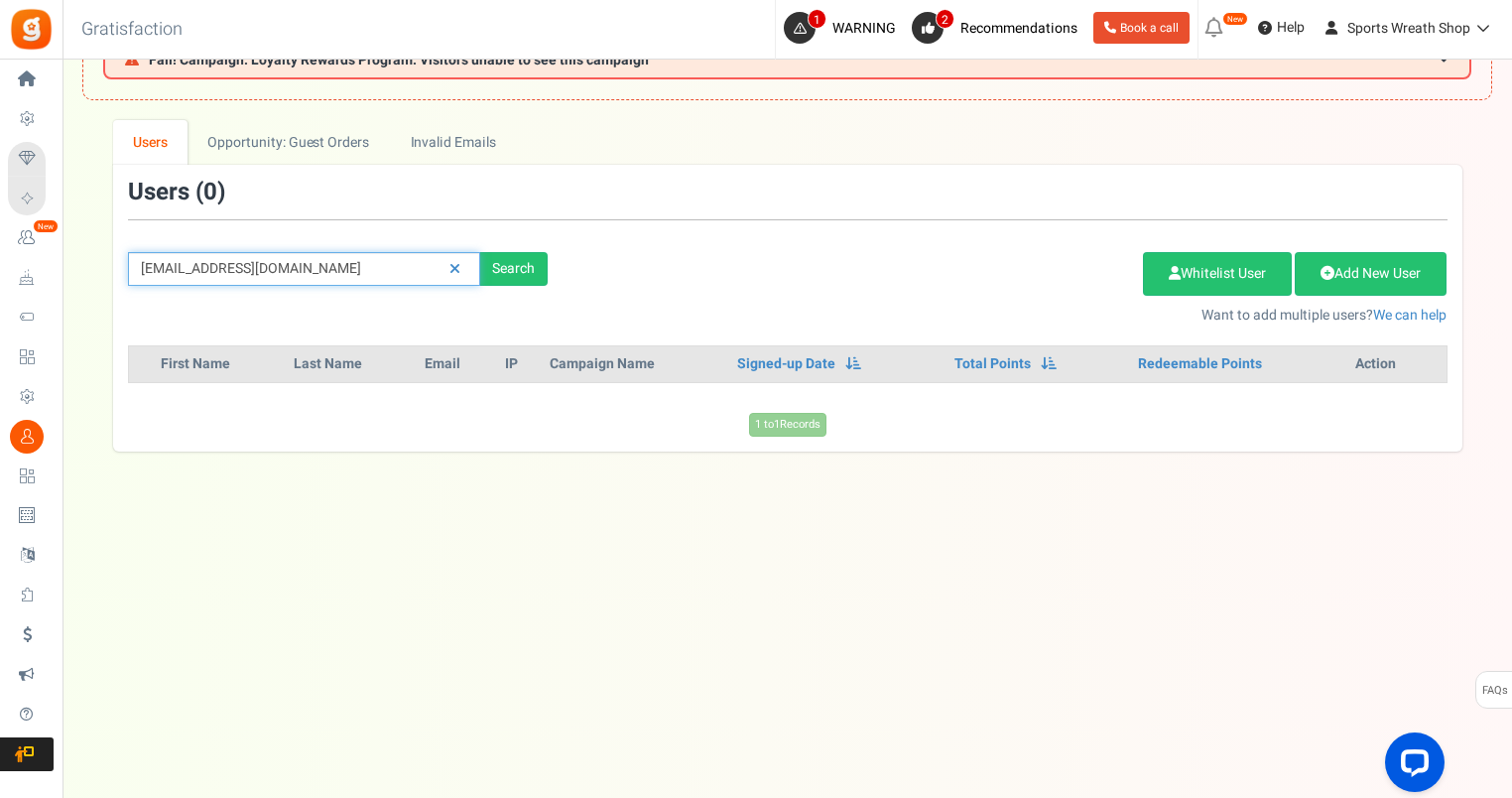 drag, startPoint x: 352, startPoint y: 260, endPoint x: 115, endPoint y: 260, distance: 237 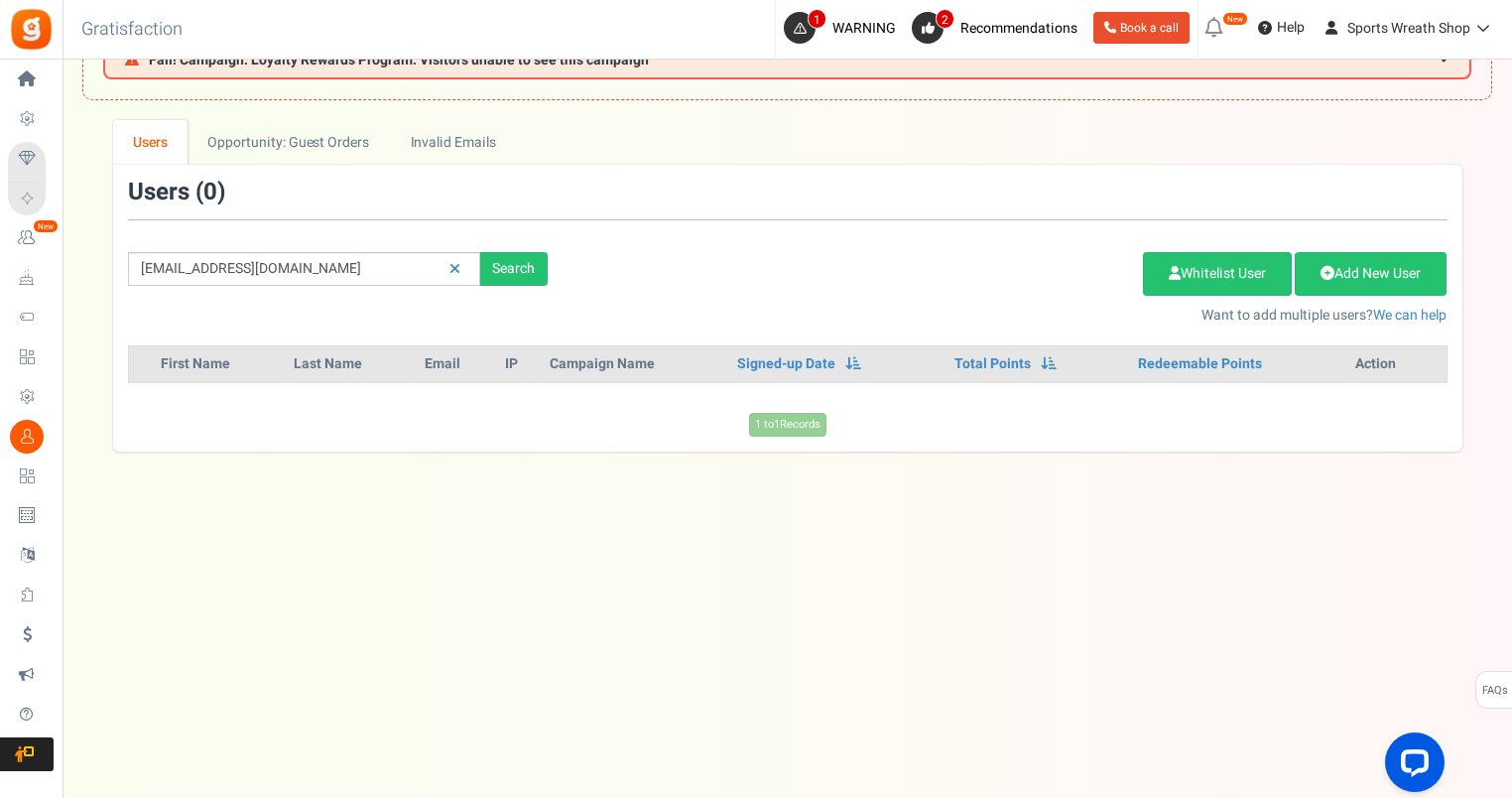 click on "[EMAIL_ADDRESS][DOMAIN_NAME]
Search" at bounding box center [337, 269] 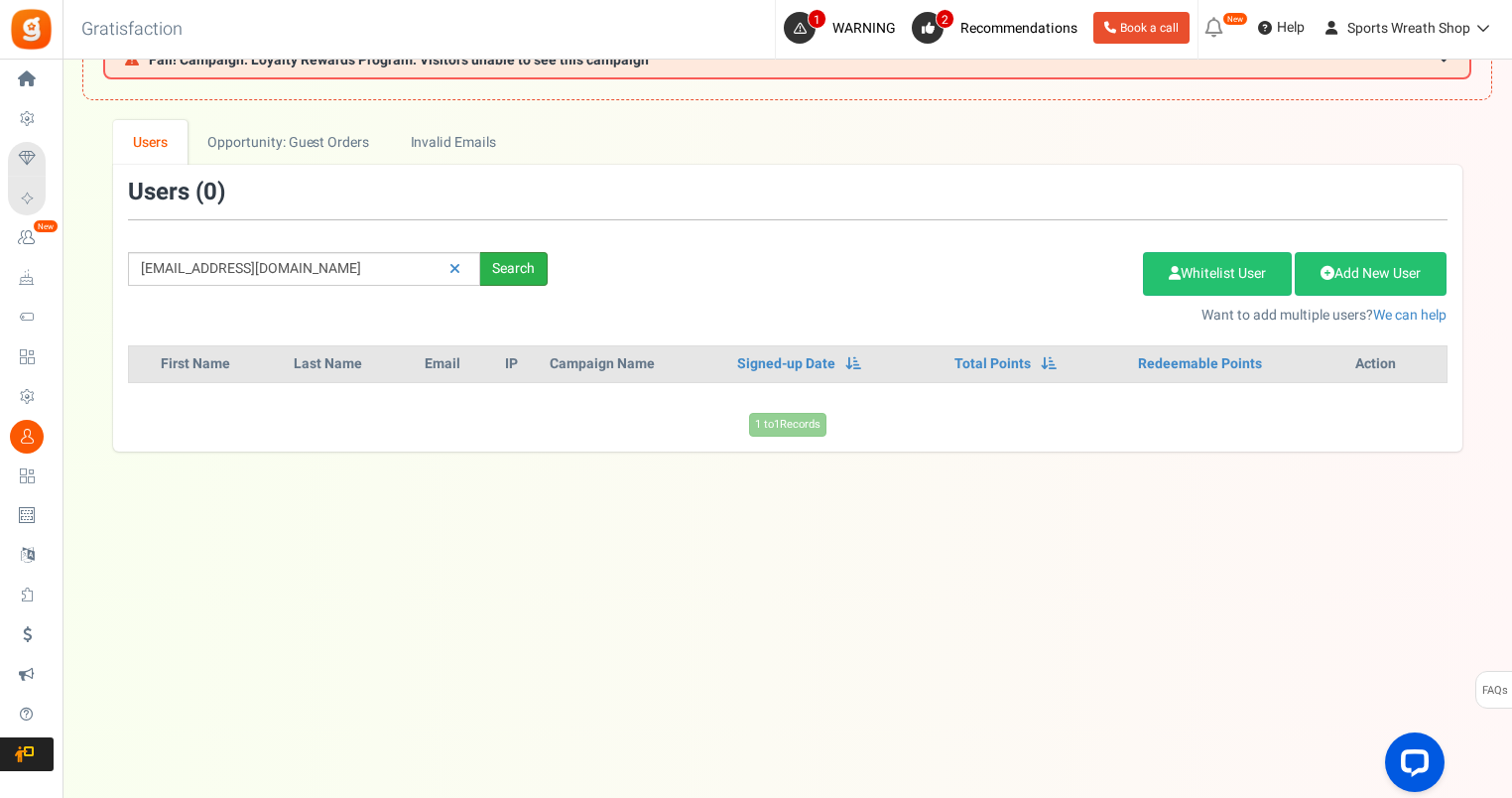 click on "Search" at bounding box center (514, 269) 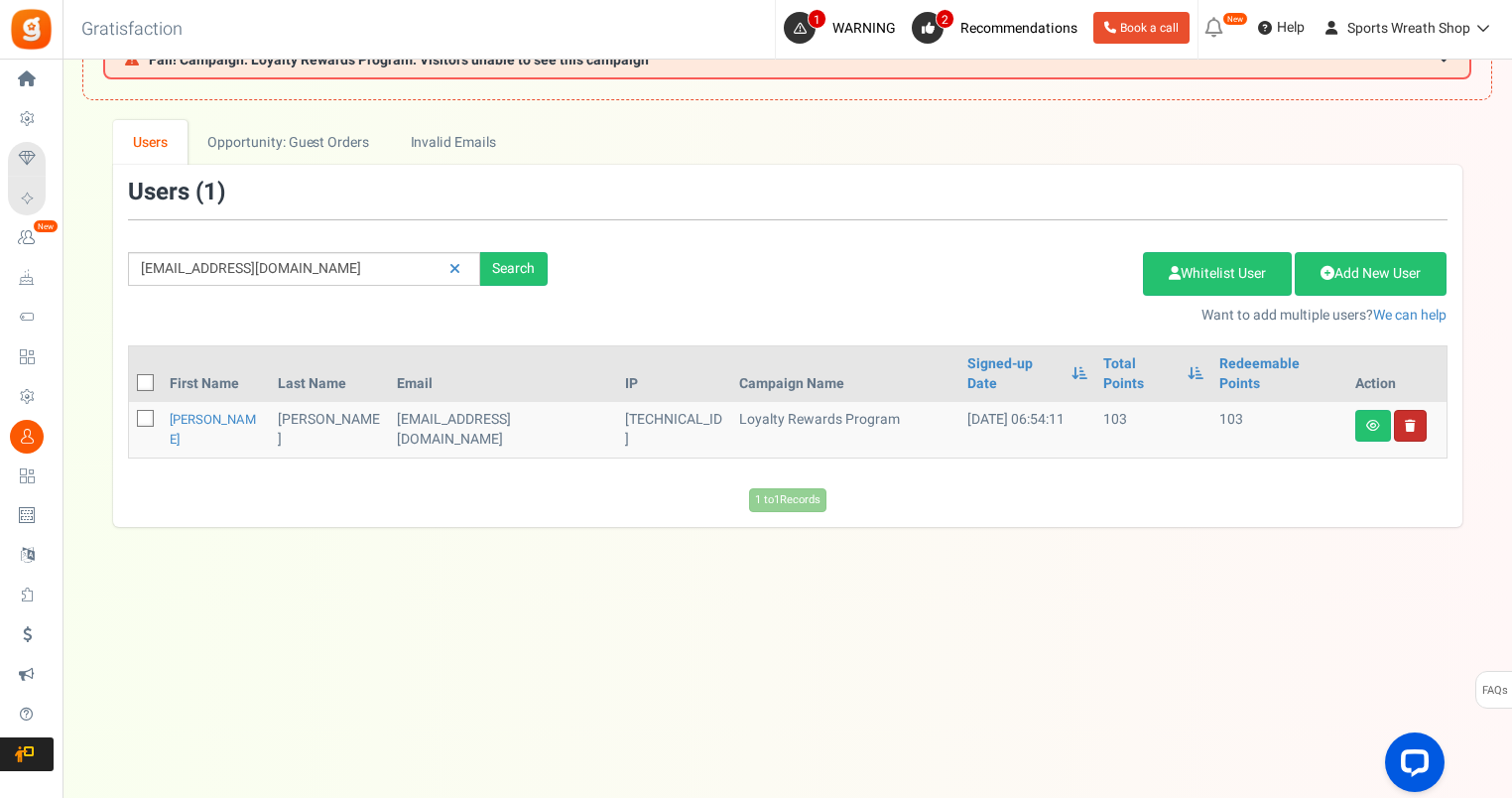 click at bounding box center [1410, 426] 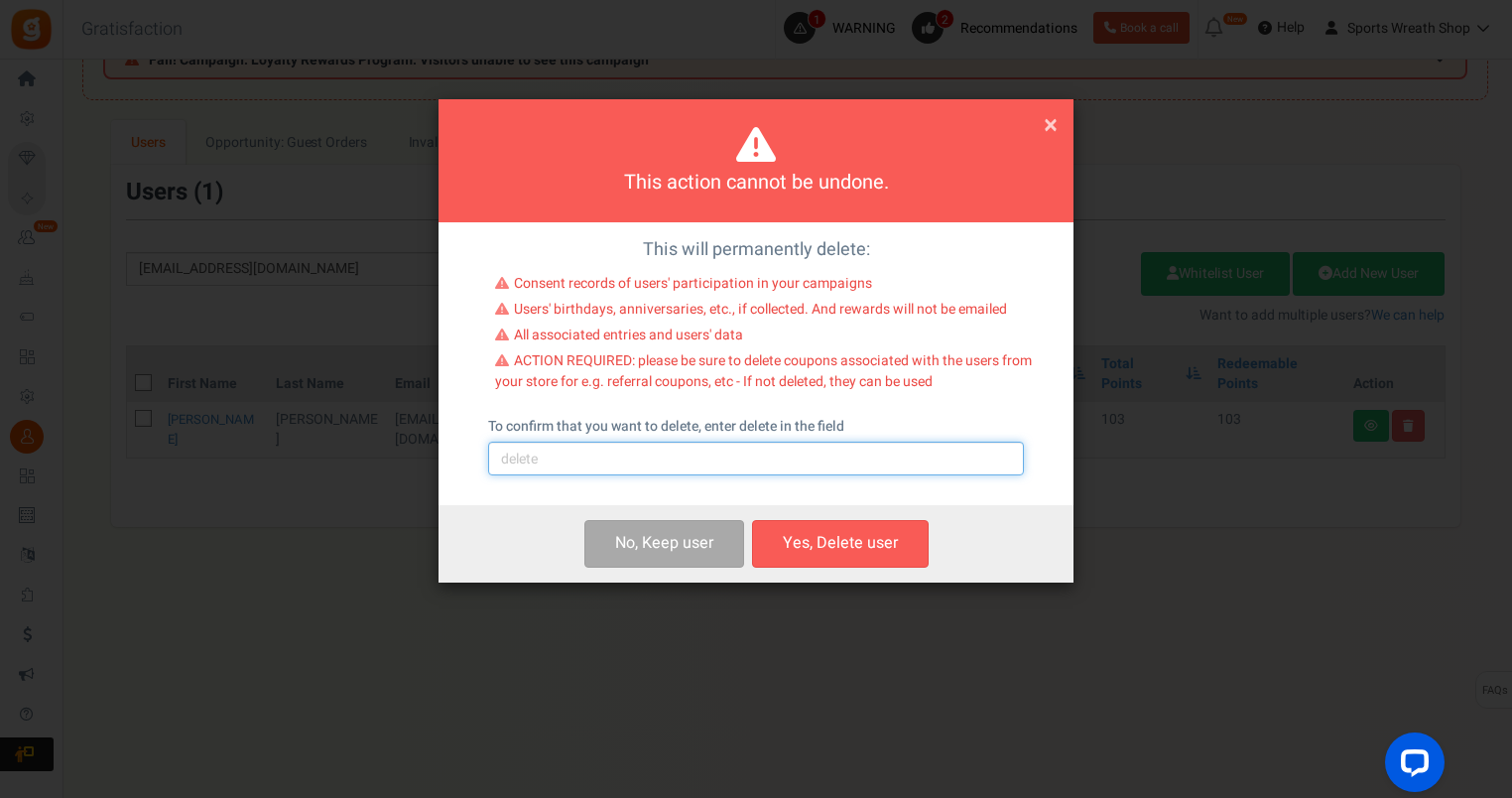 drag, startPoint x: 811, startPoint y: 460, endPoint x: 788, endPoint y: 466, distance: 23.76973 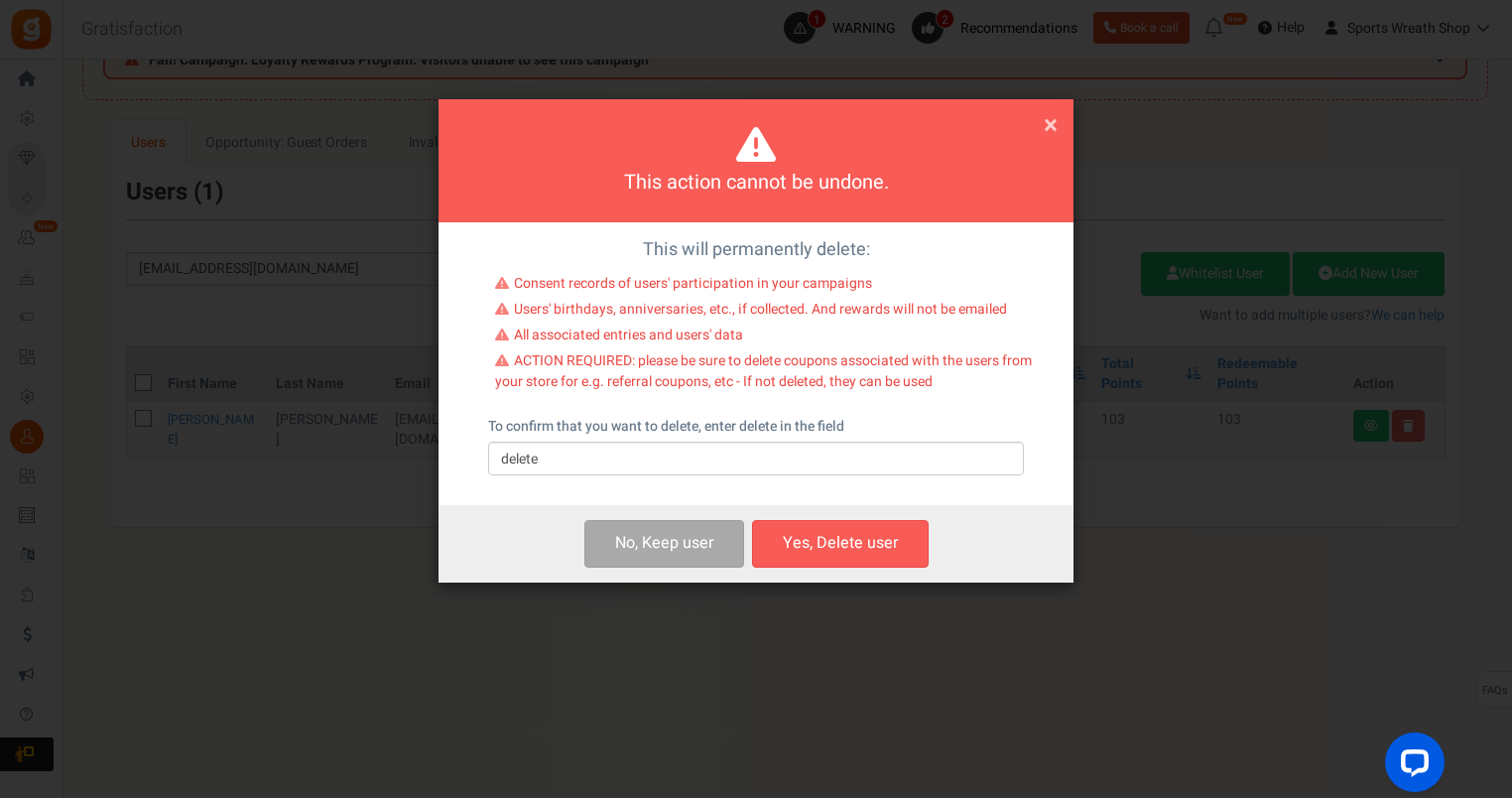 drag, startPoint x: 849, startPoint y: 539, endPoint x: 870, endPoint y: 527, distance: 24.186773 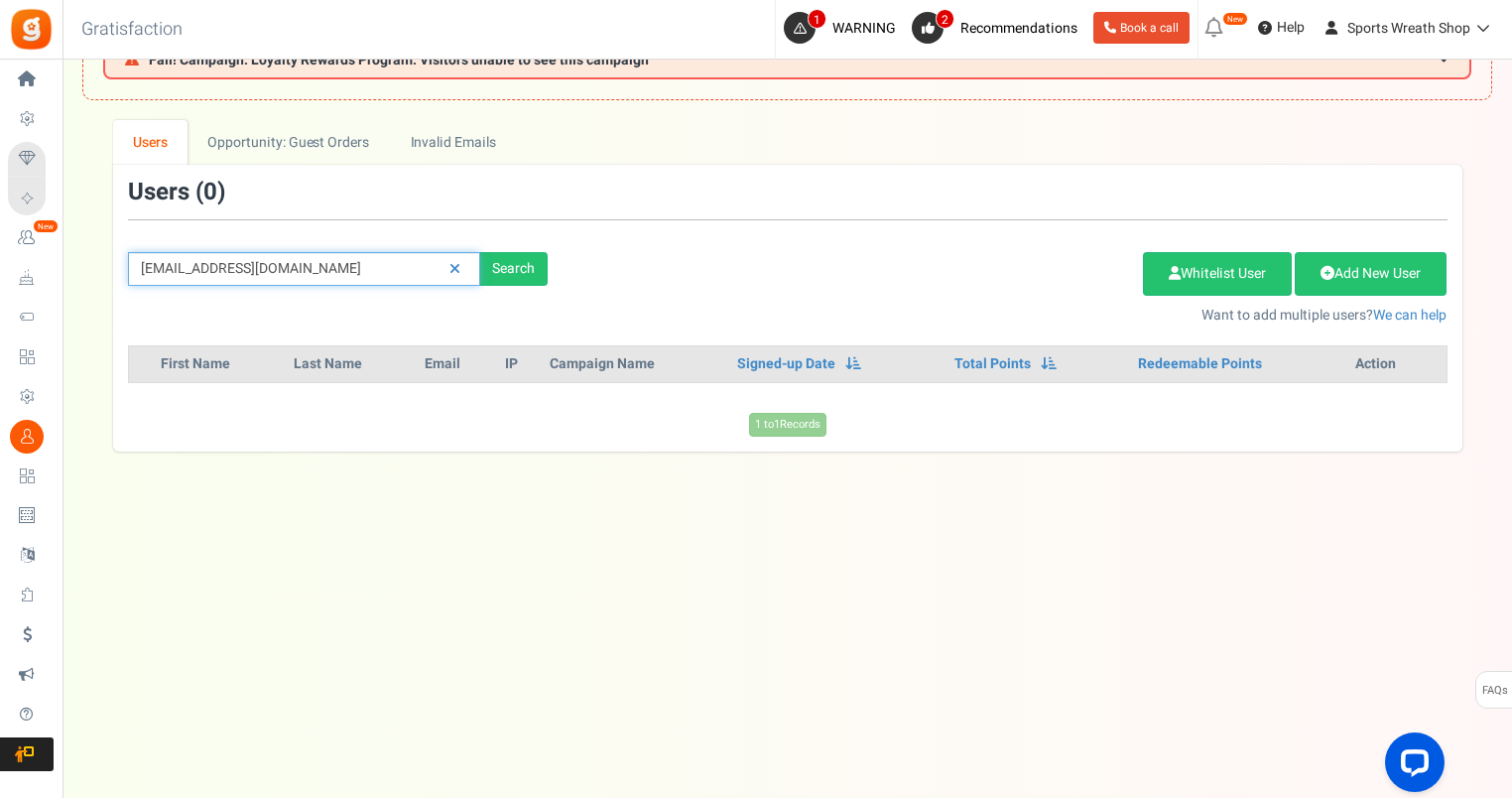 drag, startPoint x: 351, startPoint y: 265, endPoint x: 64, endPoint y: 258, distance: 287.08535 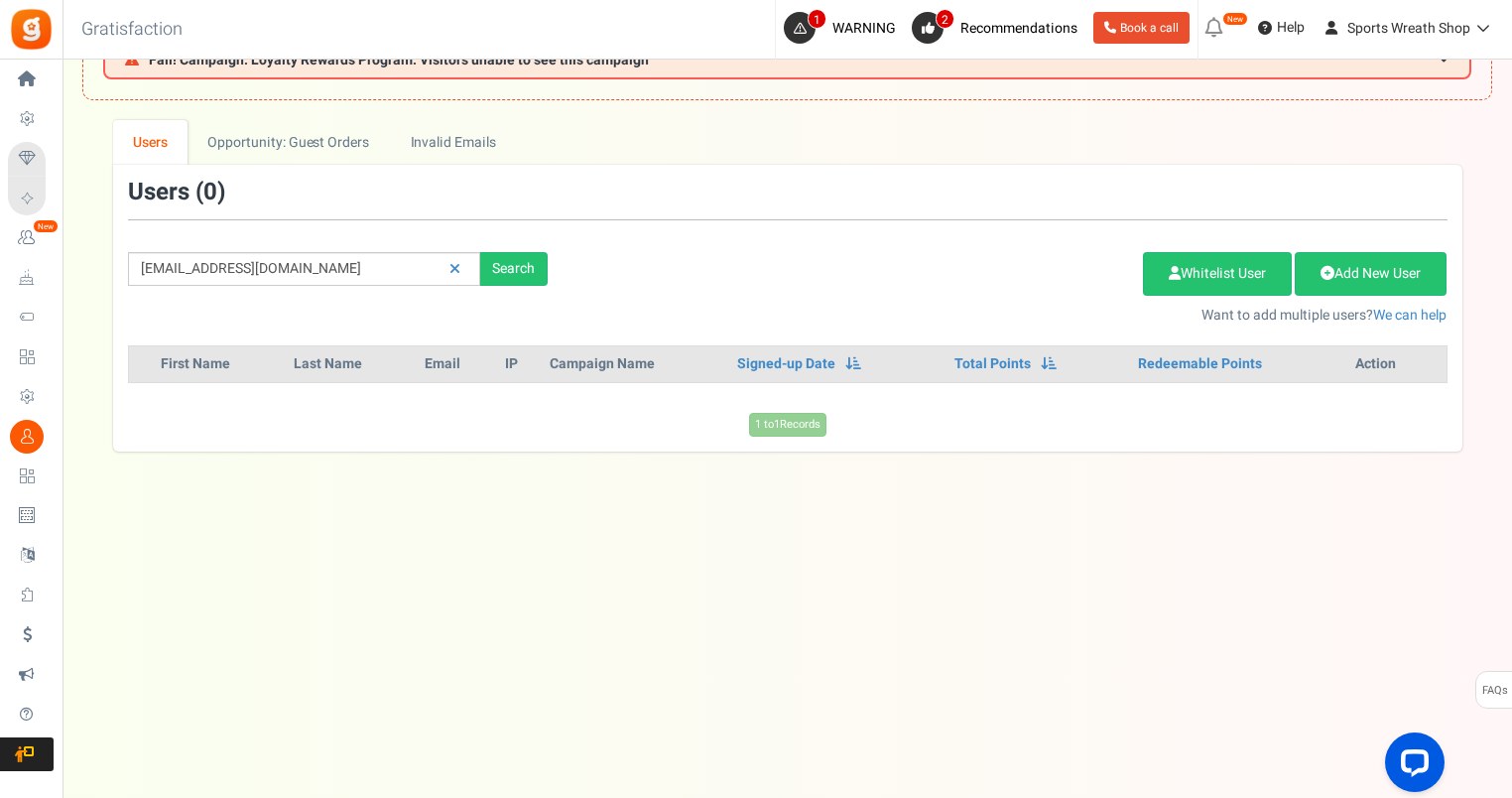 click on "× Close
Add Points
?
First Name
Last Name
Email
Do you want to give Welcome bonus of  Points ?
Yes
No
Do you want to give Extra  Points    ?
Yes
No
Select Campaign
0" at bounding box center (787, 285) 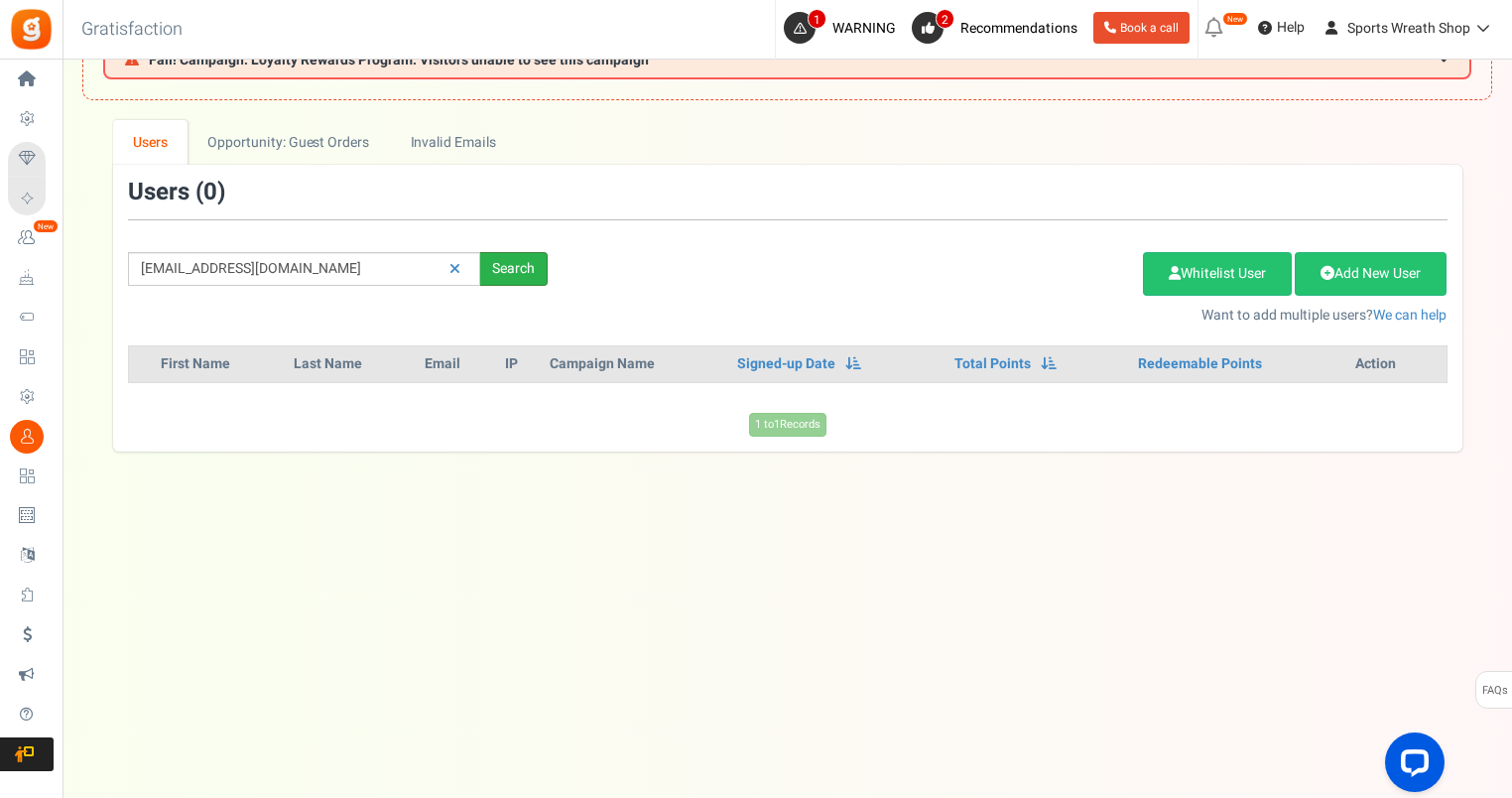 drag, startPoint x: 509, startPoint y: 265, endPoint x: 519, endPoint y: 262, distance: 10.440307 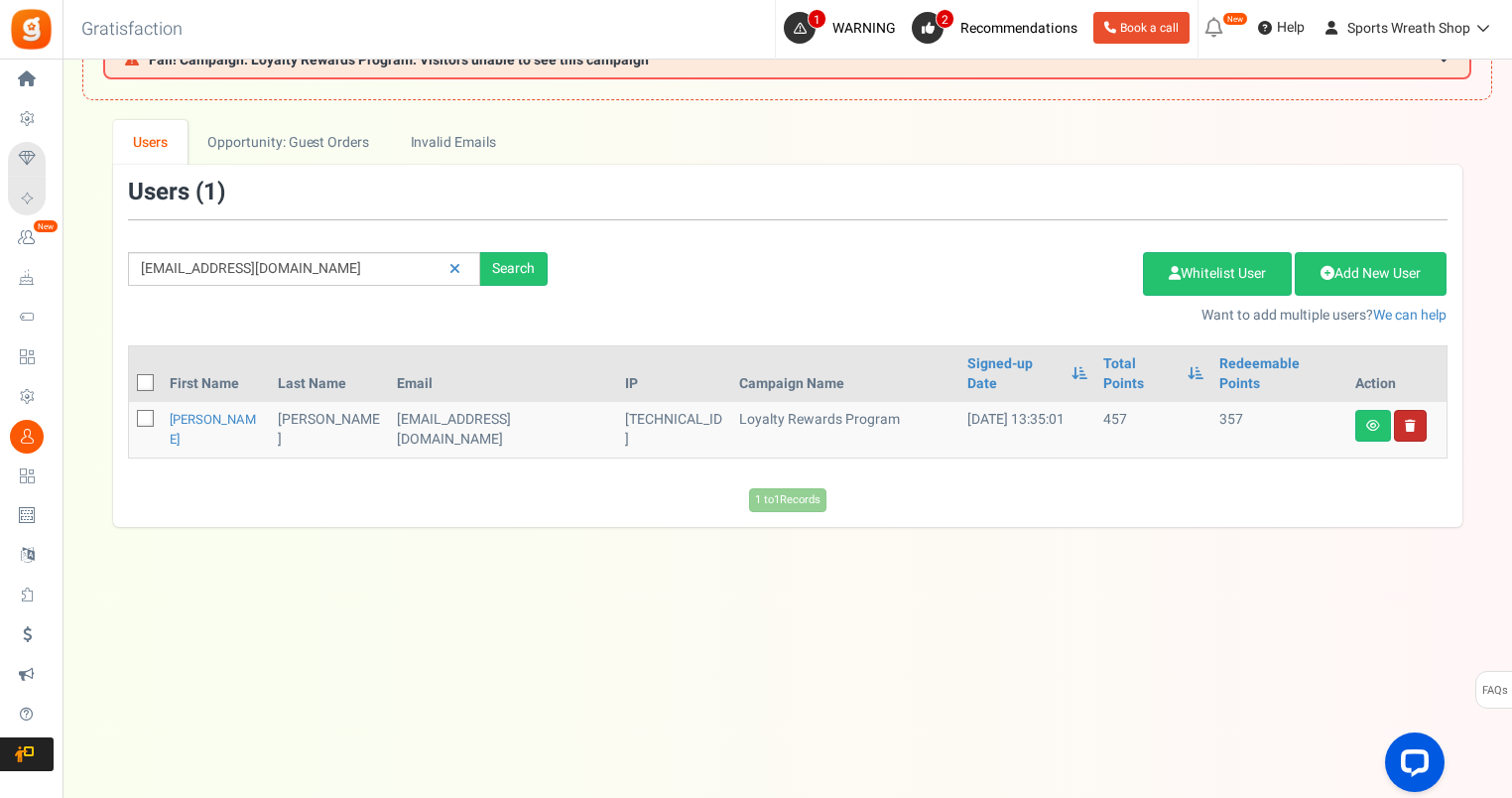 click at bounding box center (1410, 426) 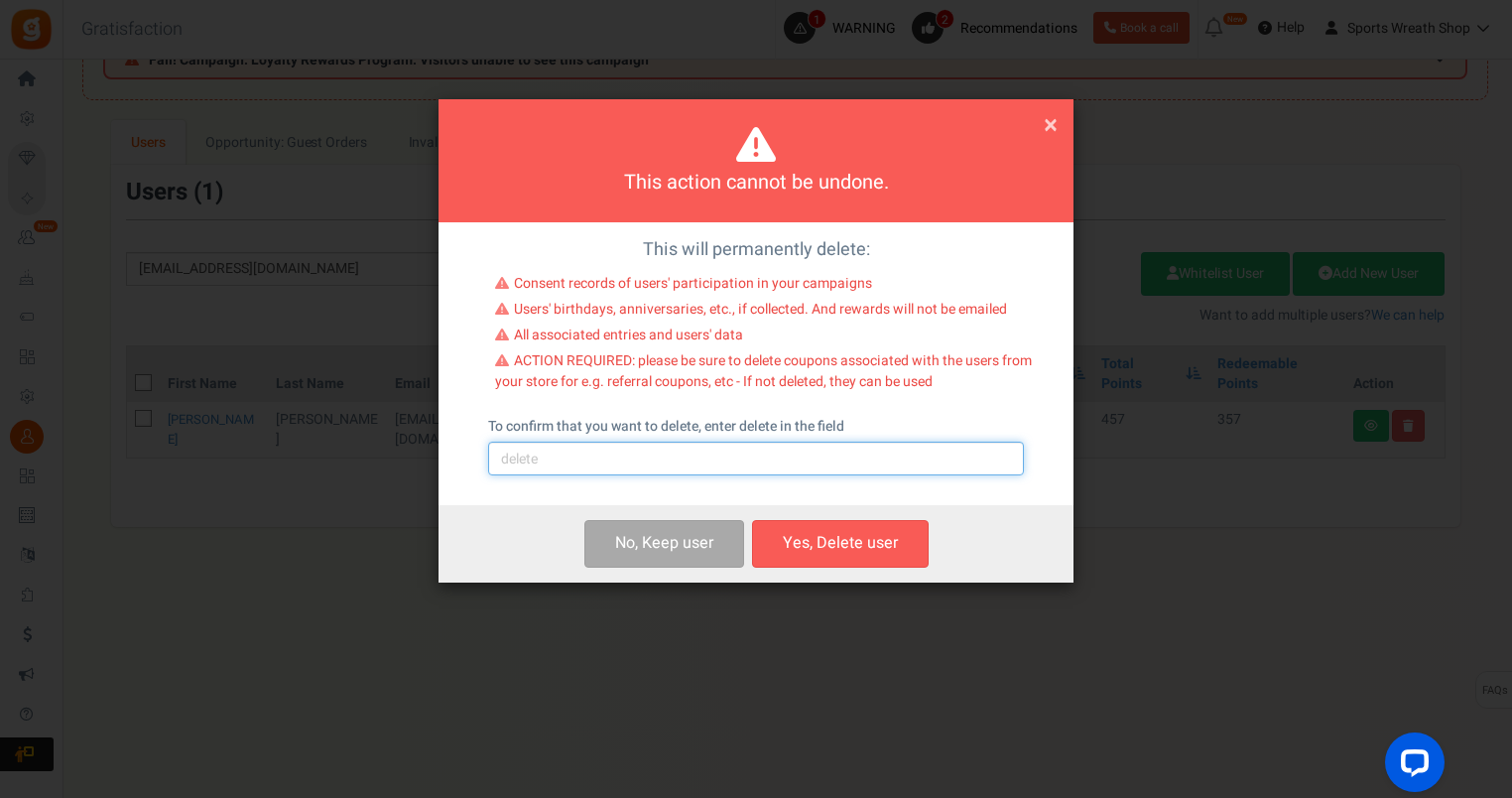 click at bounding box center [756, 459] 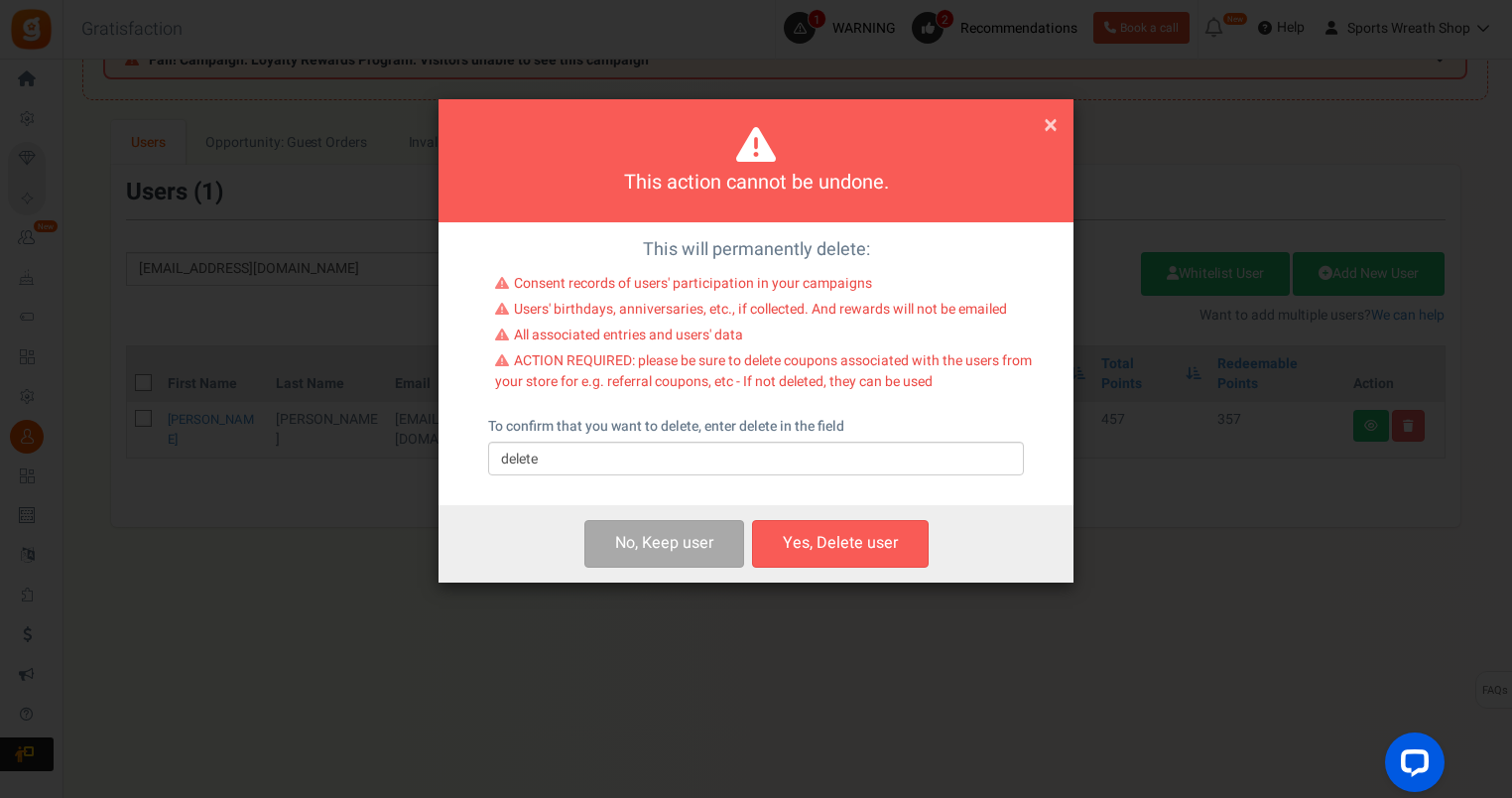 drag, startPoint x: 822, startPoint y: 552, endPoint x: 859, endPoint y: 517, distance: 50.931326 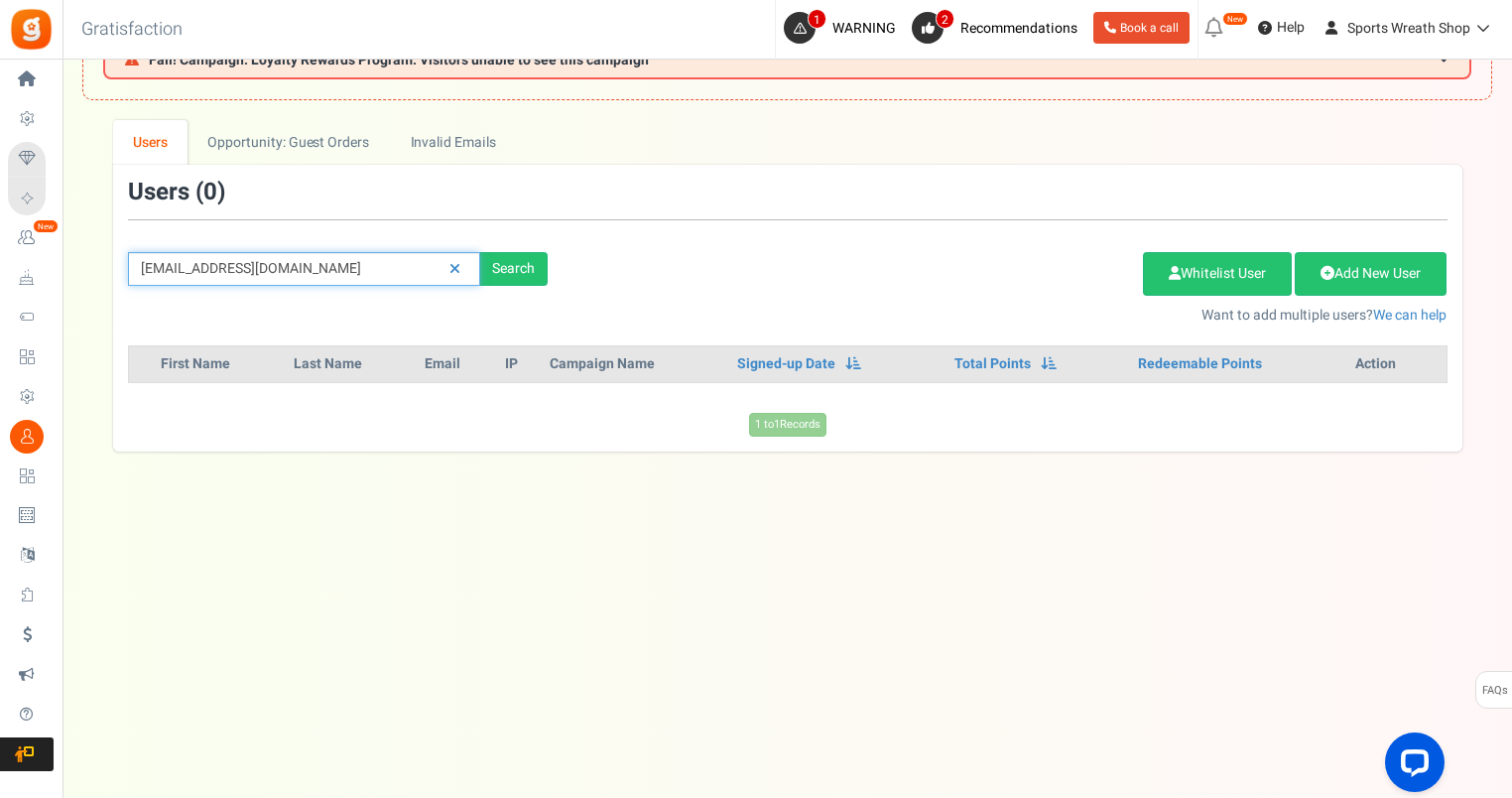 drag, startPoint x: 381, startPoint y: 265, endPoint x: 78, endPoint y: 282, distance: 303.4765 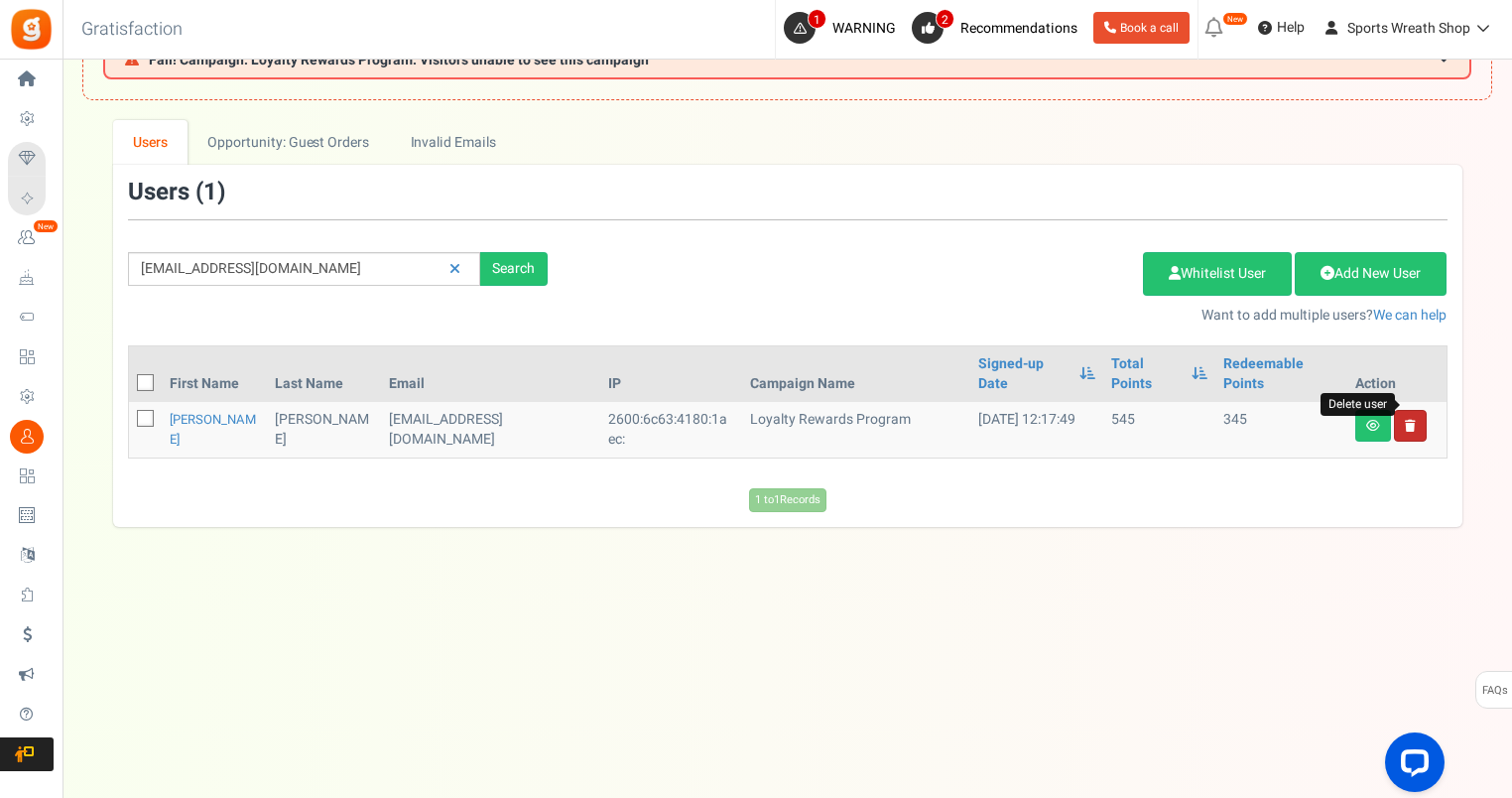 click at bounding box center [1410, 426] 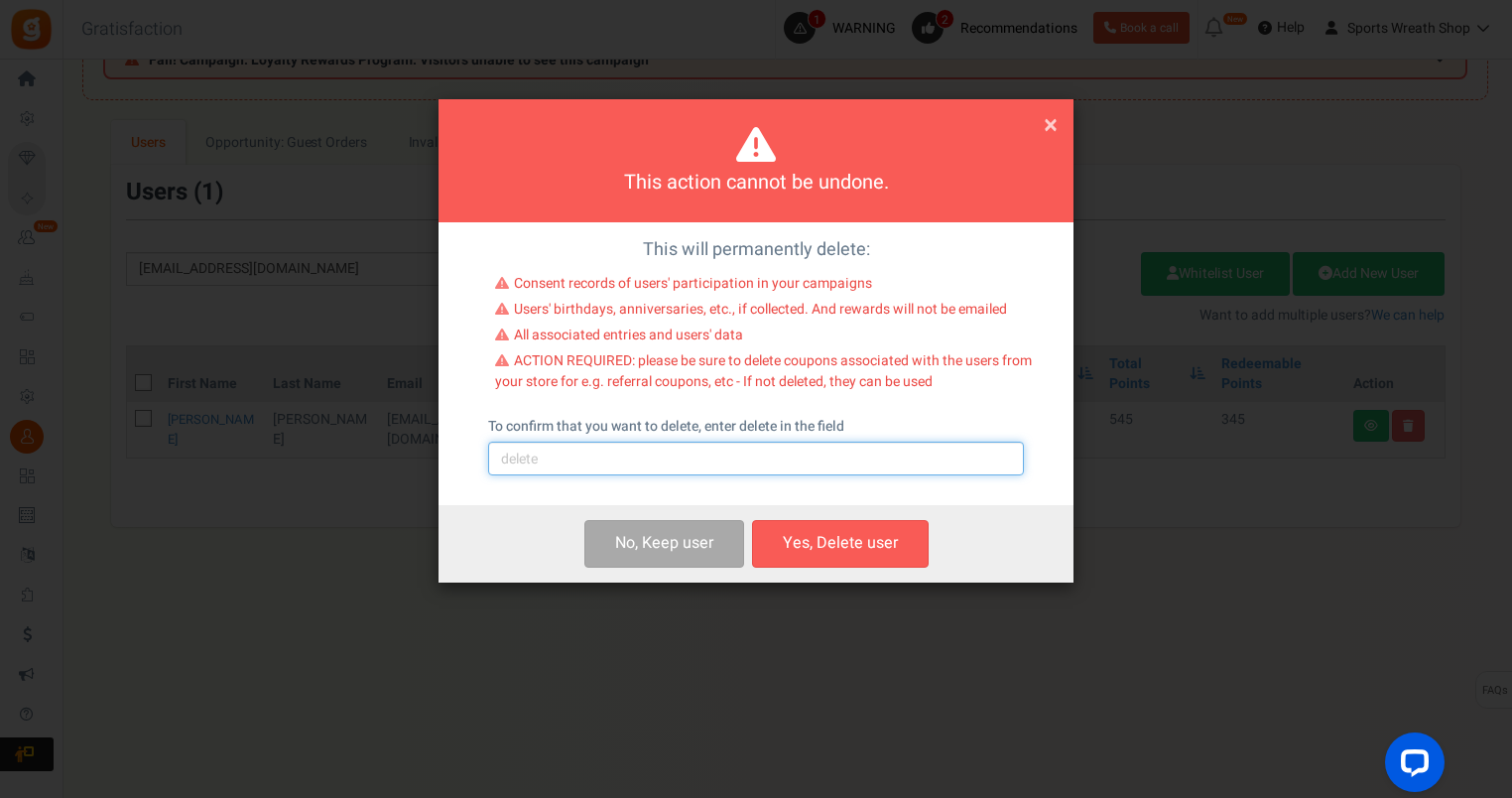 click at bounding box center (756, 459) 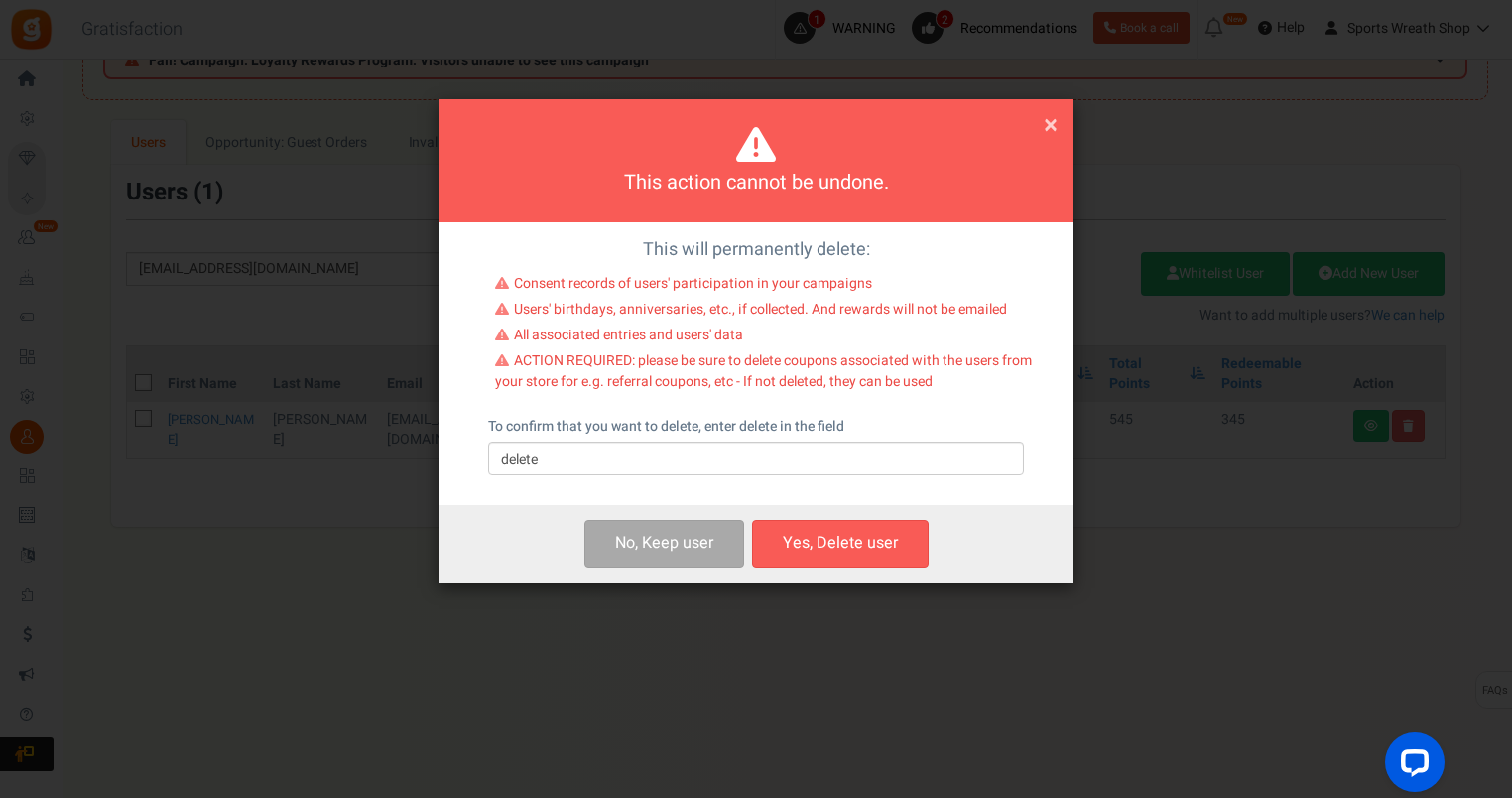click on "Yes, Delete user" at bounding box center (840, 543) 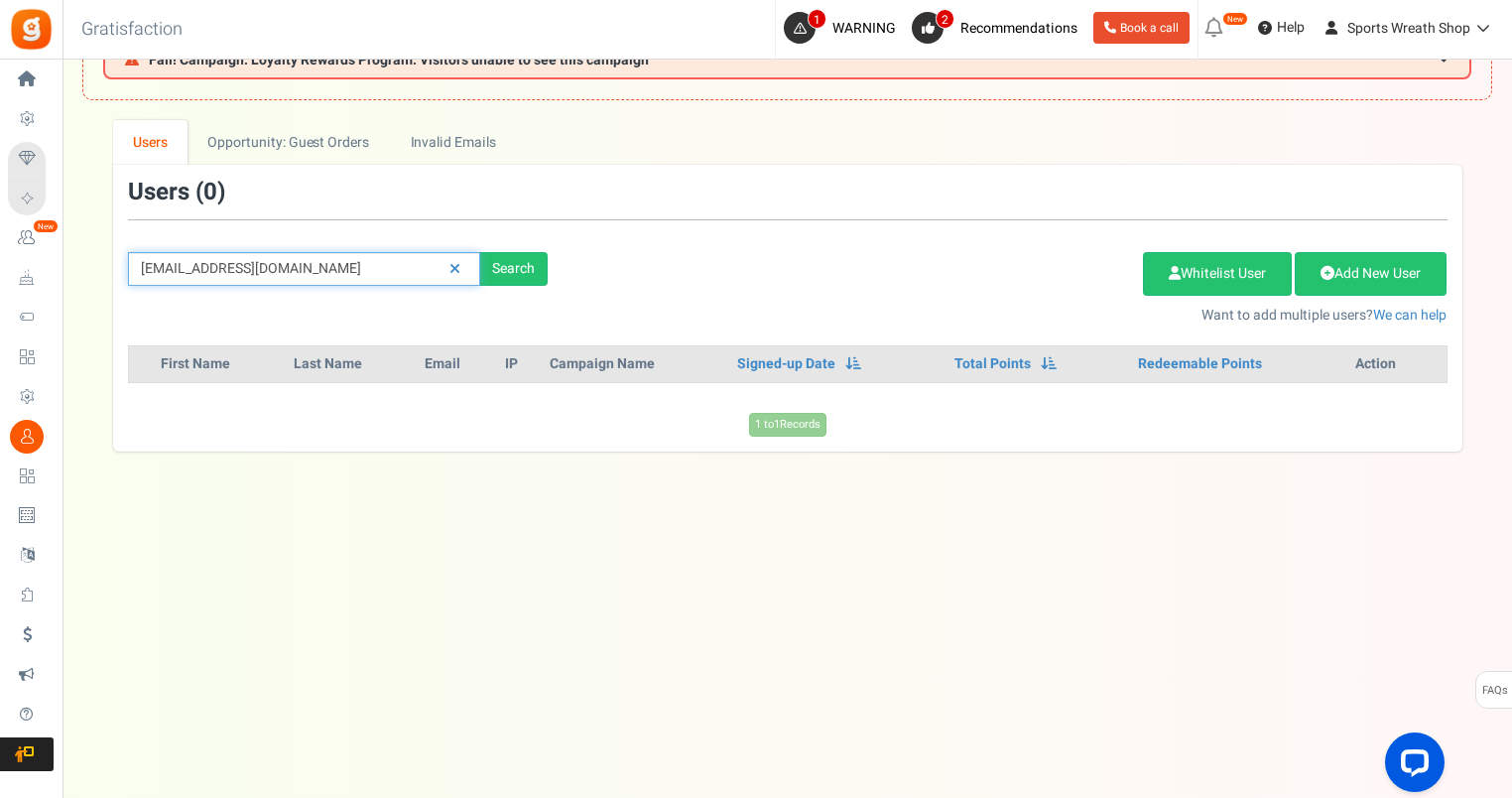 drag, startPoint x: 339, startPoint y: 274, endPoint x: 107, endPoint y: 271, distance: 232.0194 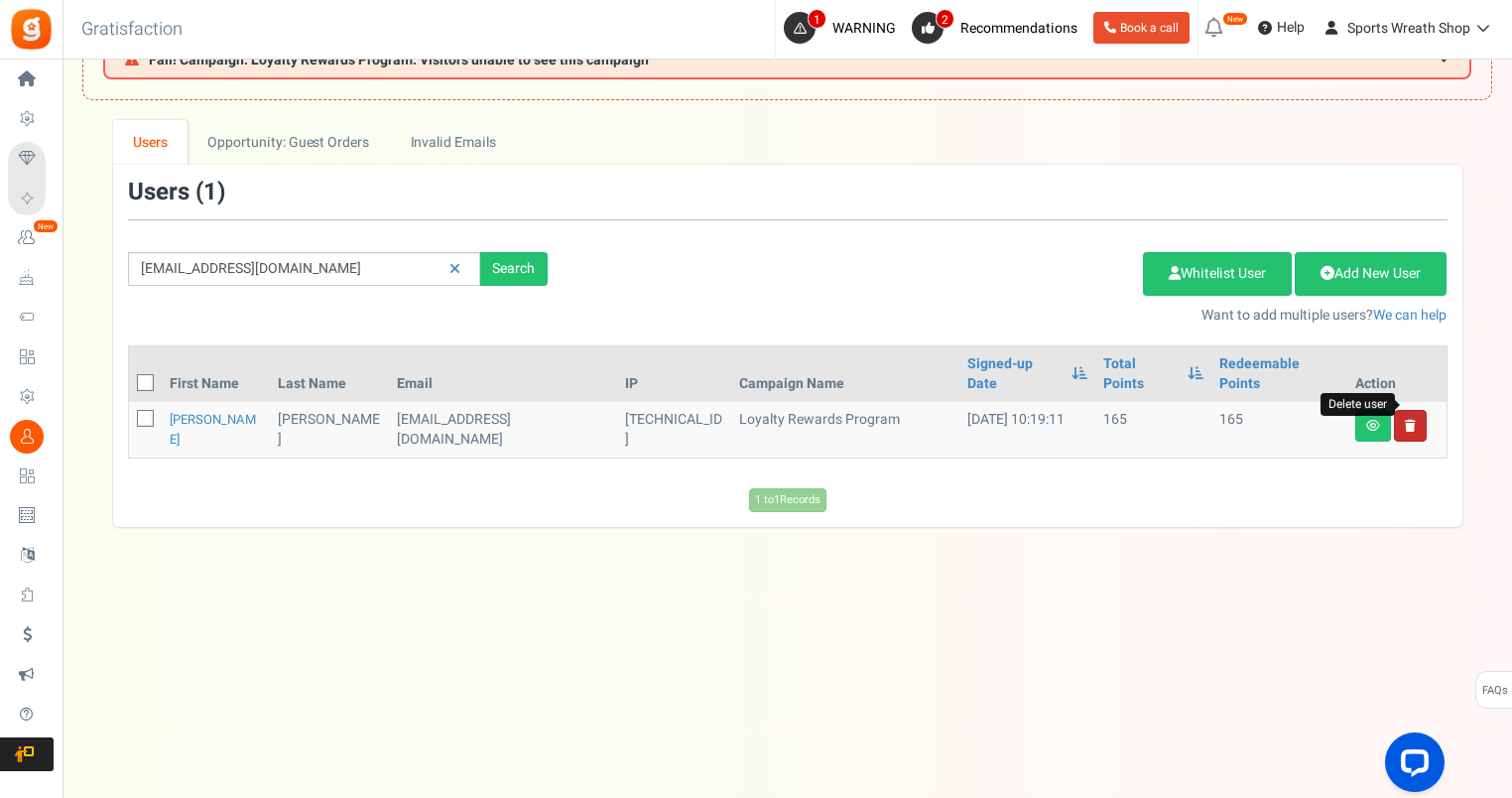 click at bounding box center [1410, 426] 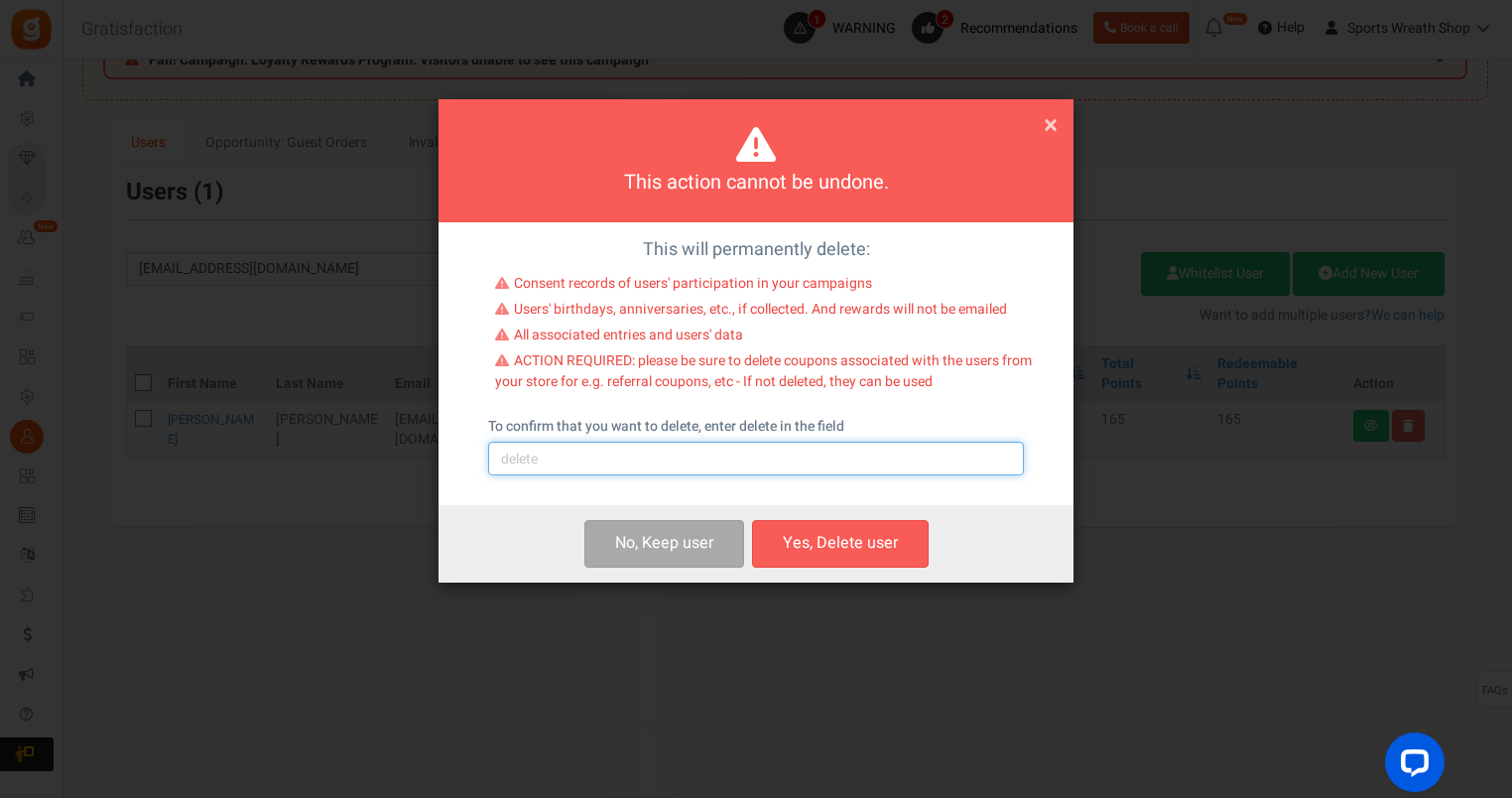 drag, startPoint x: 575, startPoint y: 452, endPoint x: 575, endPoint y: 467, distance: 15 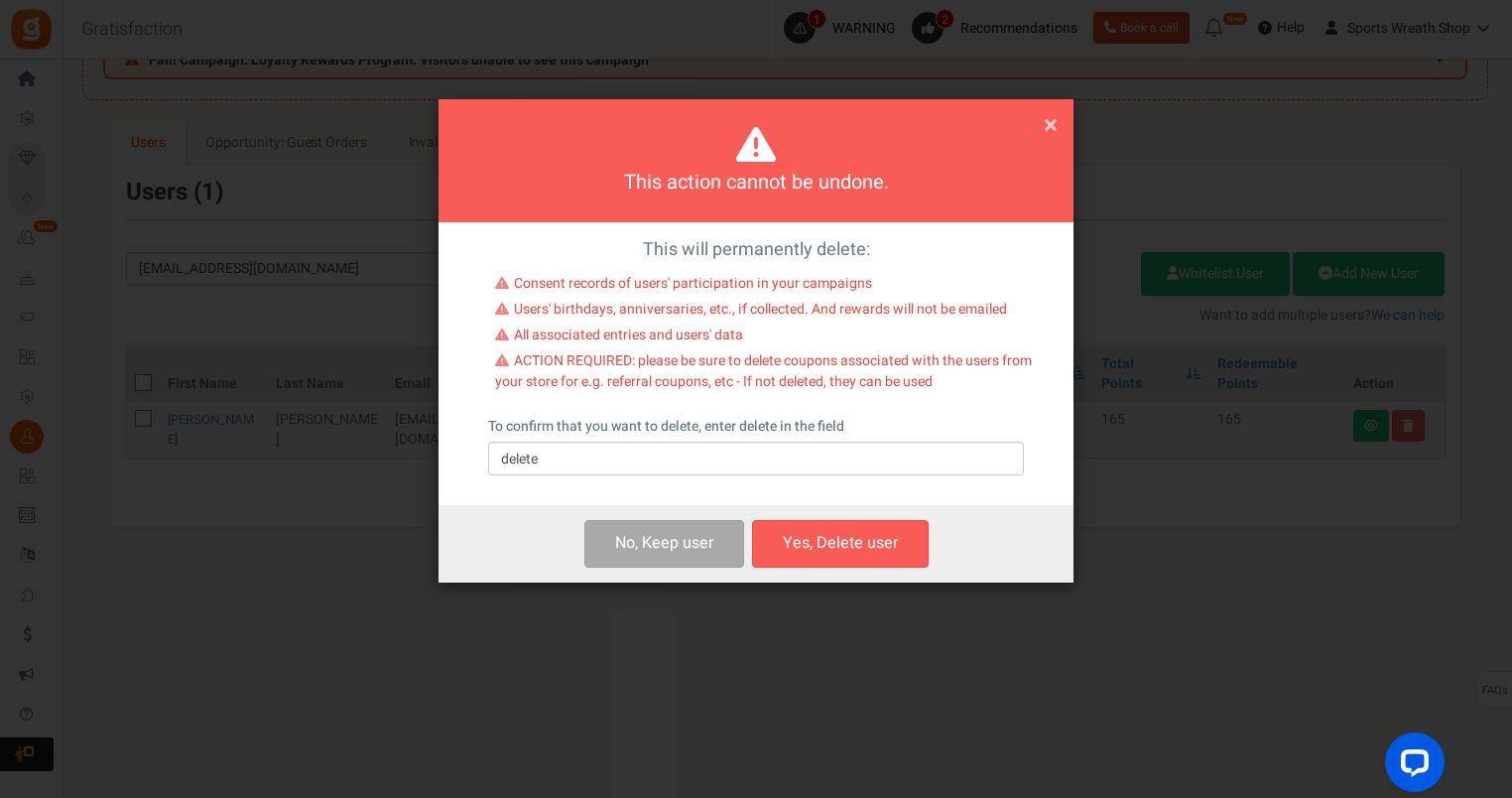 click on "Yes, Delete user" at bounding box center (840, 543) 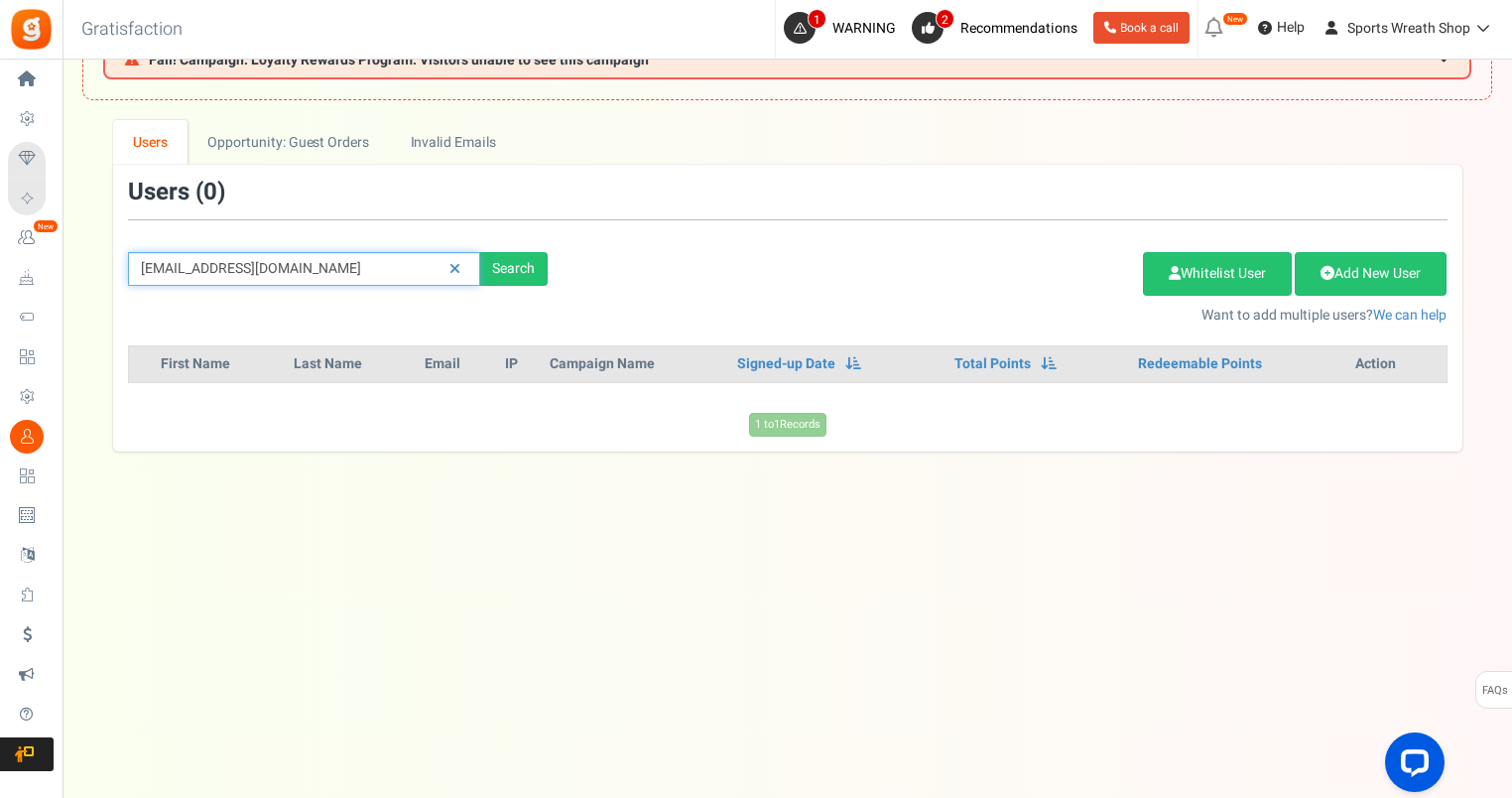 drag, startPoint x: 361, startPoint y: 272, endPoint x: 119, endPoint y: 272, distance: 242 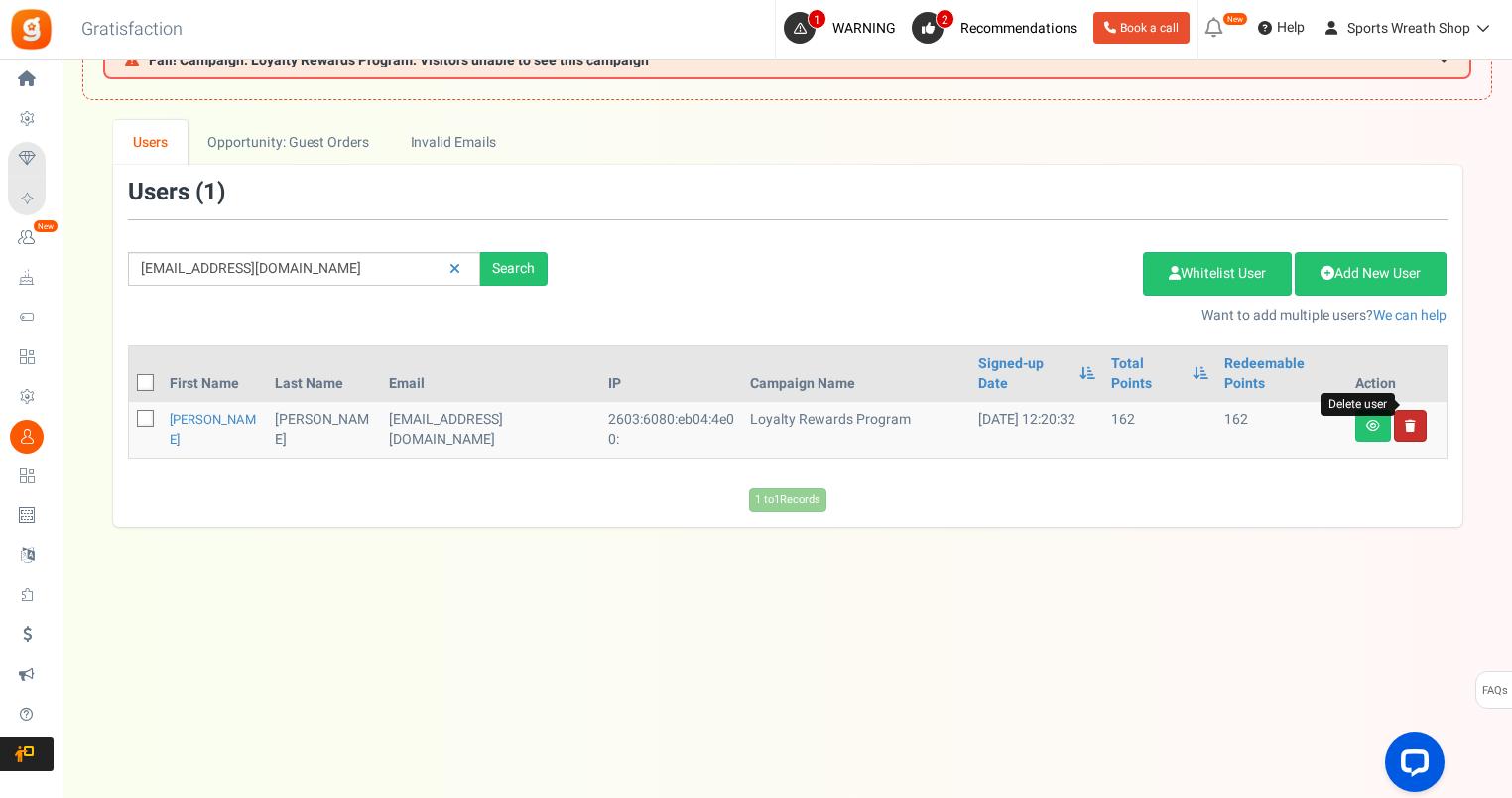 click at bounding box center [1410, 426] 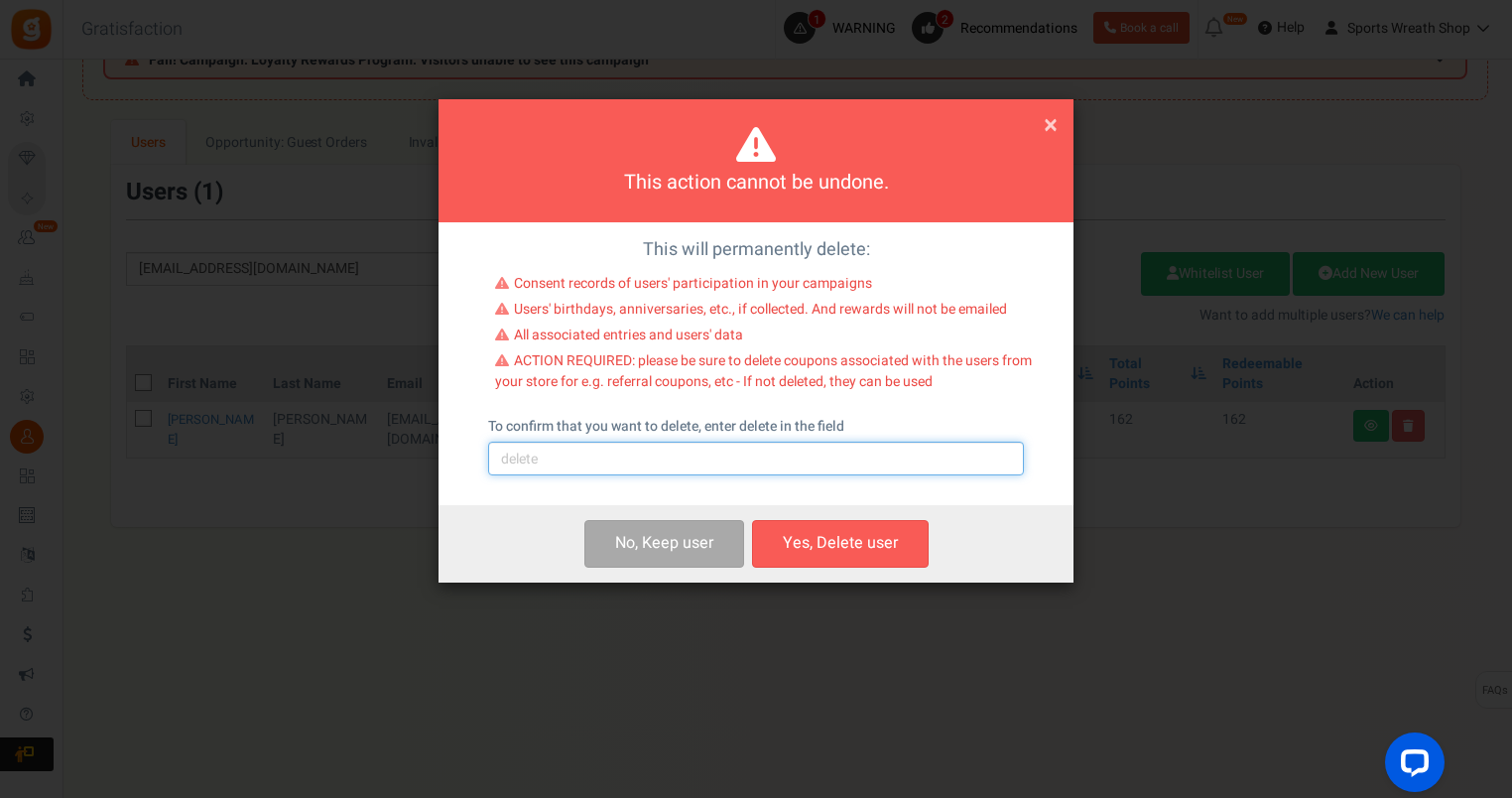 click at bounding box center (756, 459) 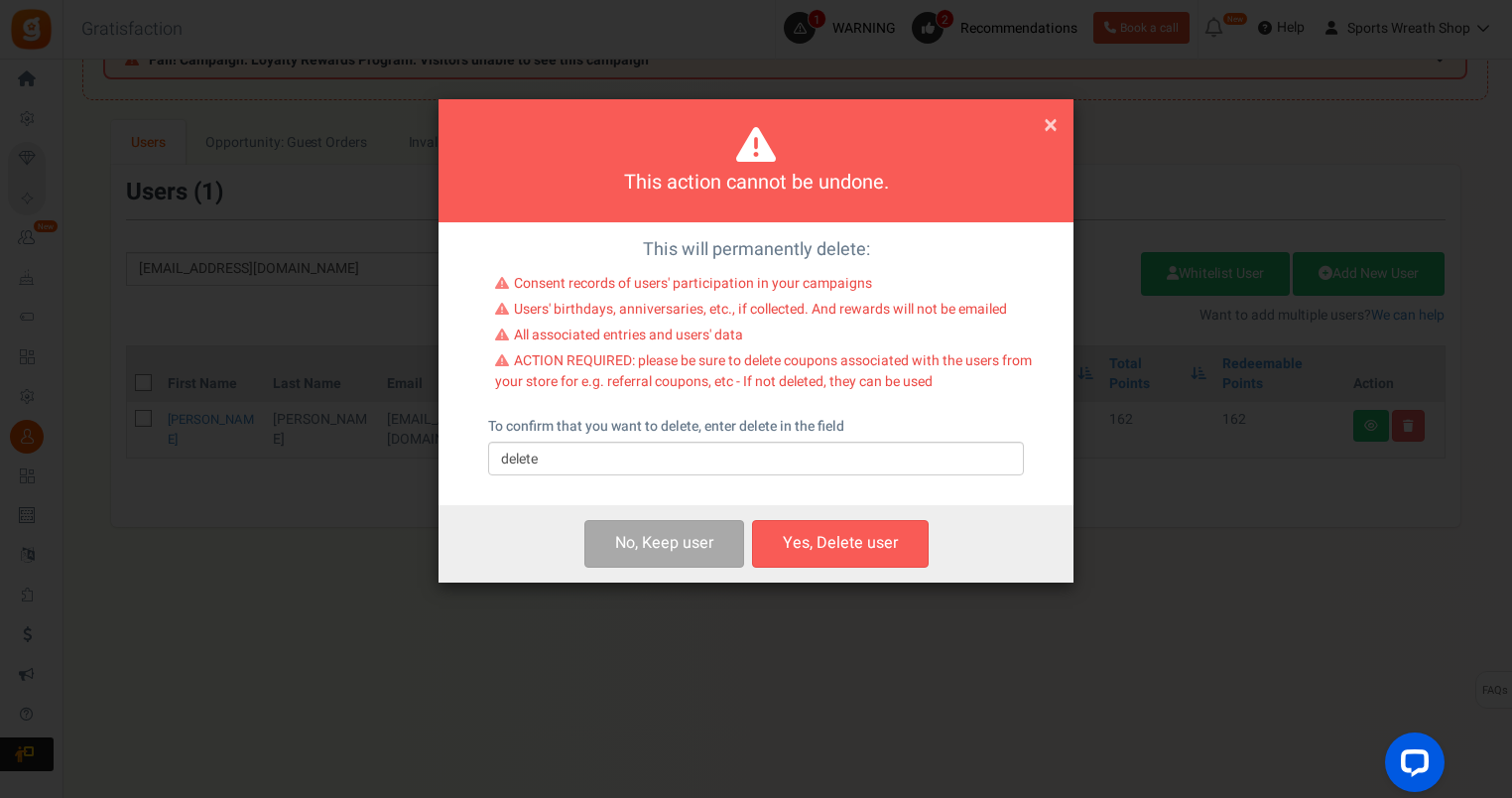 click on "Yes, Delete user" at bounding box center (840, 543) 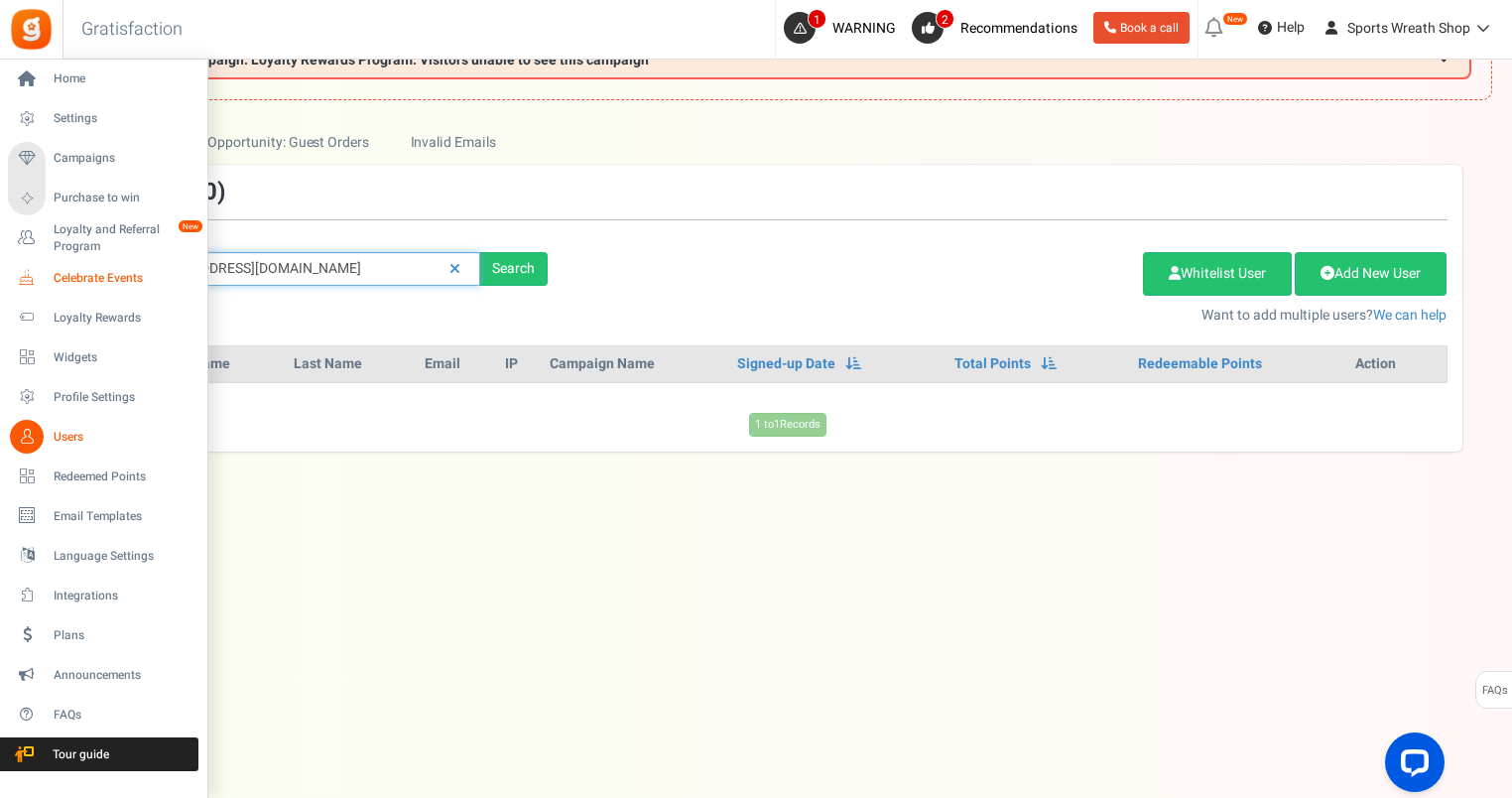 drag, startPoint x: 314, startPoint y: 267, endPoint x: 56, endPoint y: 291, distance: 259.11387 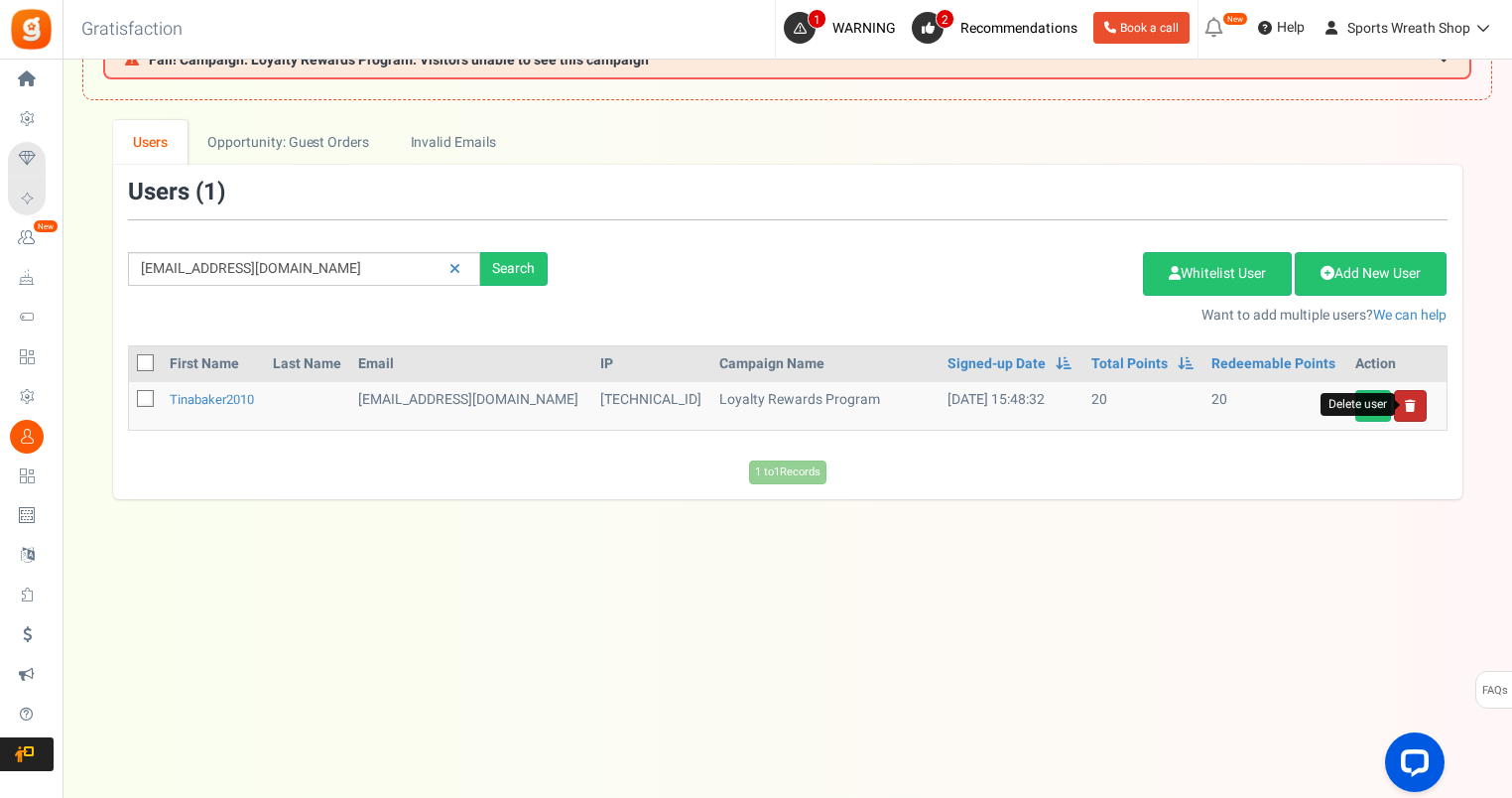click at bounding box center [1410, 406] 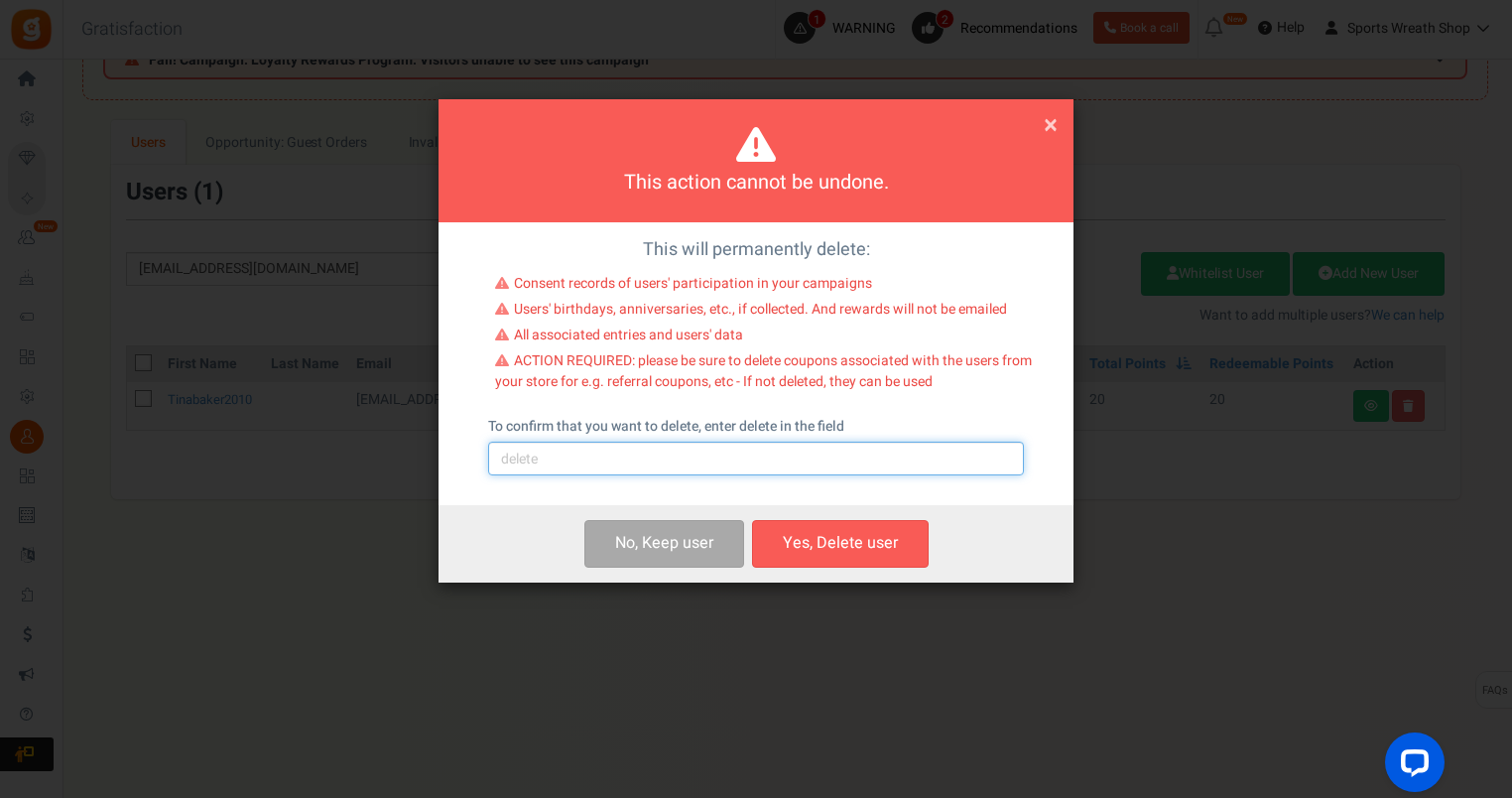 click at bounding box center [756, 459] 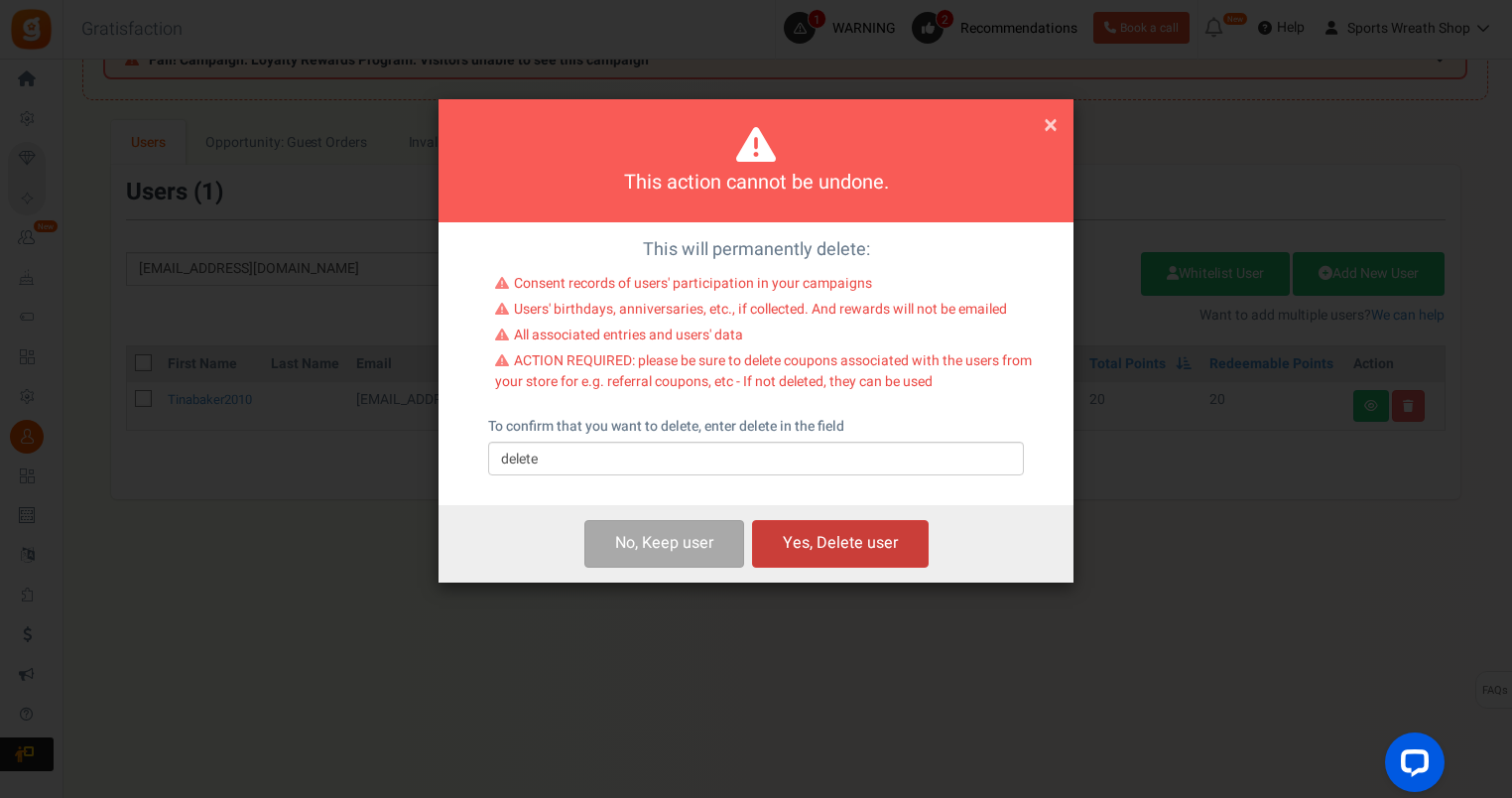 click on "Yes, Delete user" at bounding box center [840, 543] 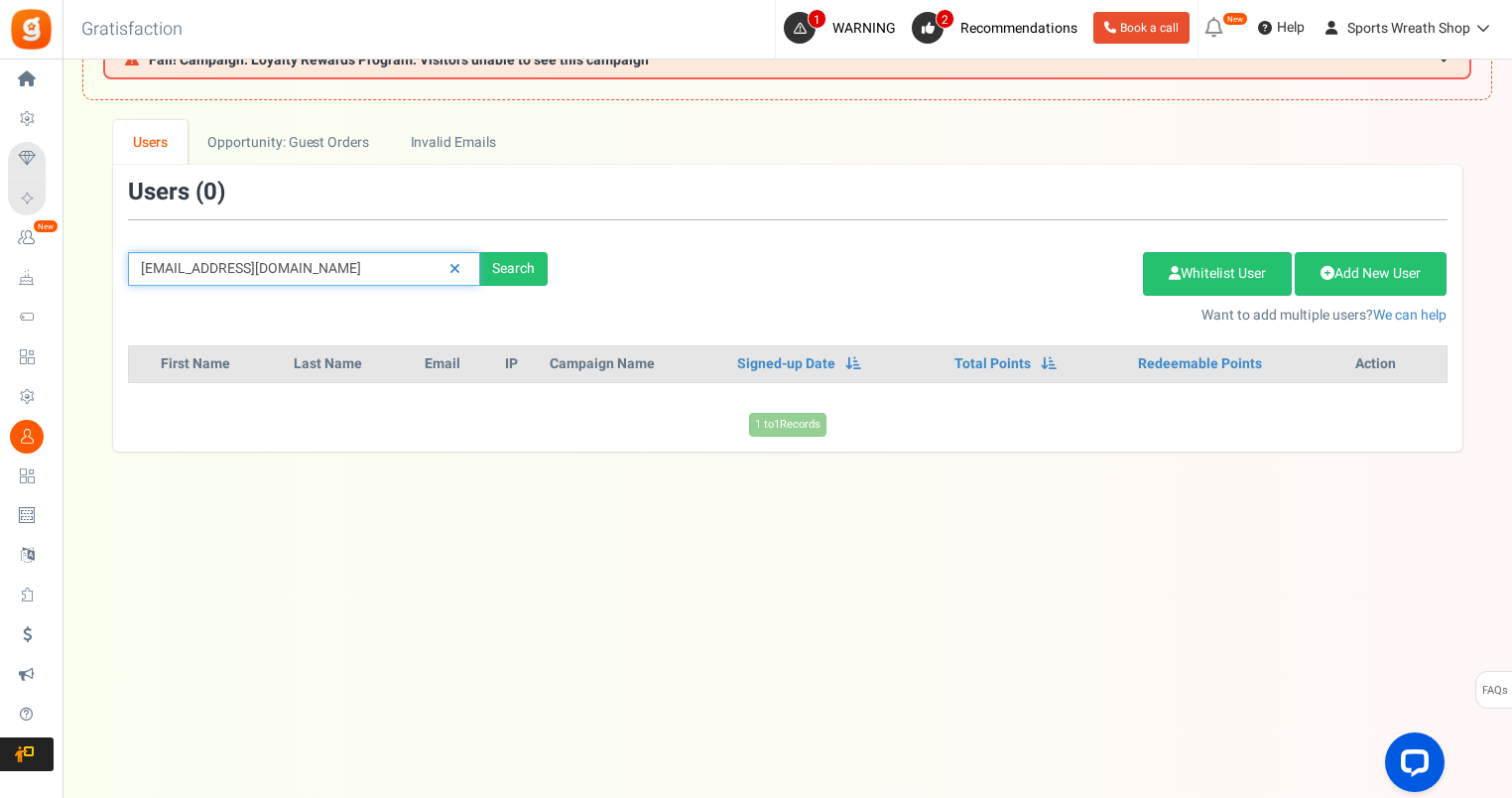 drag, startPoint x: 355, startPoint y: 270, endPoint x: -4, endPoint y: 278, distance: 359.08913 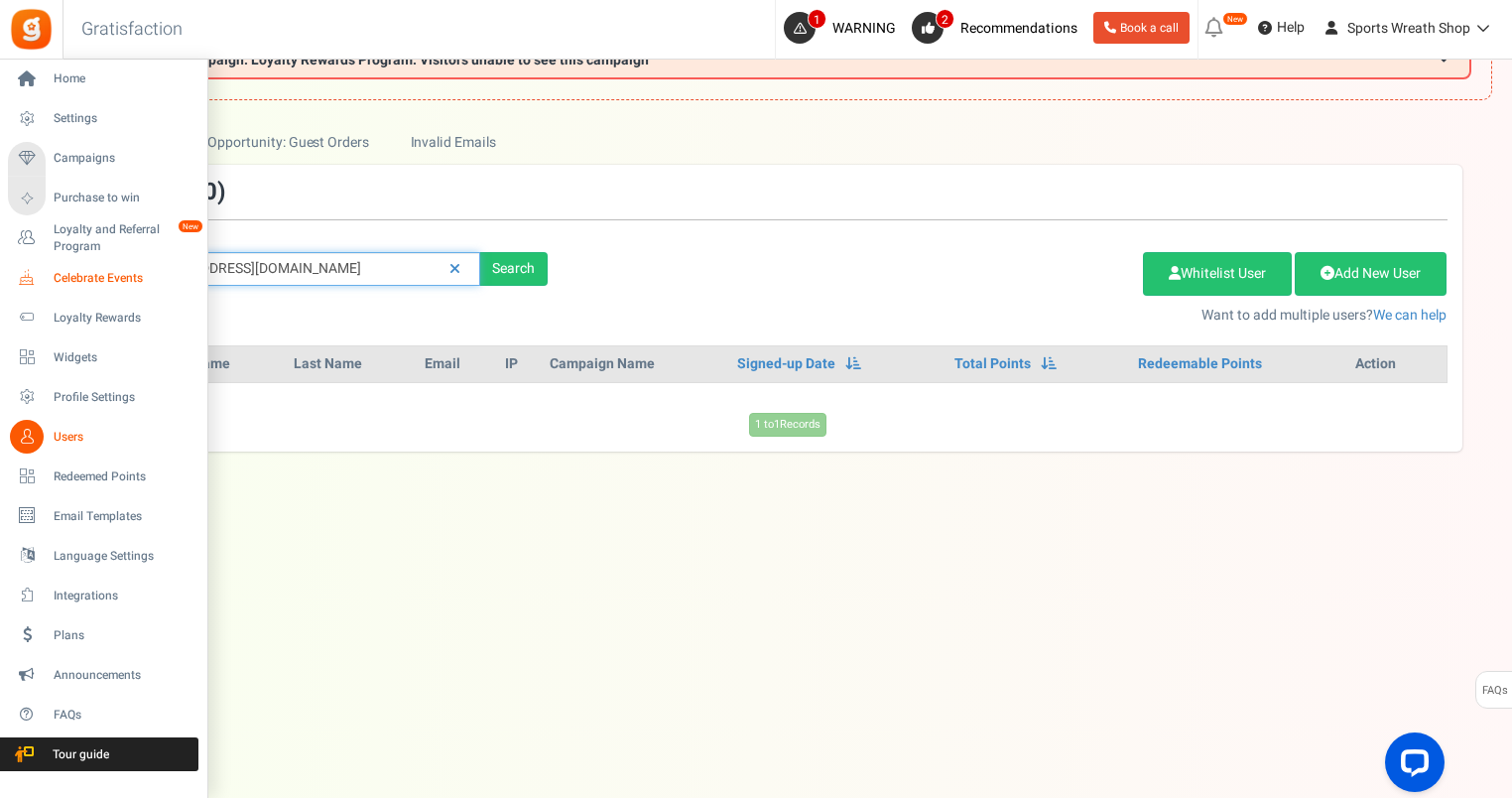 paste on "[EMAIL_ADDRESS]" 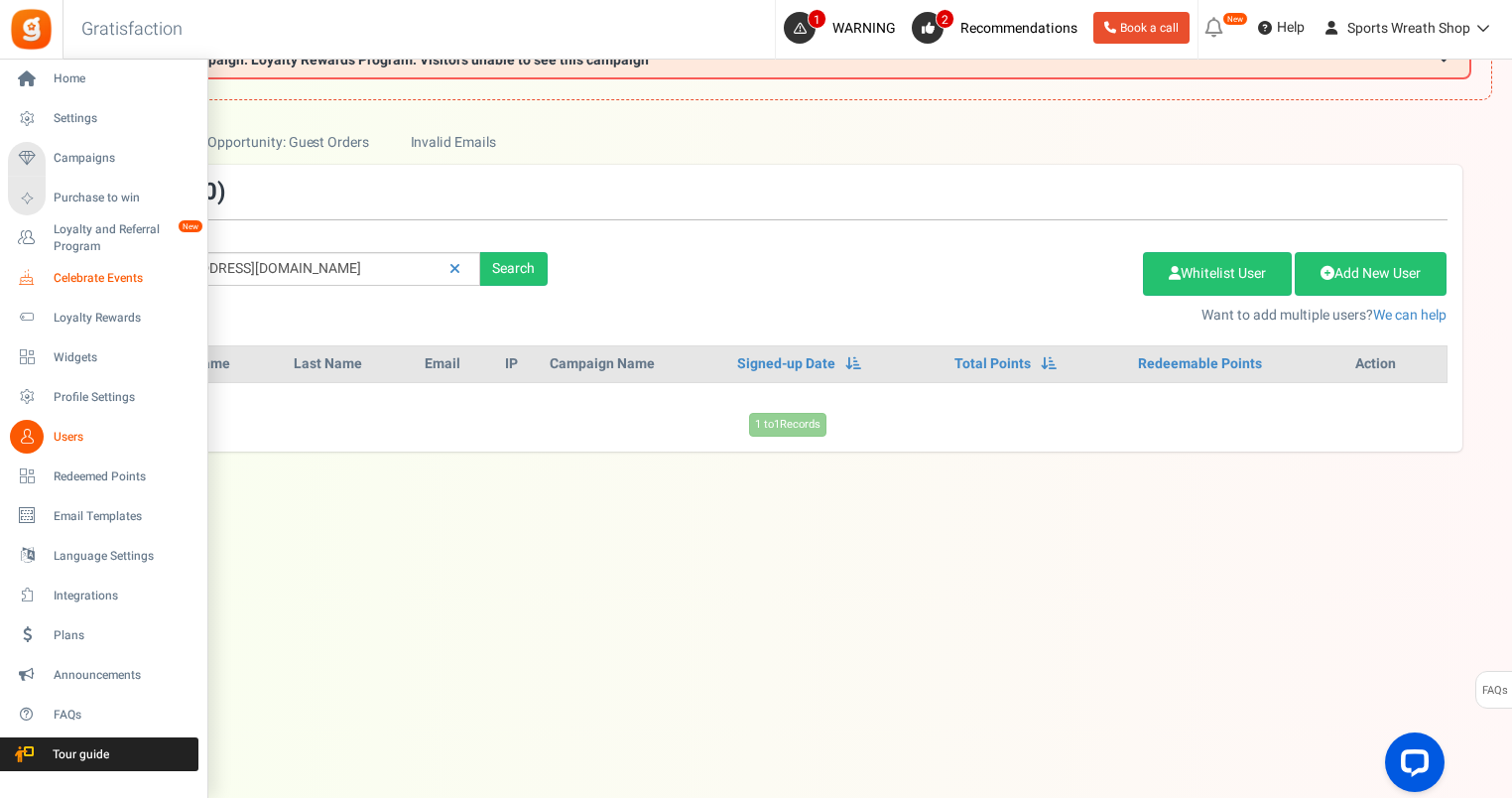 click on "Celebrate Events" at bounding box center (103, 278) 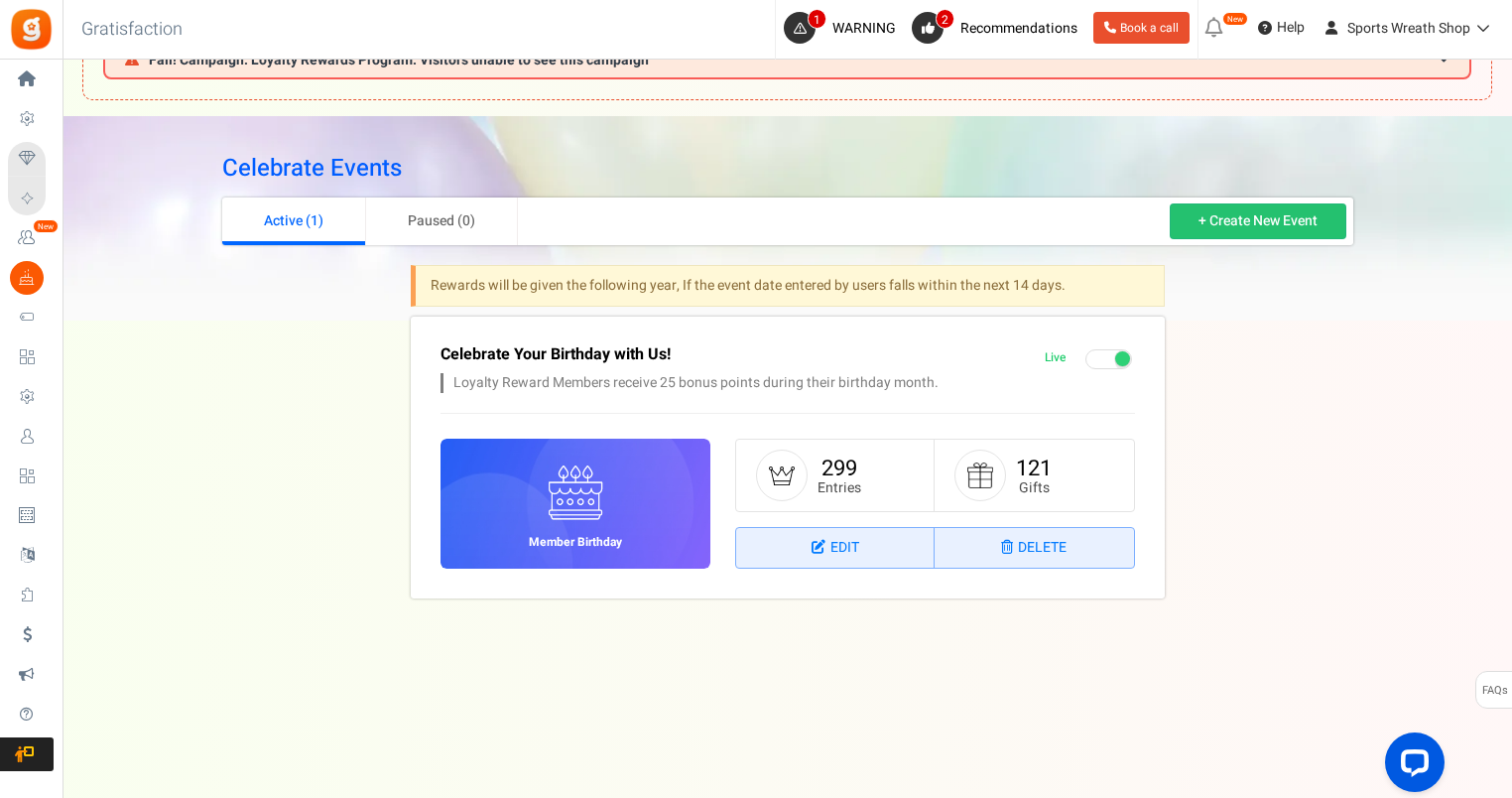 scroll, scrollTop: 0, scrollLeft: 0, axis: both 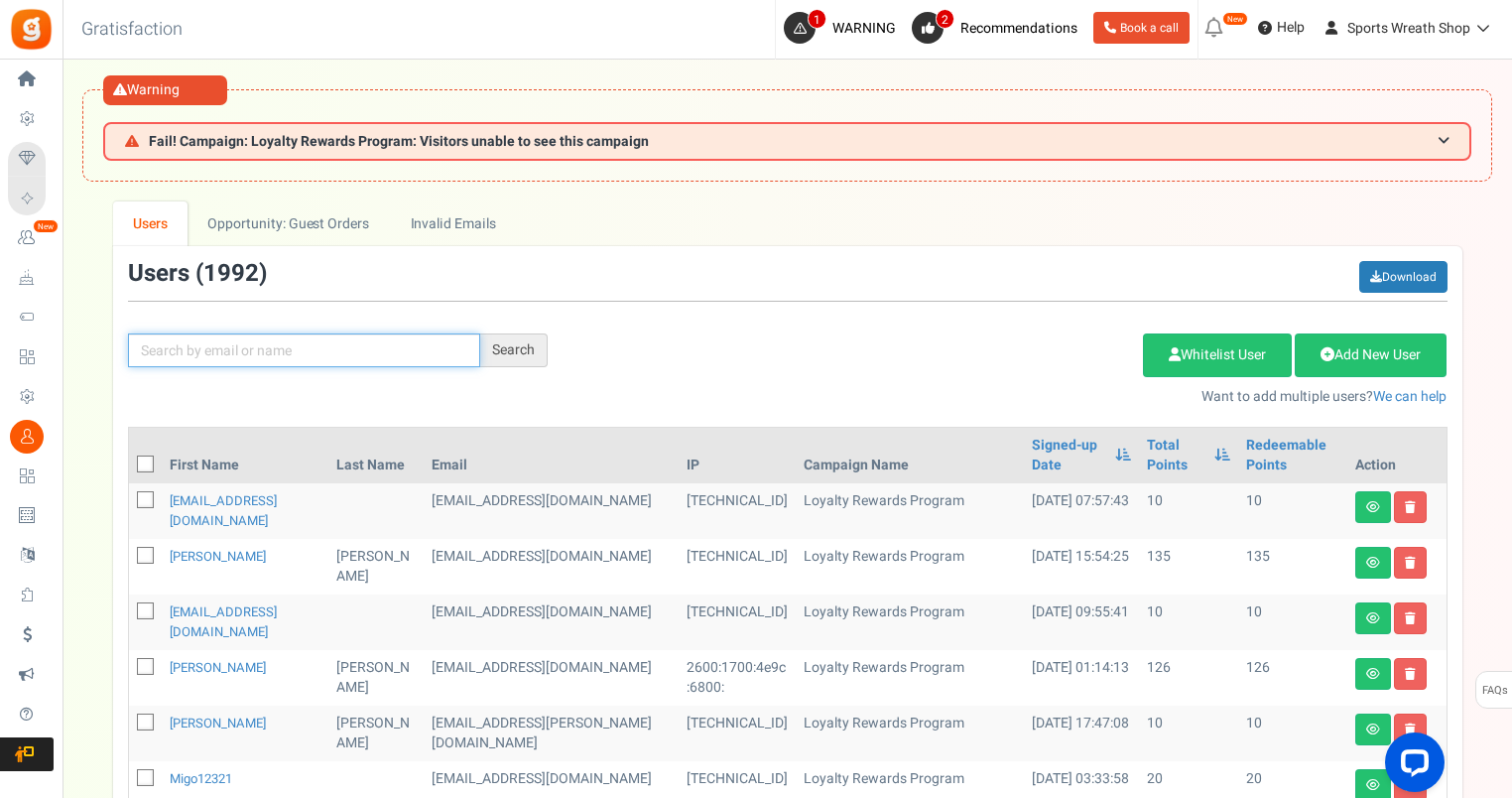 click at bounding box center (304, 350) 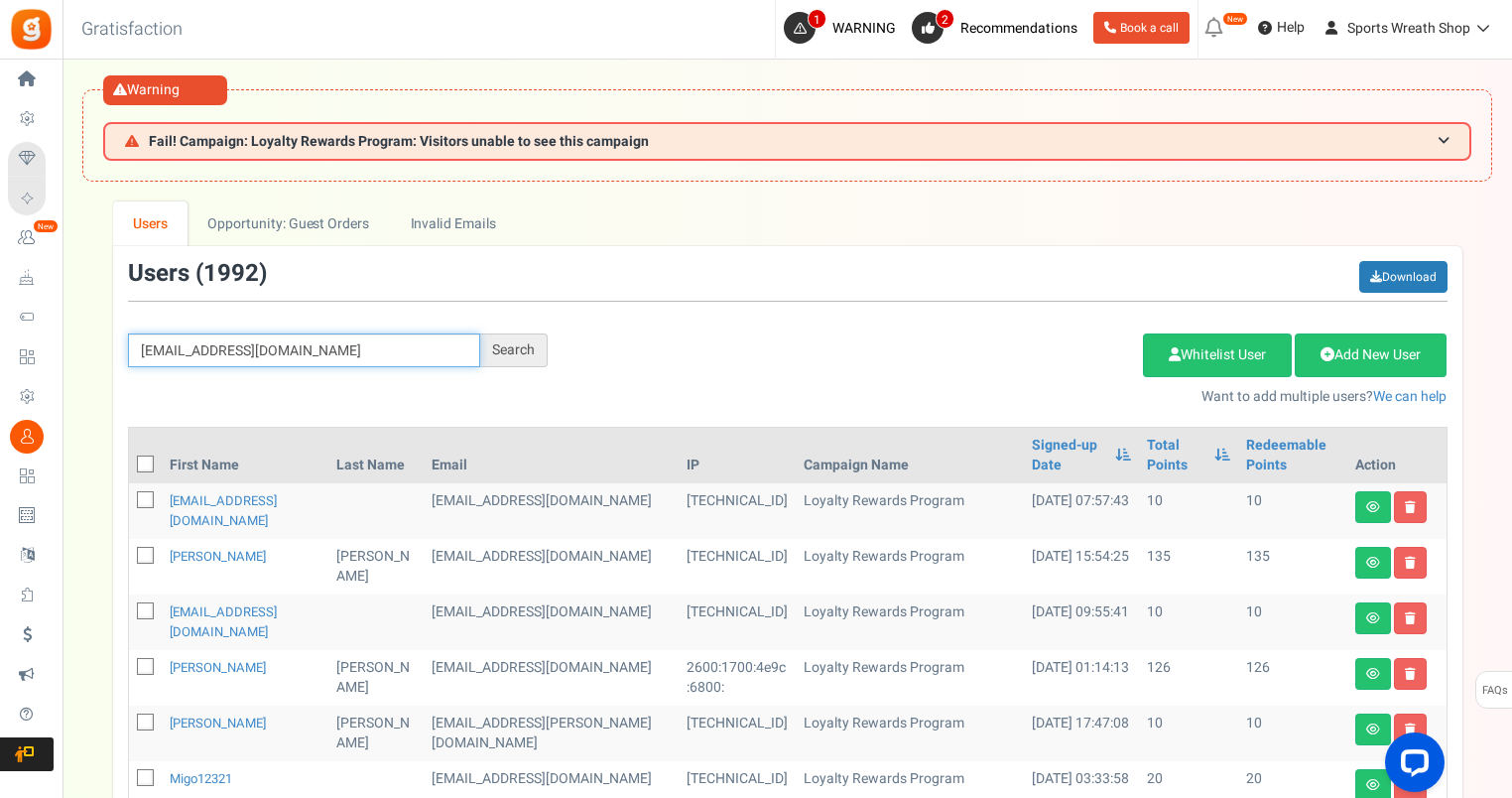 type on "[EMAIL_ADDRESS][DOMAIN_NAME]" 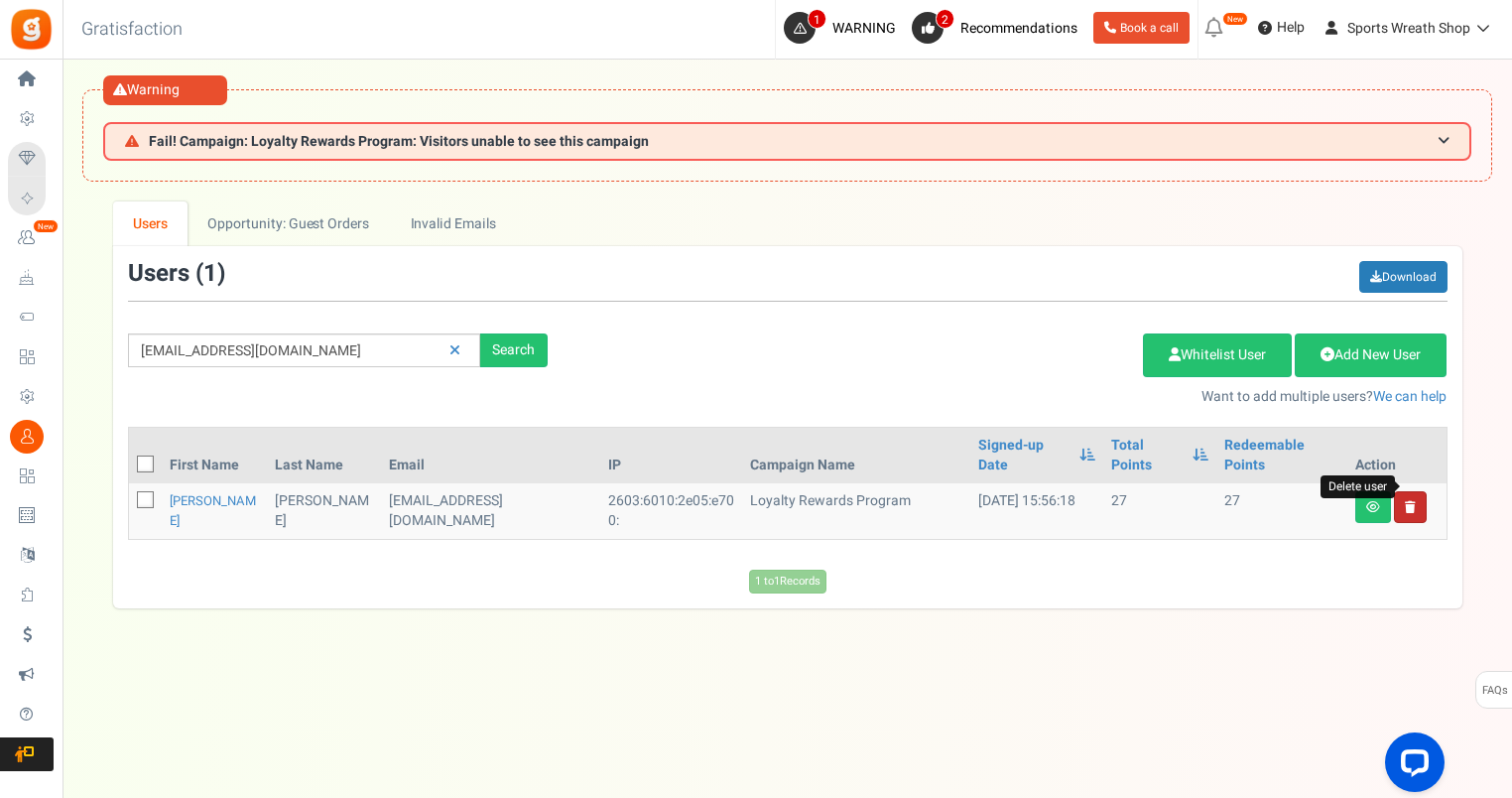 click at bounding box center (1410, 507) 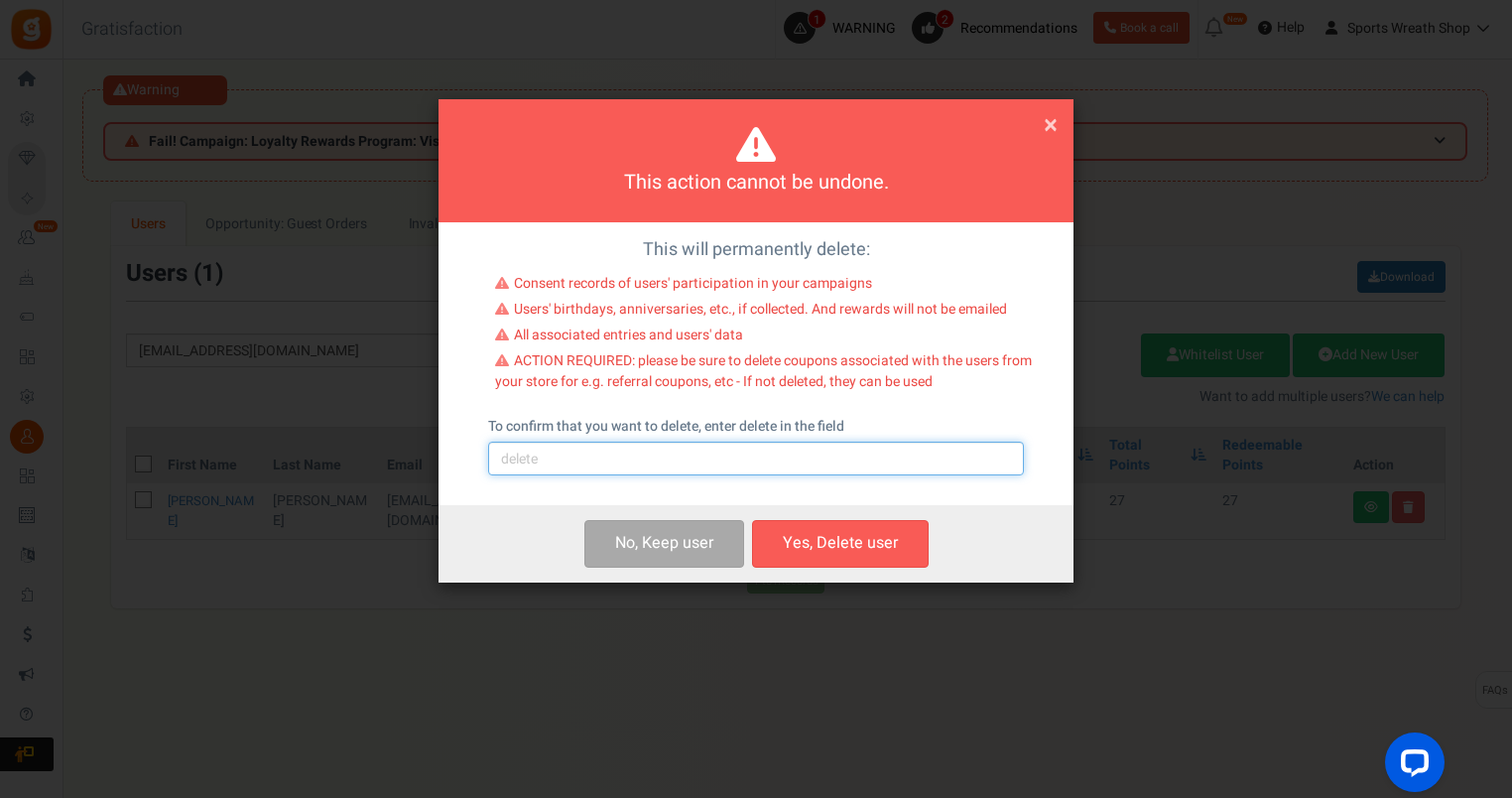 click at bounding box center (756, 459) 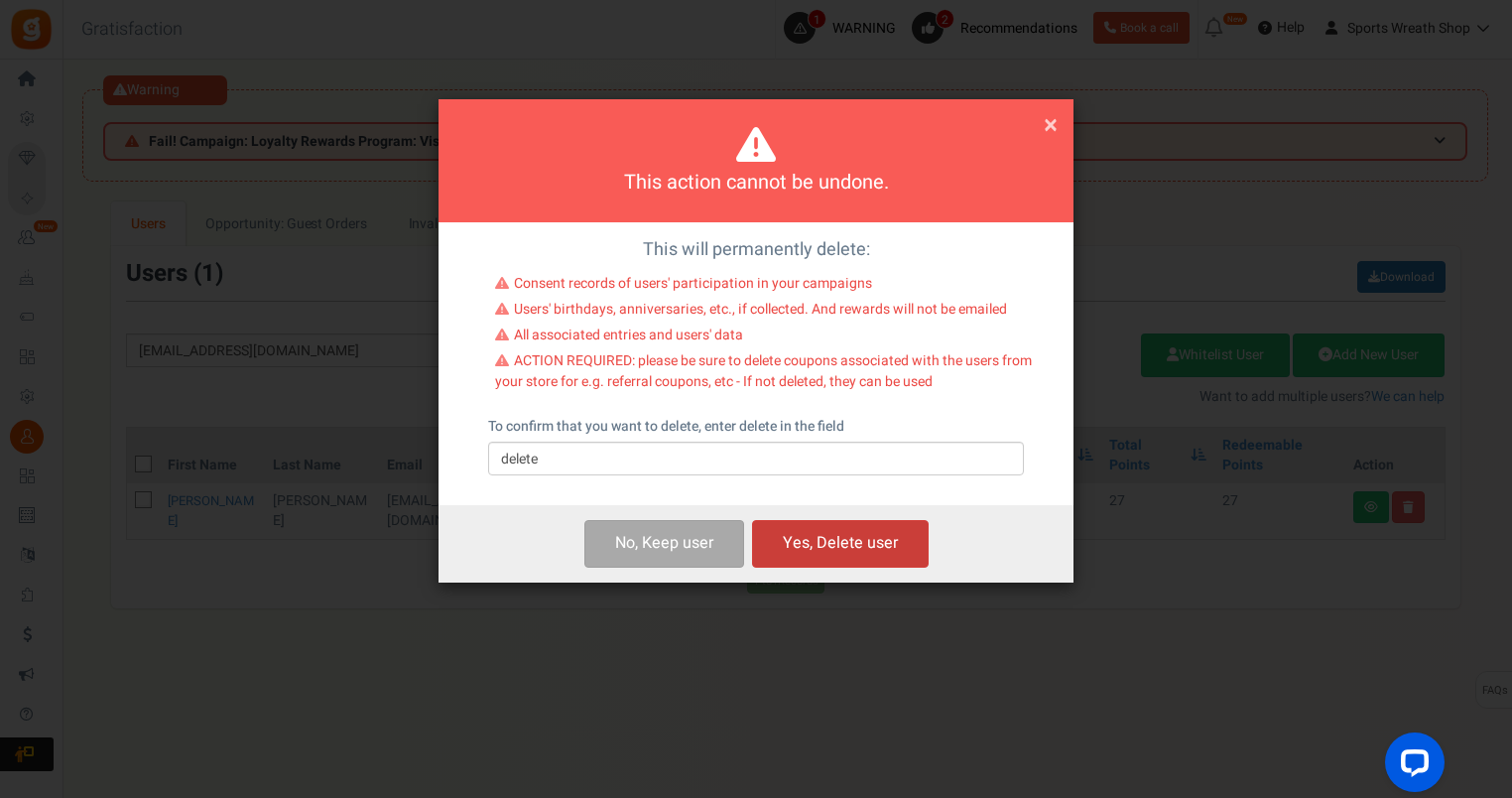 click on "Yes, Delete user" at bounding box center (840, 543) 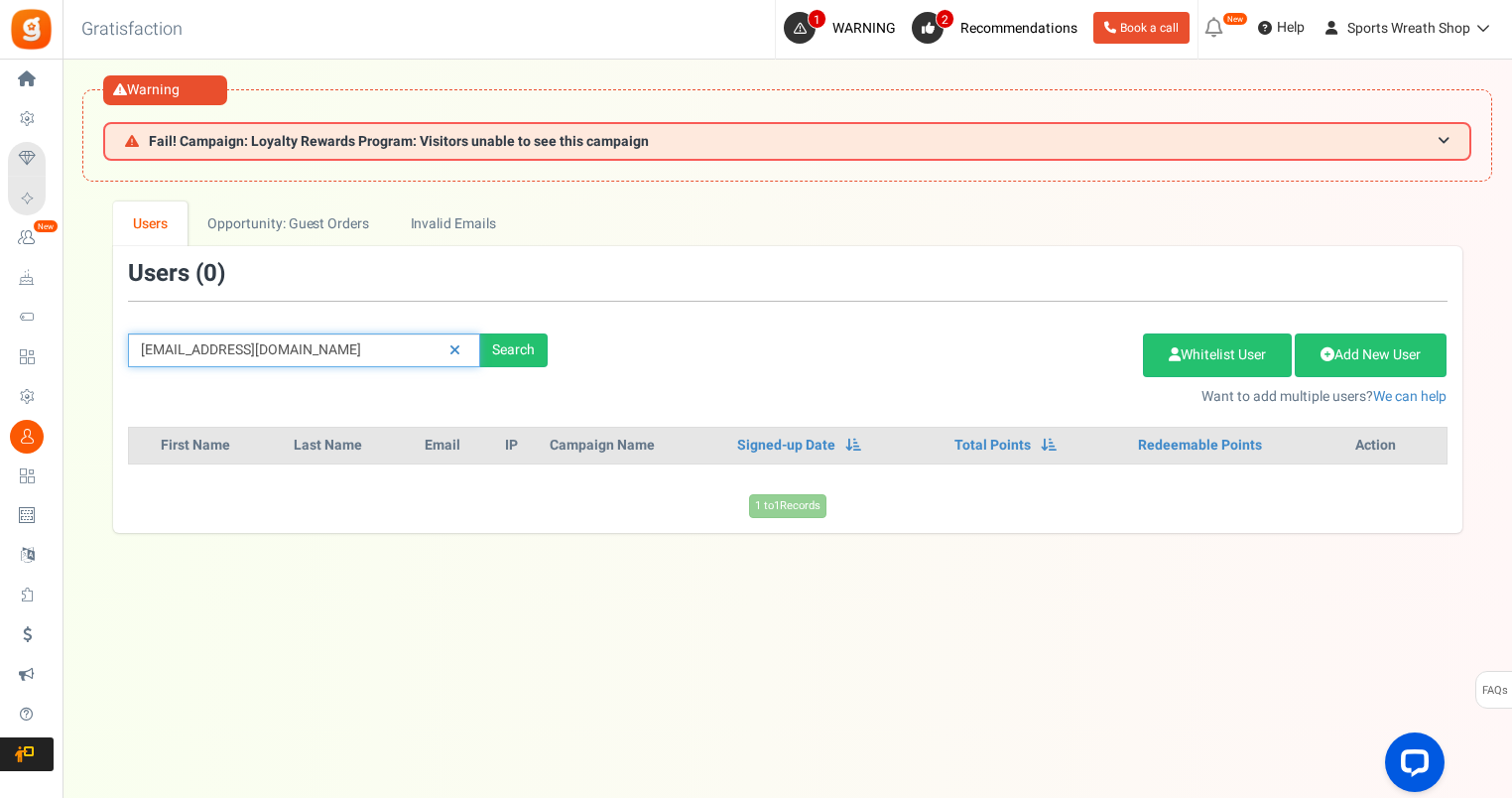drag, startPoint x: 339, startPoint y: 347, endPoint x: 131, endPoint y: 333, distance: 208.47062 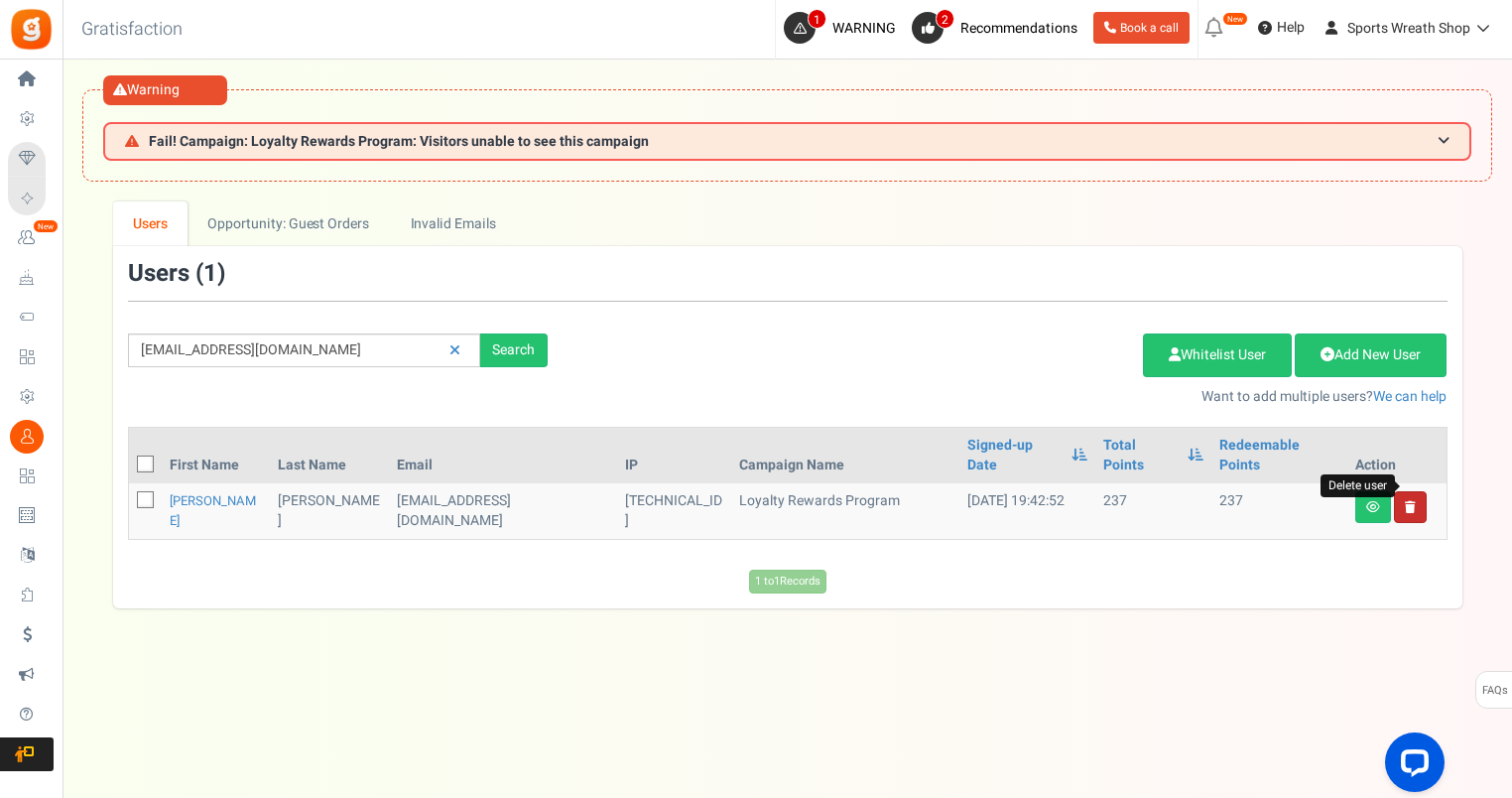 click at bounding box center [1410, 507] 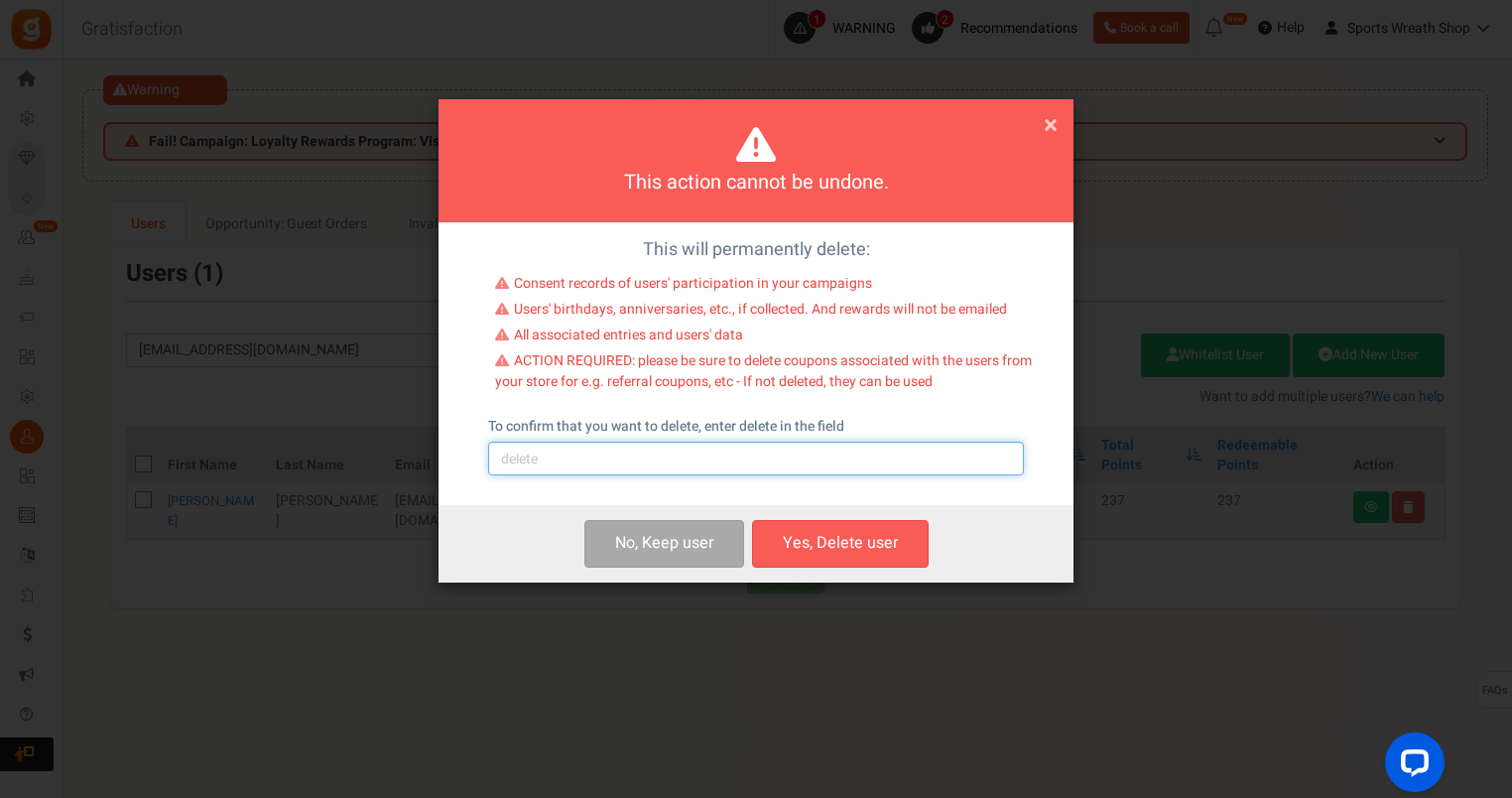 click at bounding box center [756, 459] 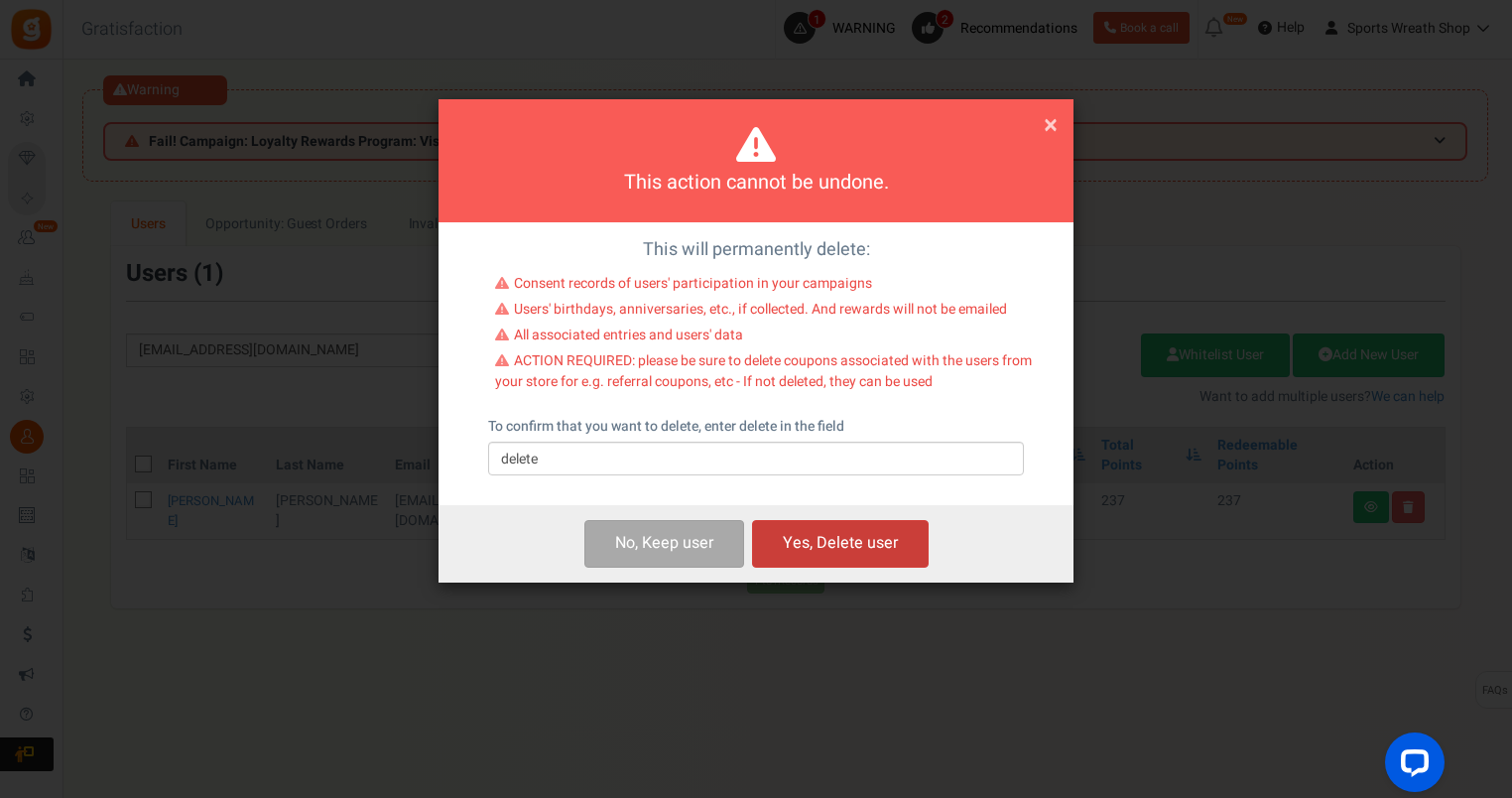 click on "Yes, Delete user" at bounding box center (840, 543) 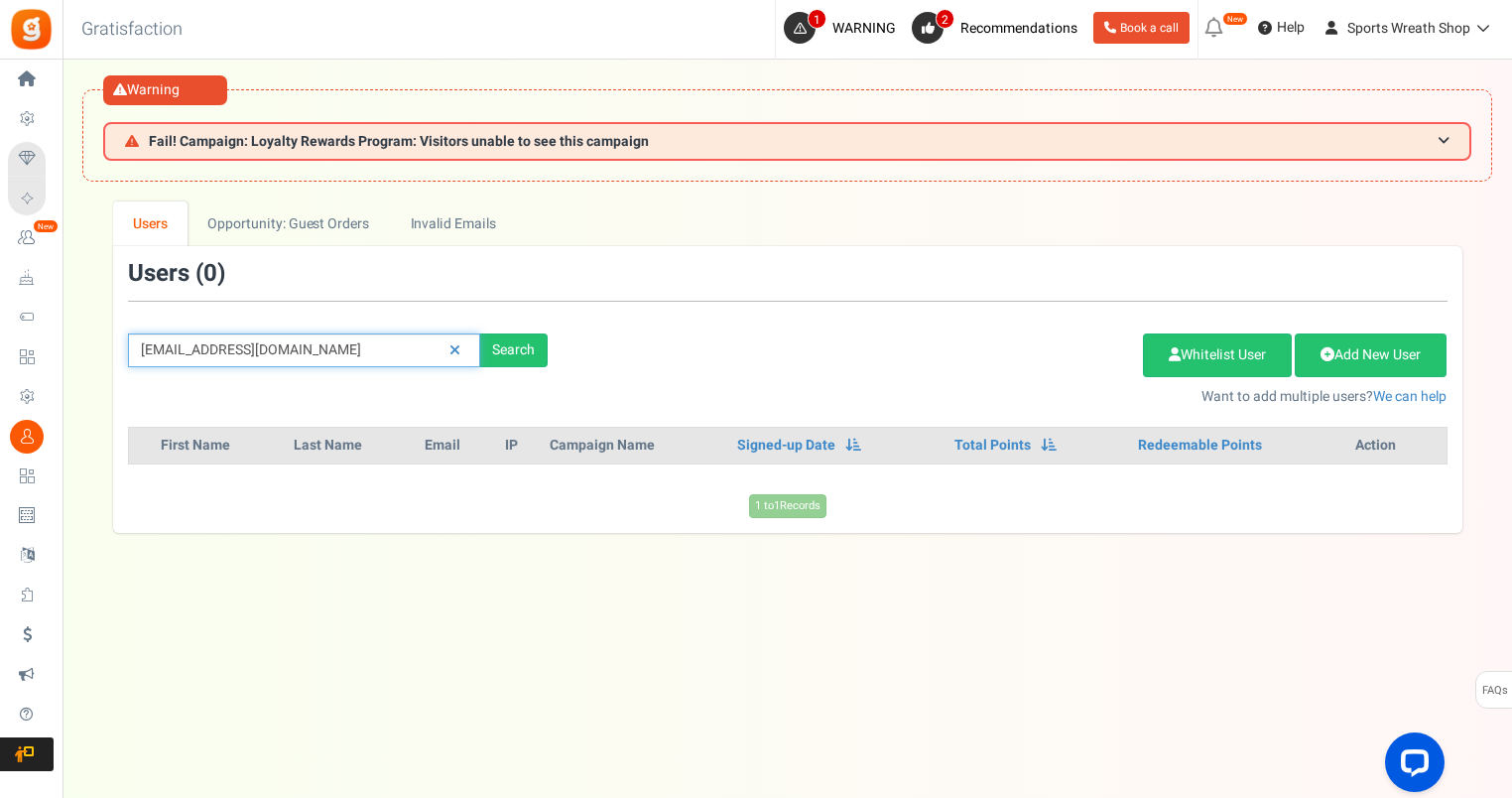 drag, startPoint x: 329, startPoint y: 353, endPoint x: 131, endPoint y: 345, distance: 198.16155 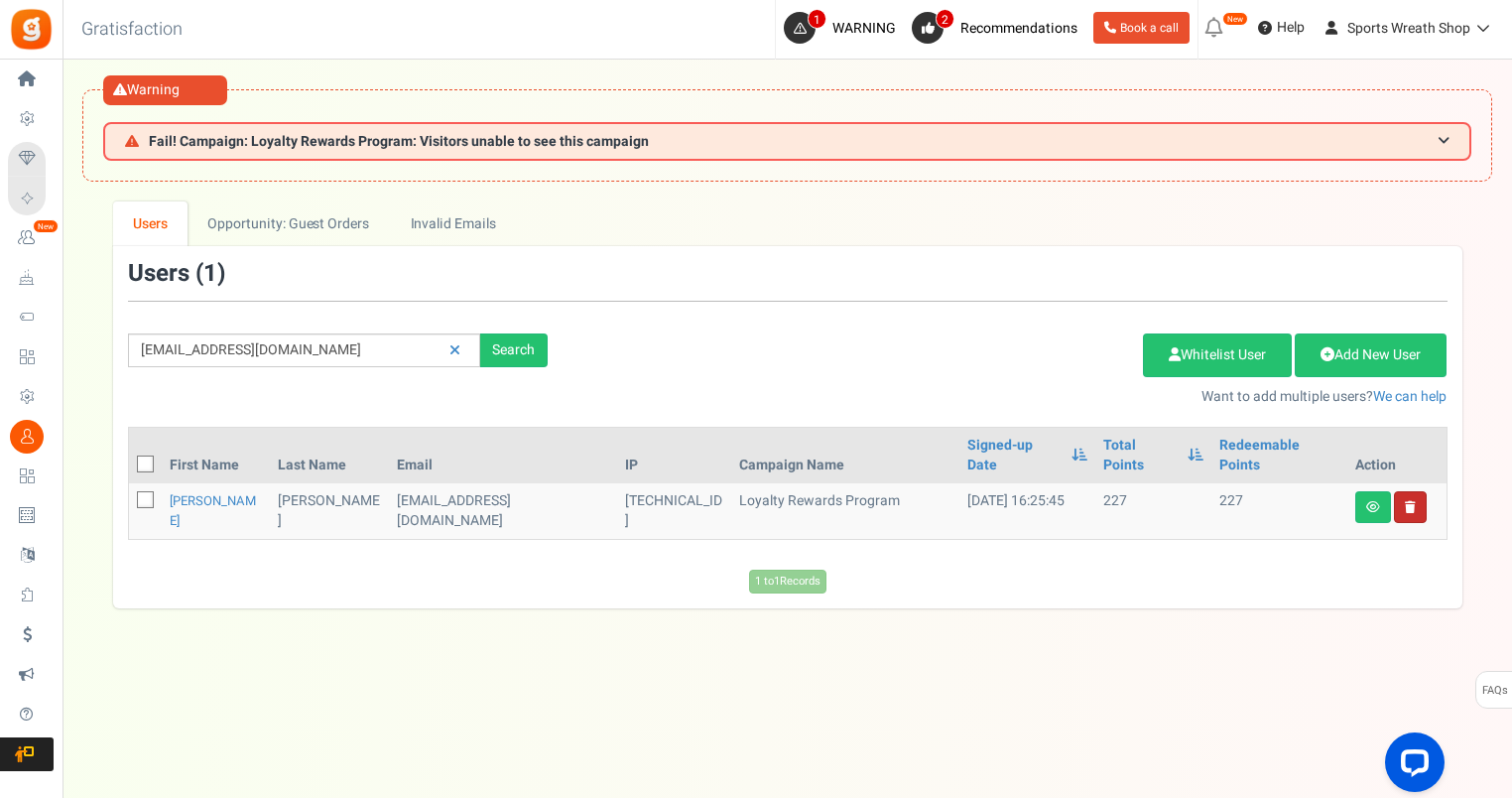 click at bounding box center (1410, 507) 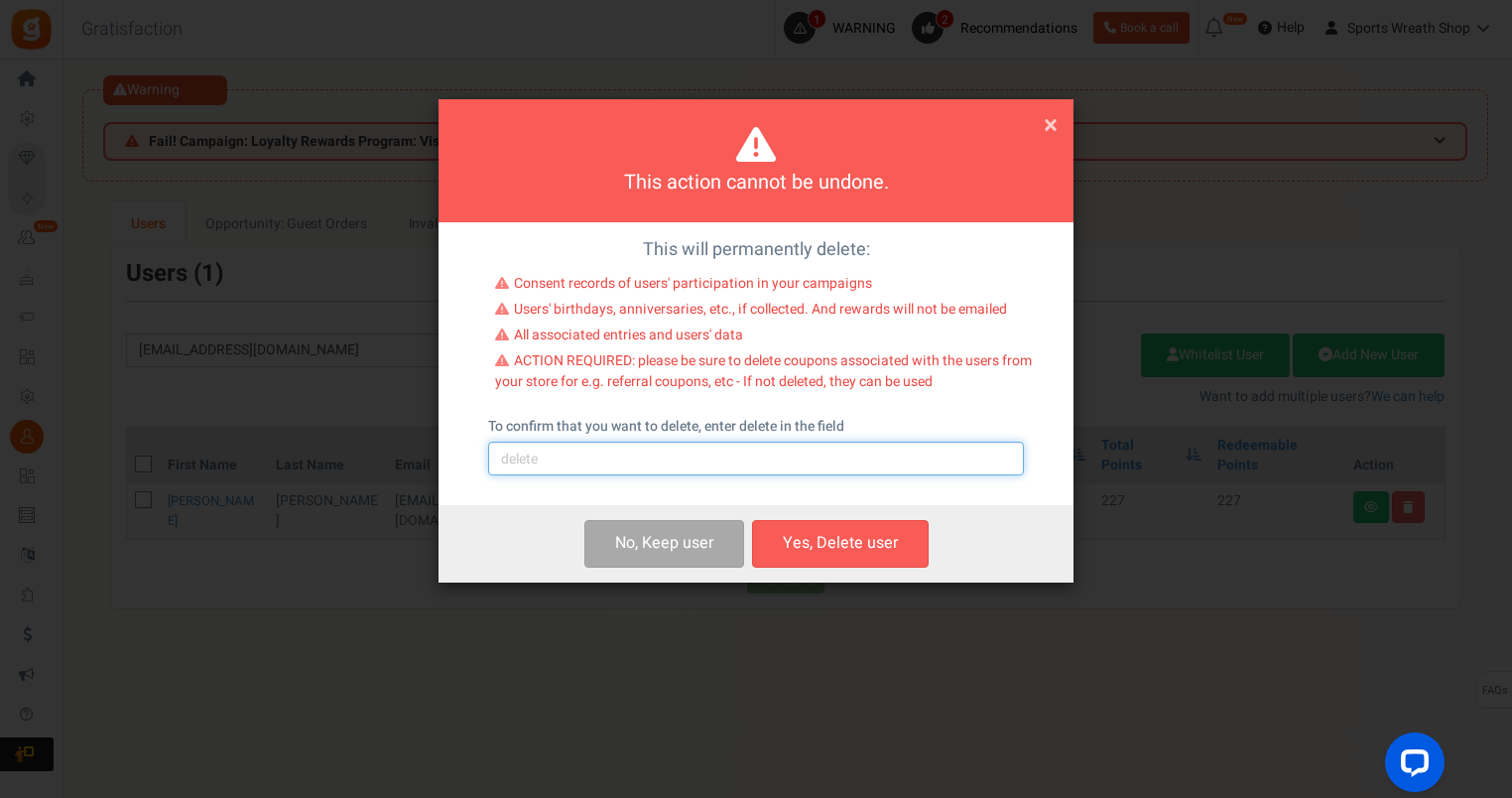 click at bounding box center (756, 459) 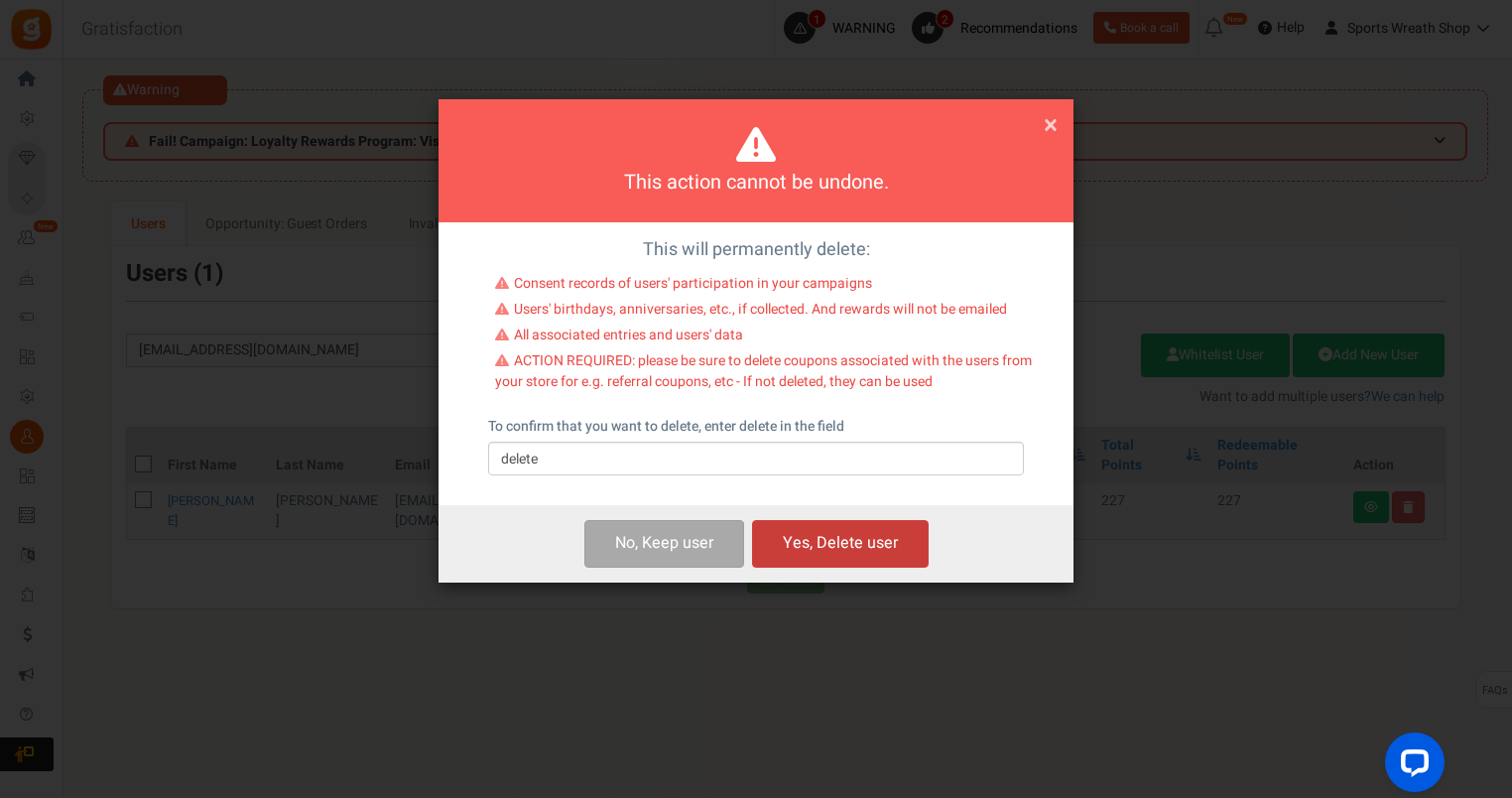 click on "Yes, Delete user" at bounding box center (840, 543) 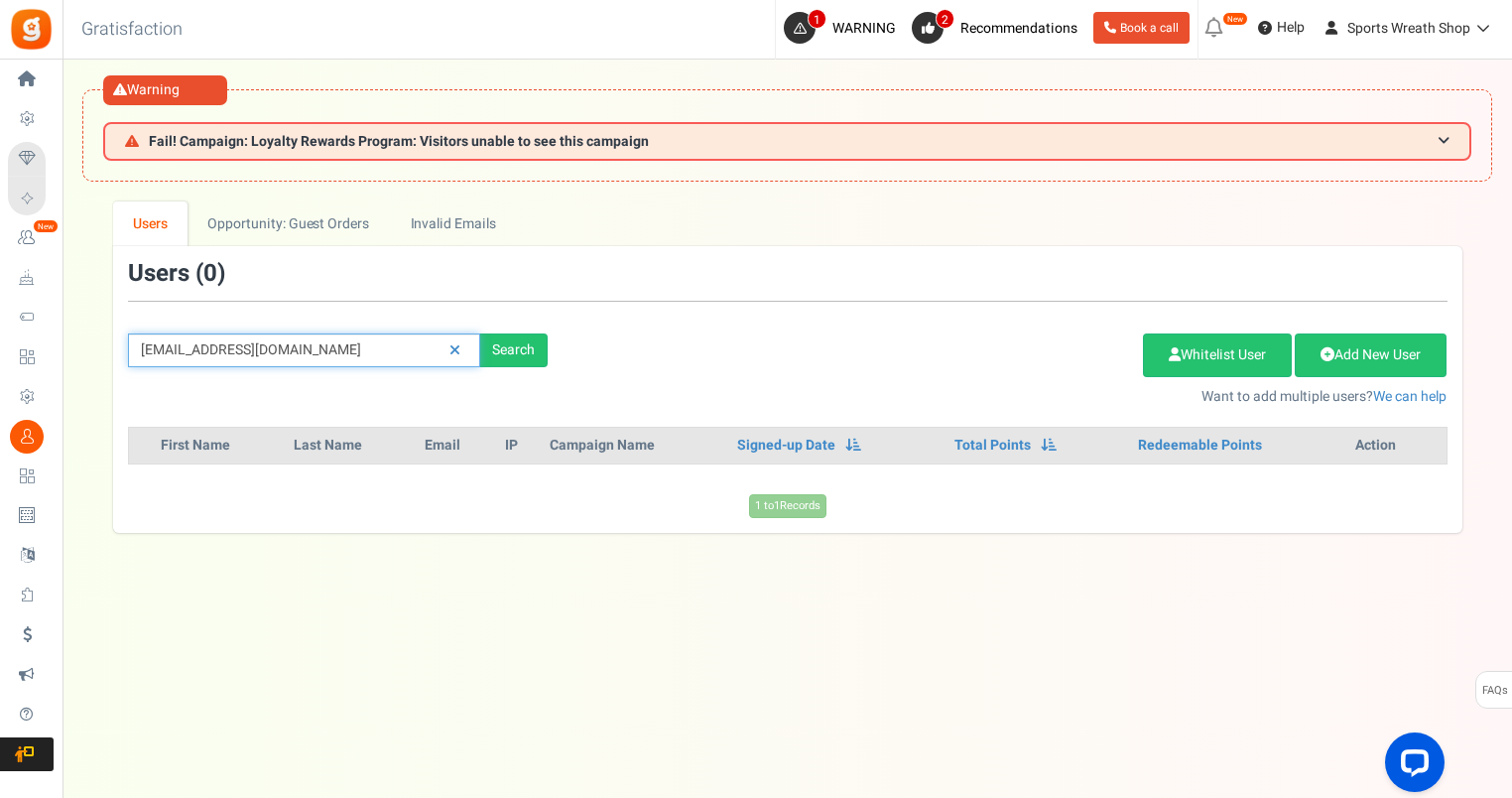 drag, startPoint x: 358, startPoint y: 353, endPoint x: 87, endPoint y: 378, distance: 272.1507 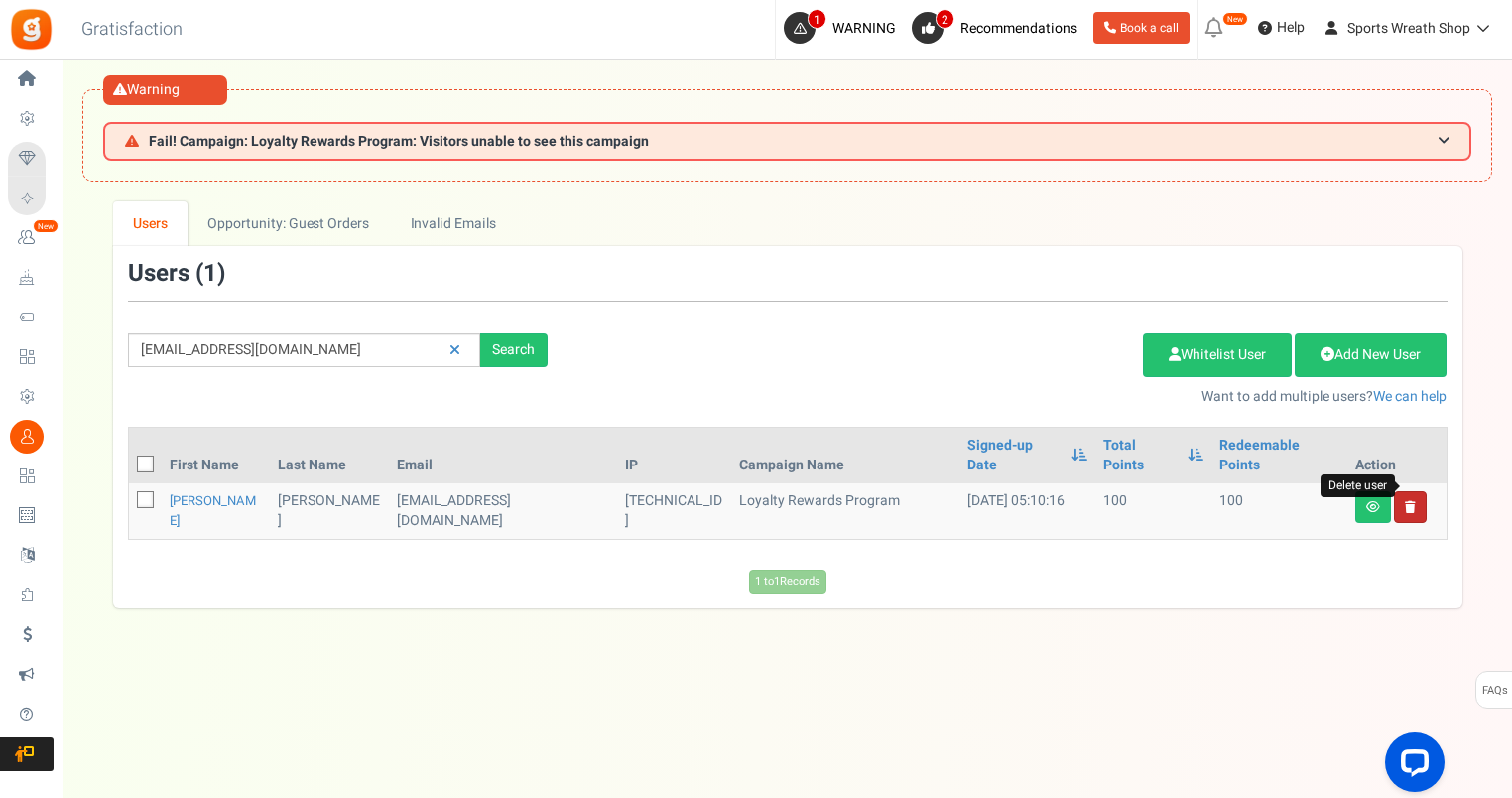 click at bounding box center (1410, 507) 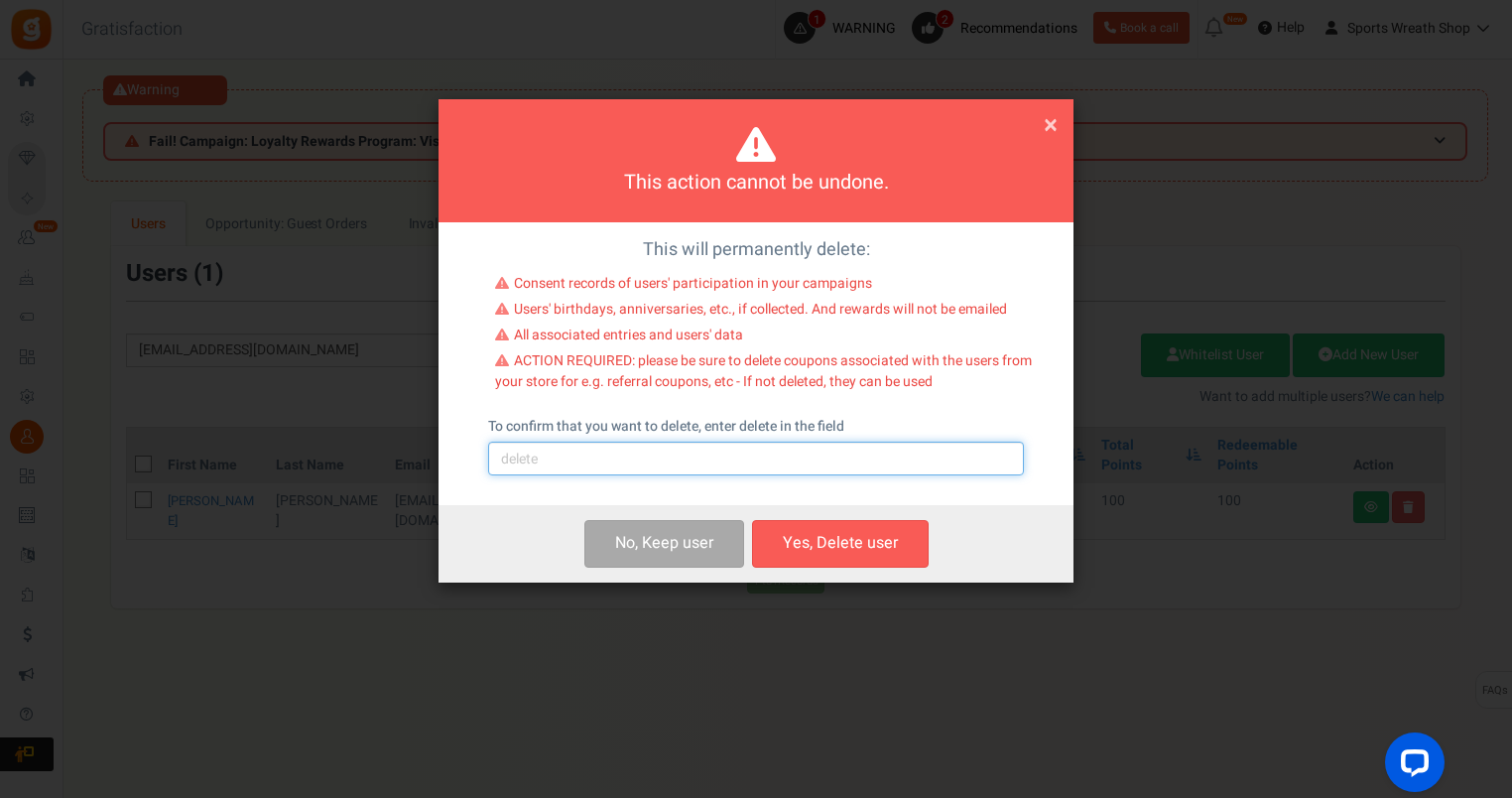 click at bounding box center [756, 459] 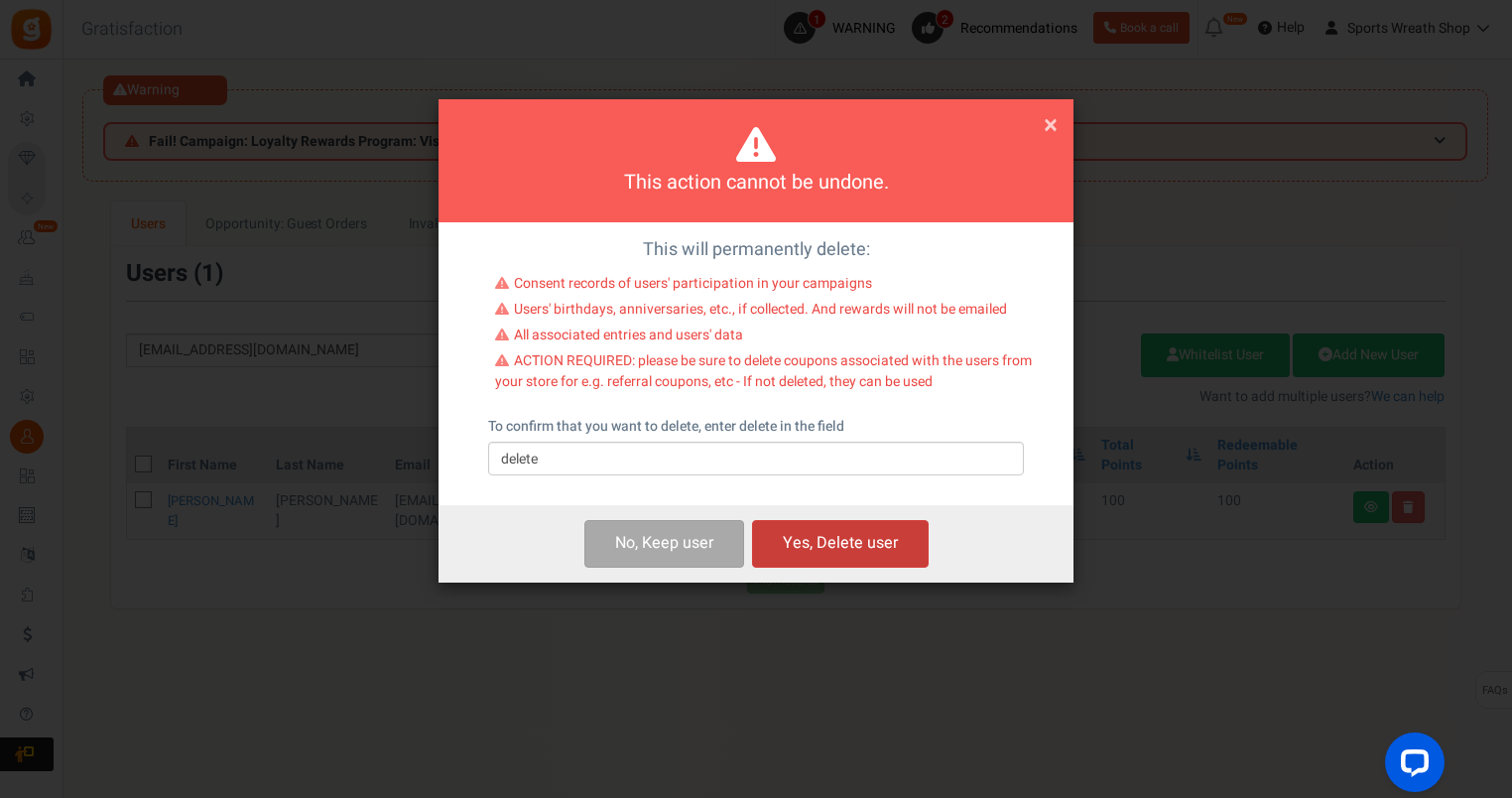 click on "Yes, Delete user" at bounding box center [840, 543] 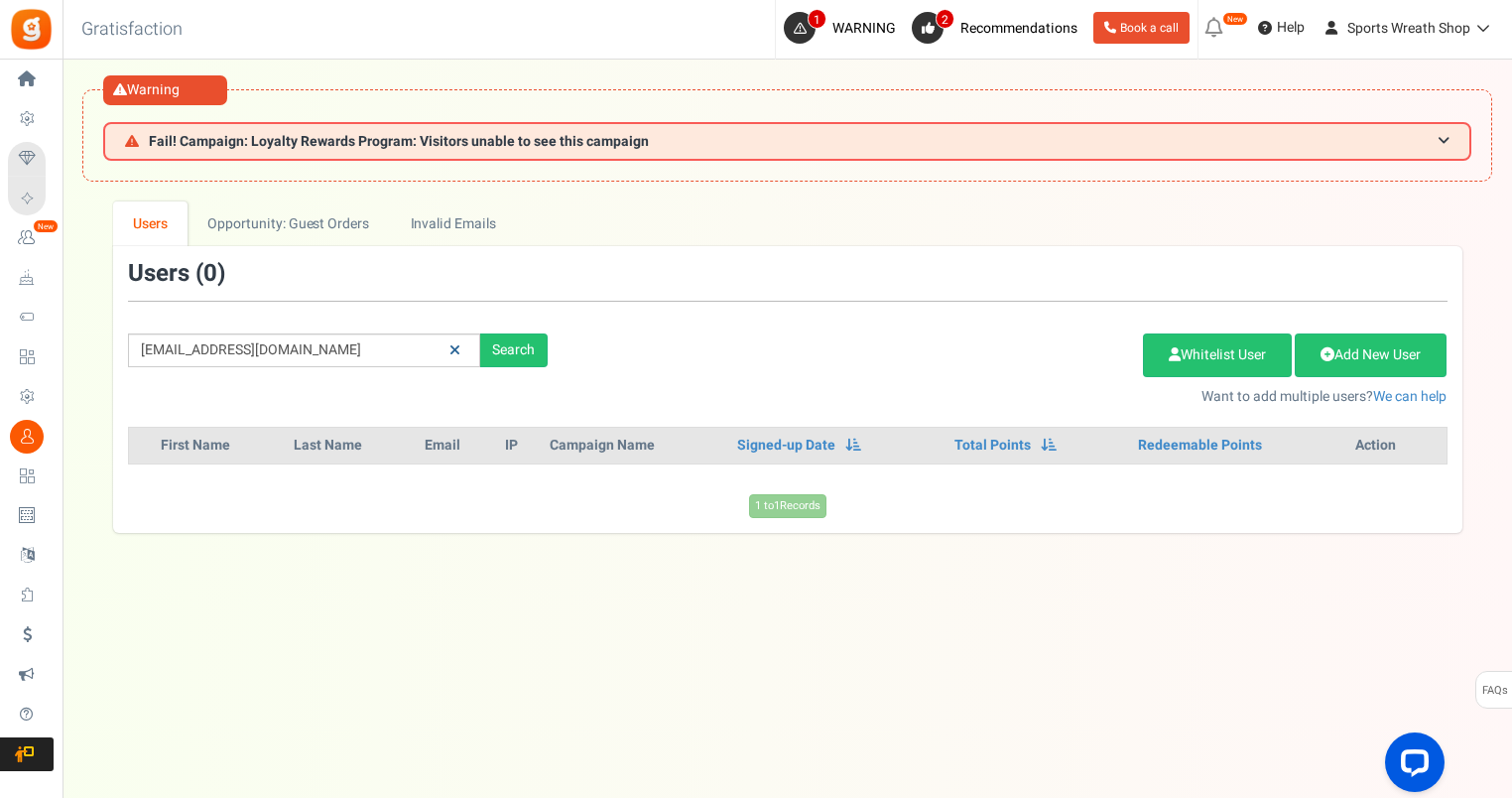 click at bounding box center [454, 350] 